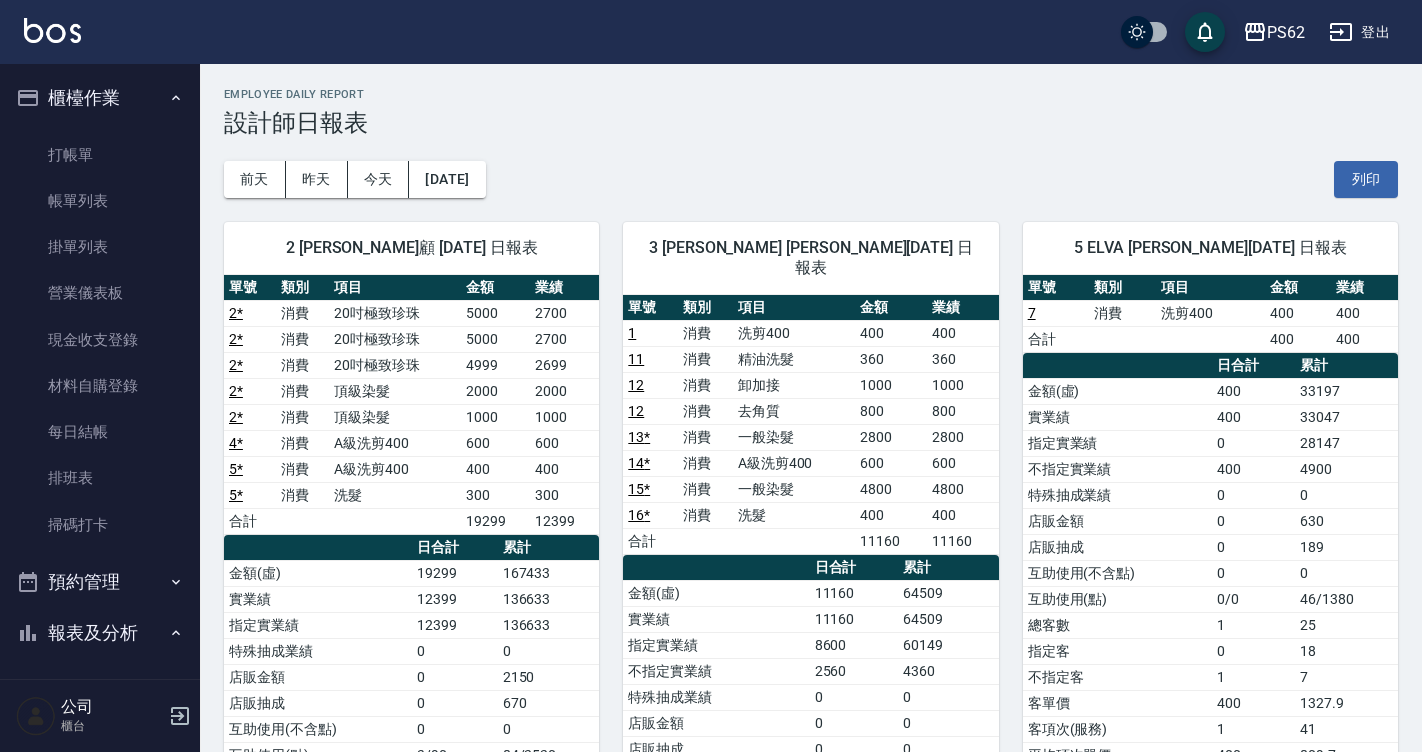 scroll, scrollTop: 0, scrollLeft: 0, axis: both 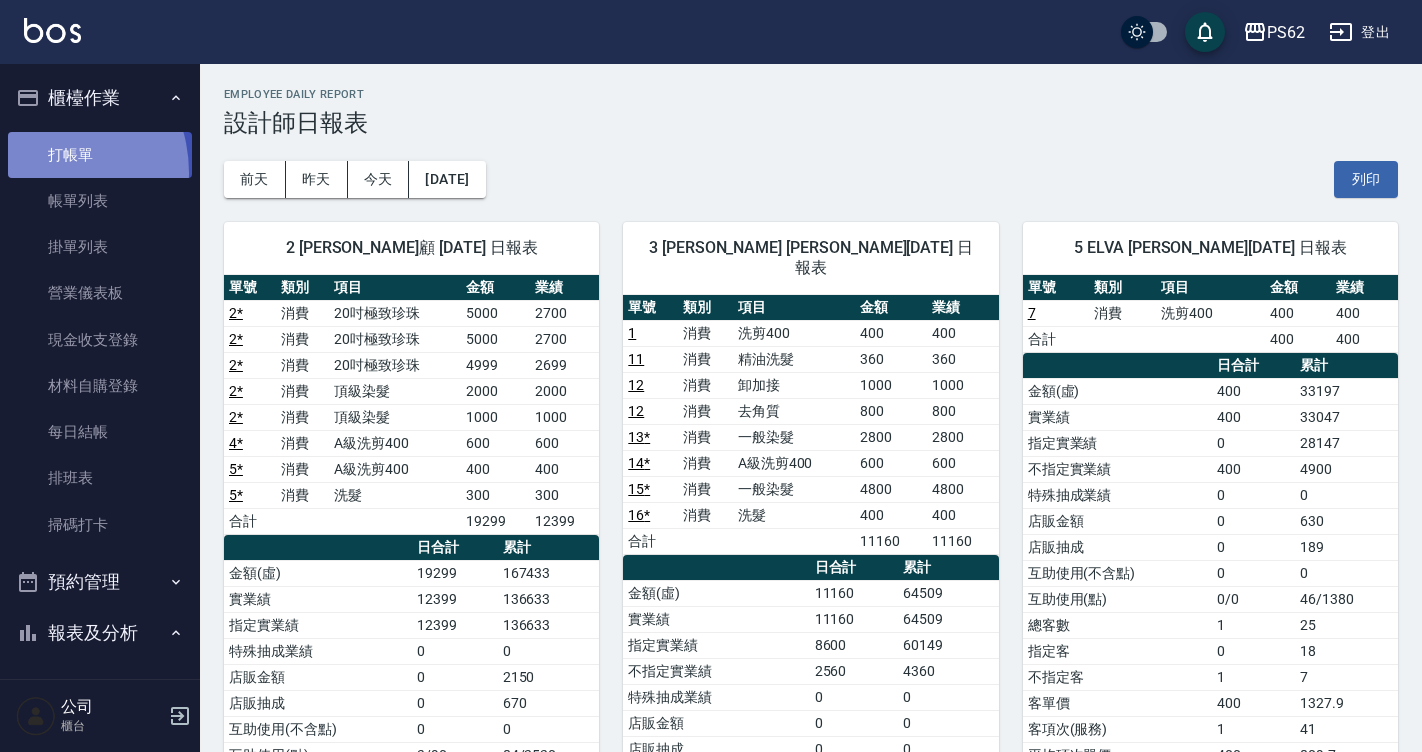 click on "打帳單" at bounding box center (100, 155) 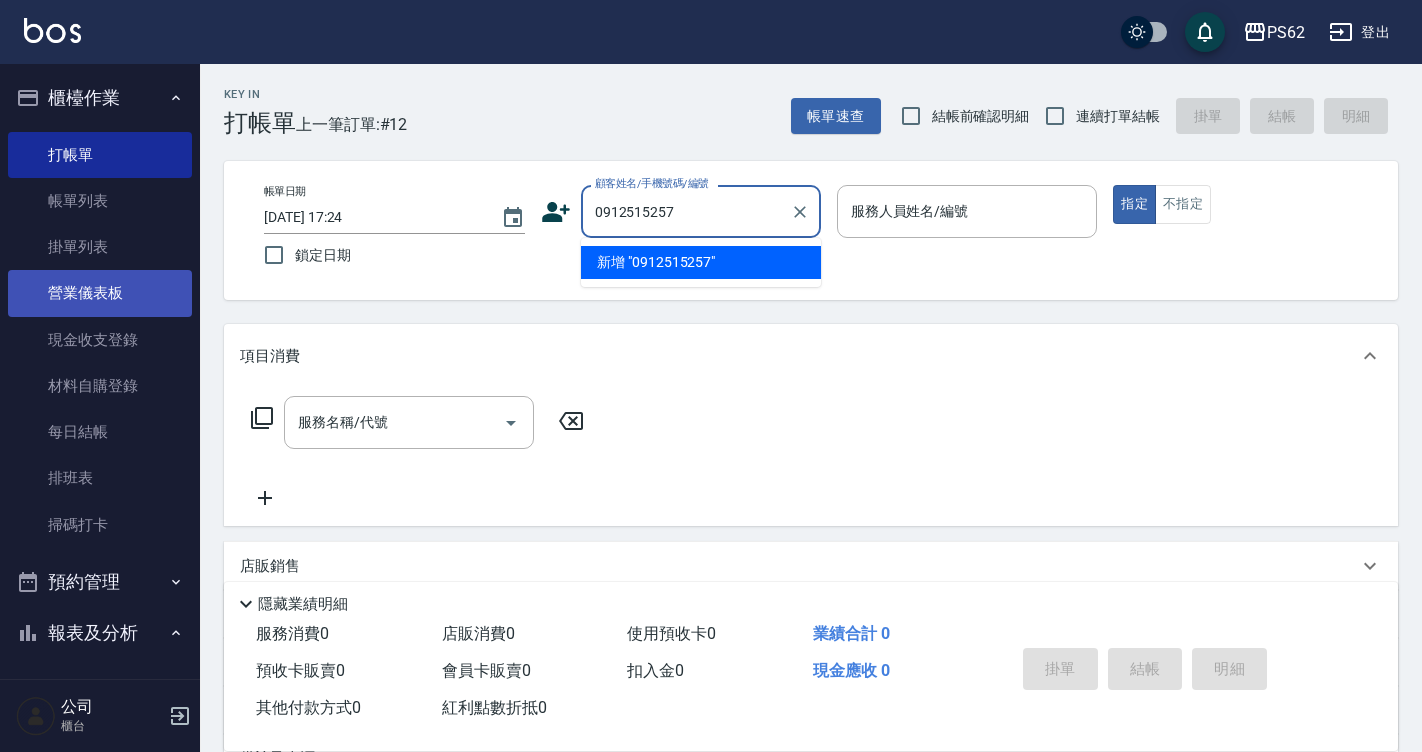 drag, startPoint x: 718, startPoint y: 202, endPoint x: 84, endPoint y: 272, distance: 637.85266 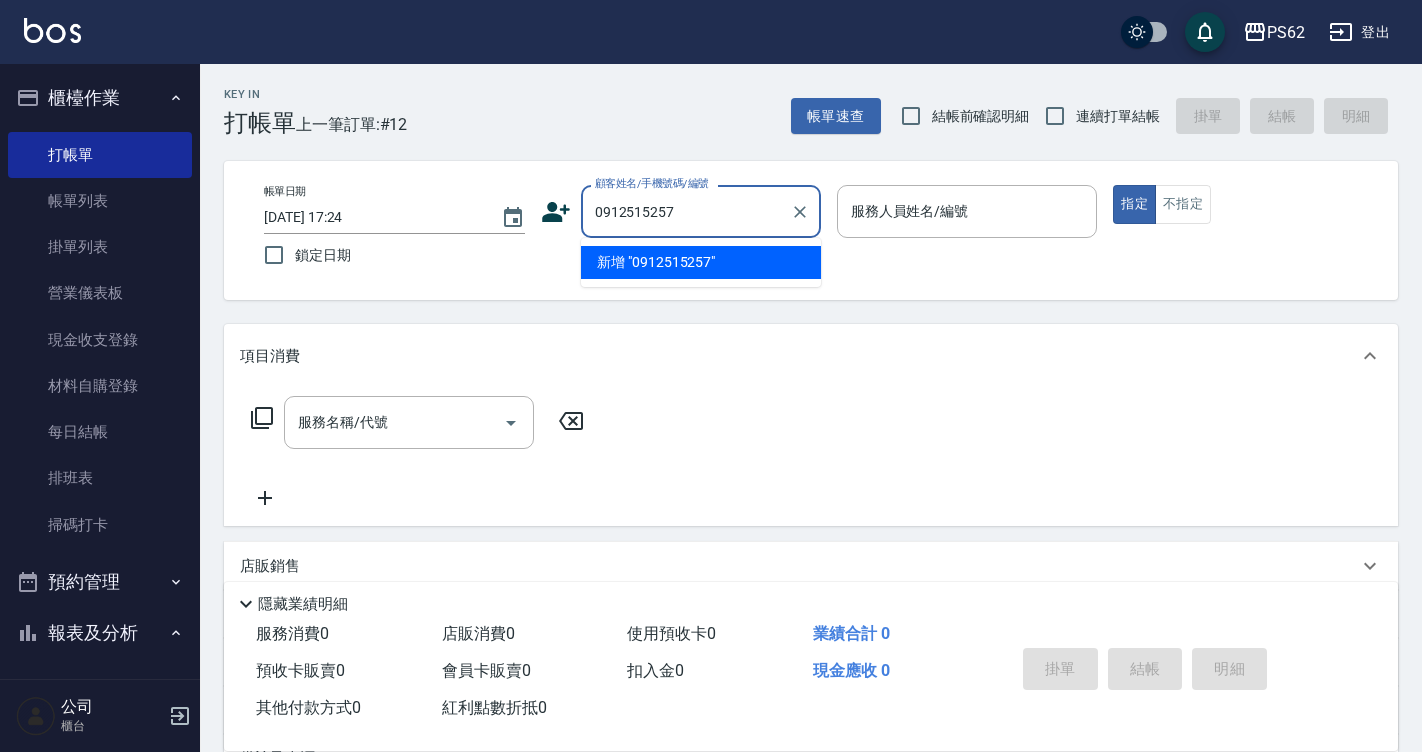 type on "0912515257" 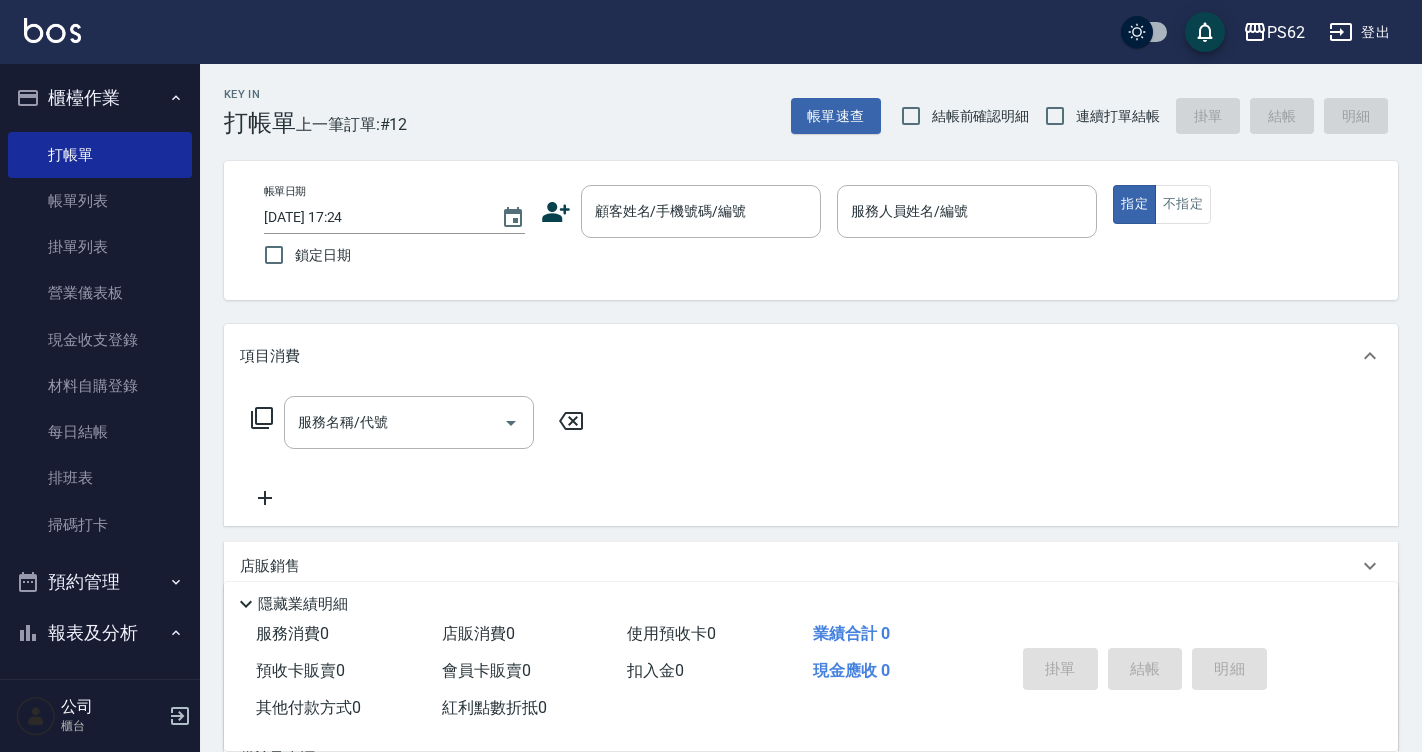click 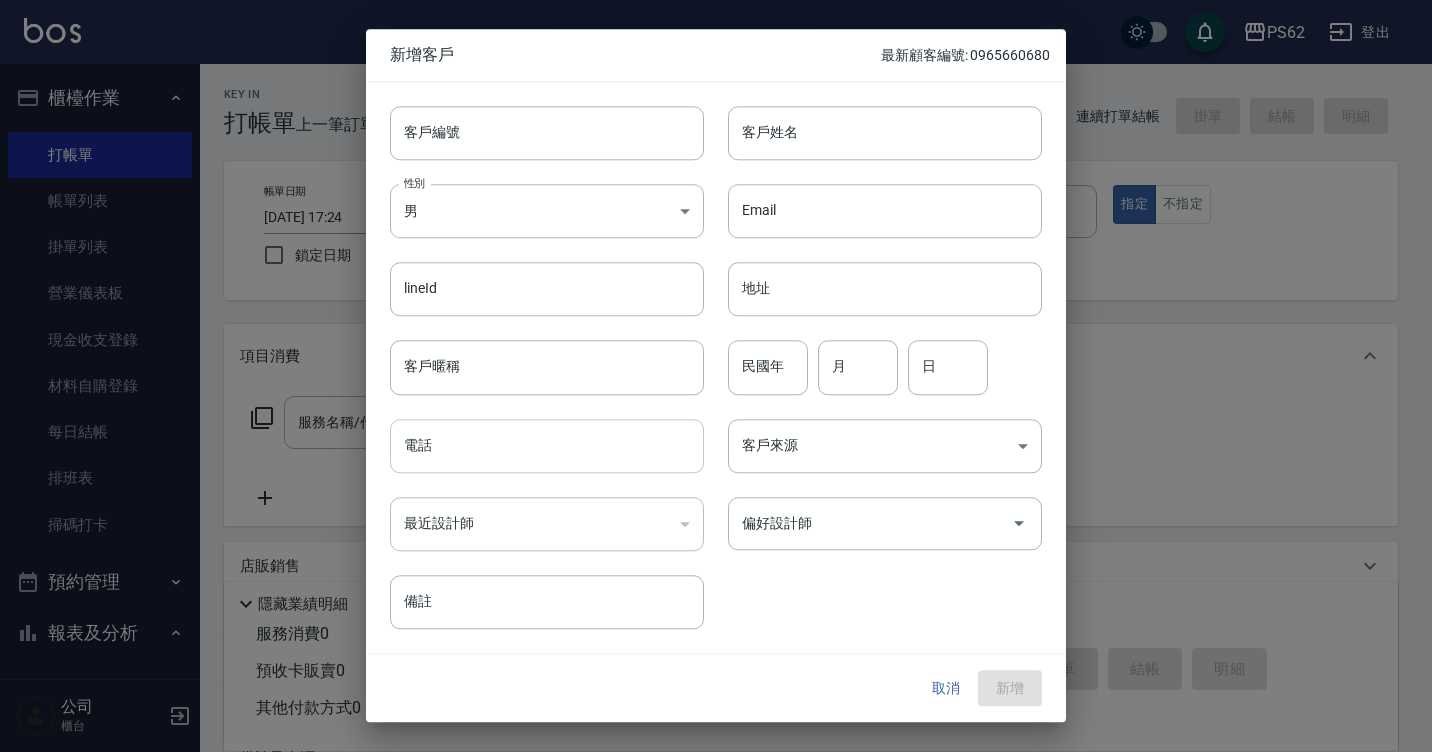 click on "電話" at bounding box center [547, 446] 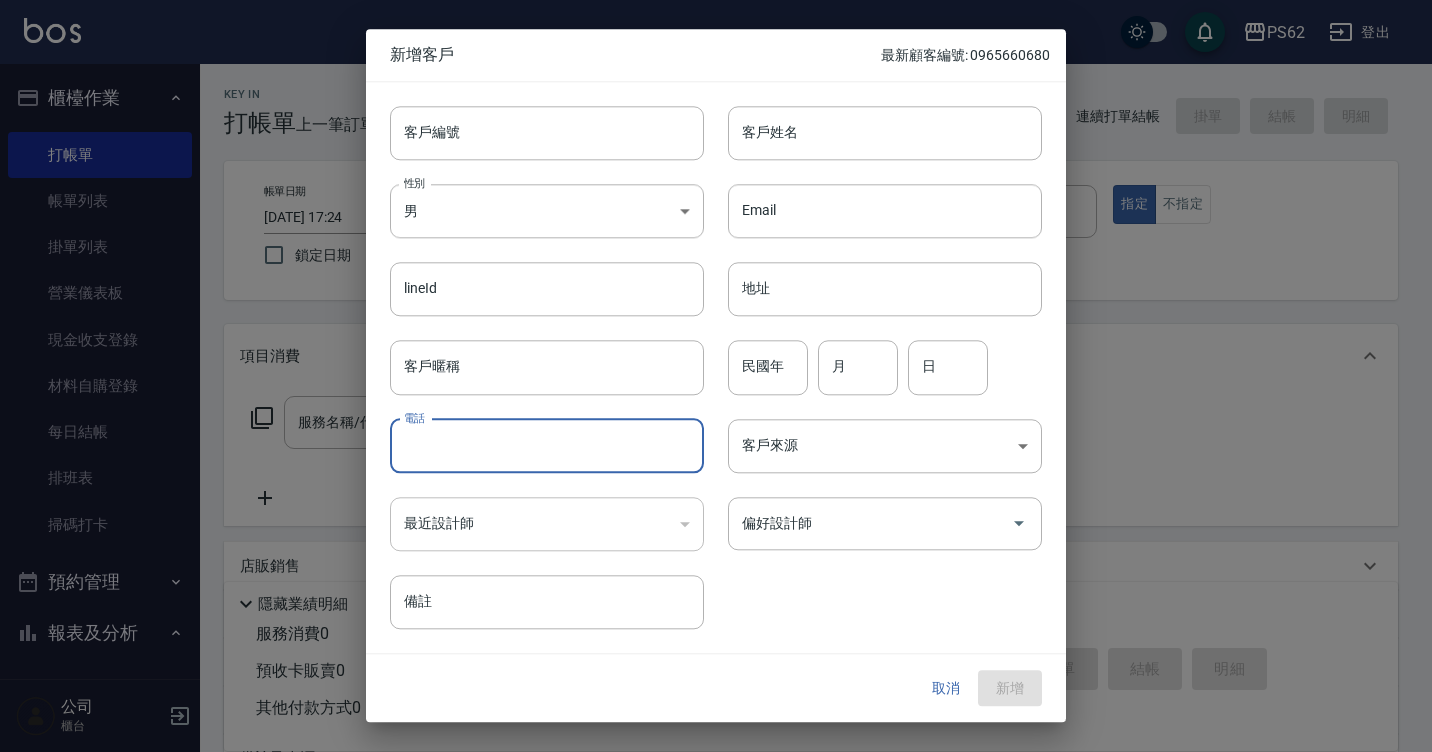 paste on "0912515257" 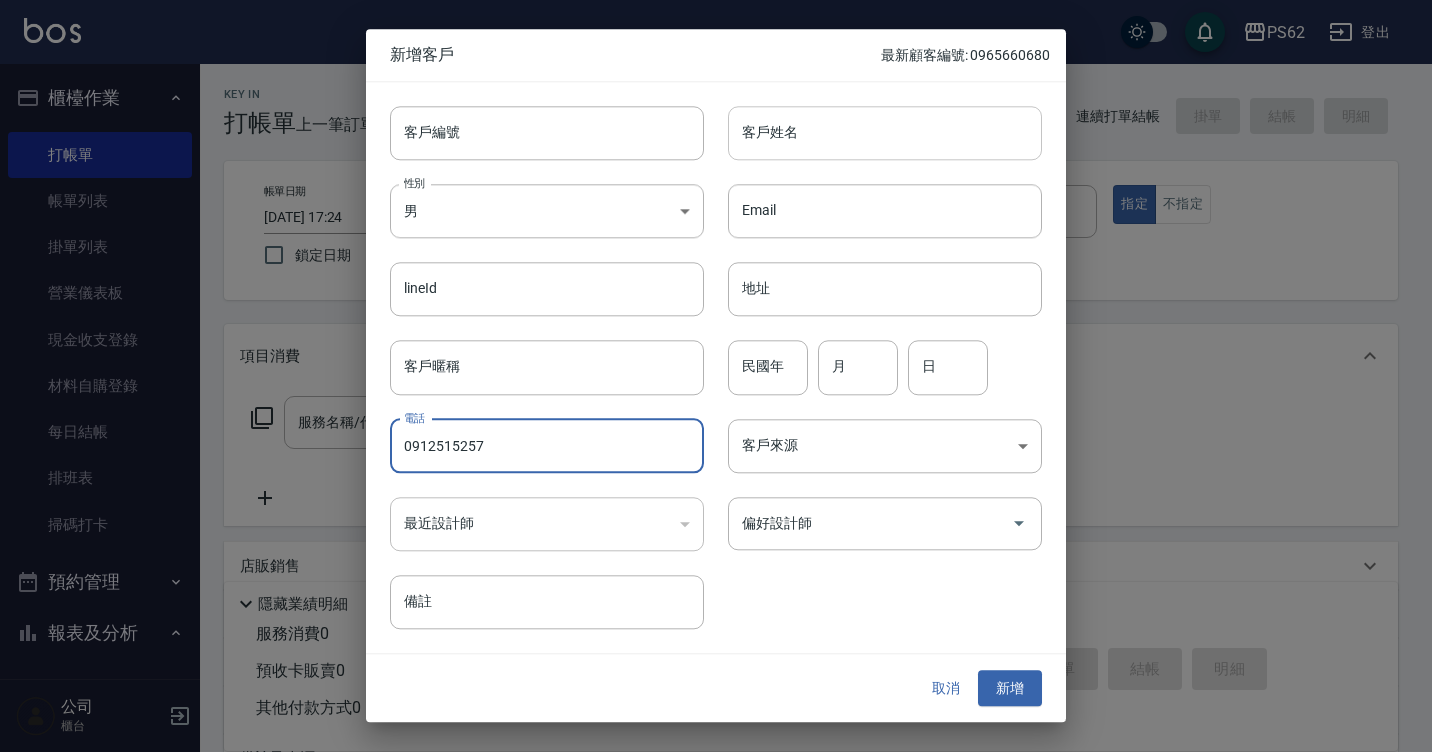 type on "0912515257" 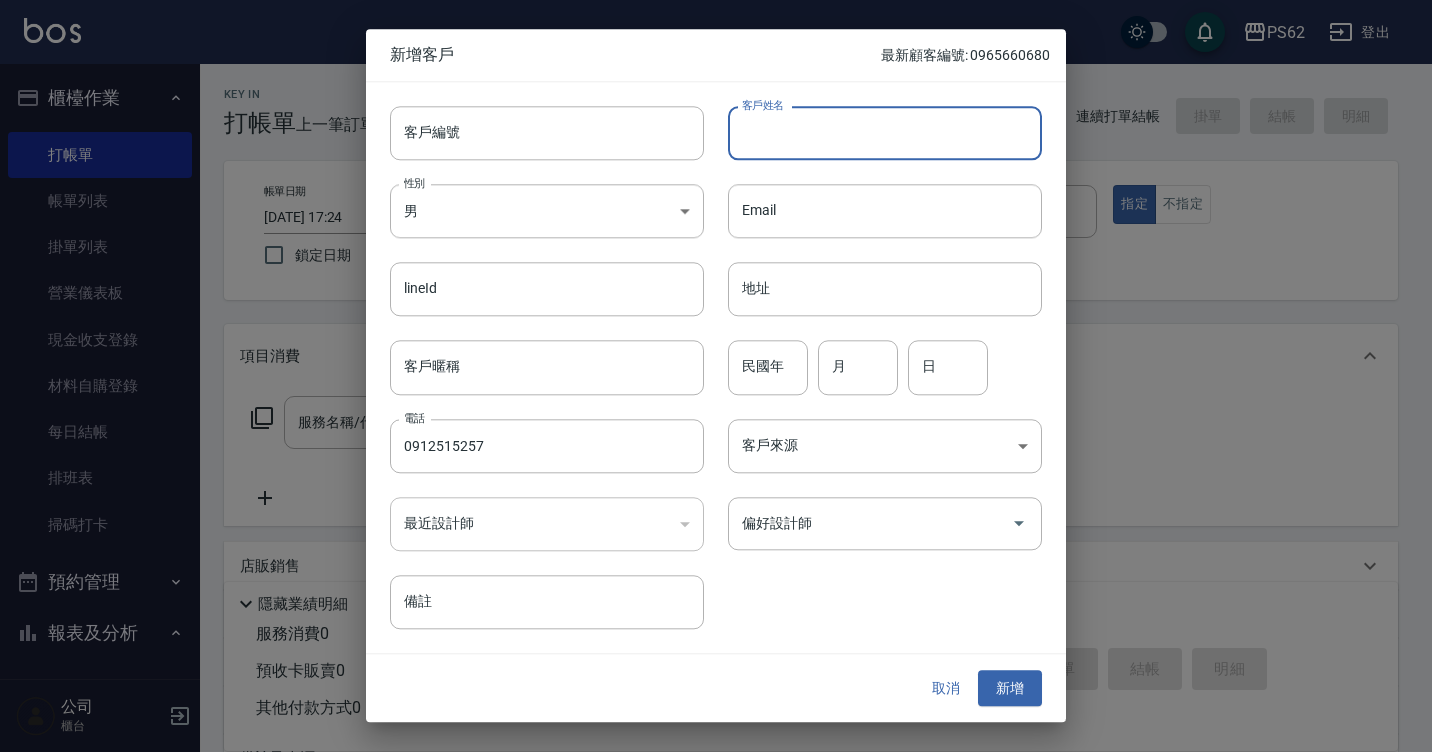 click on "客戶姓名" at bounding box center [885, 133] 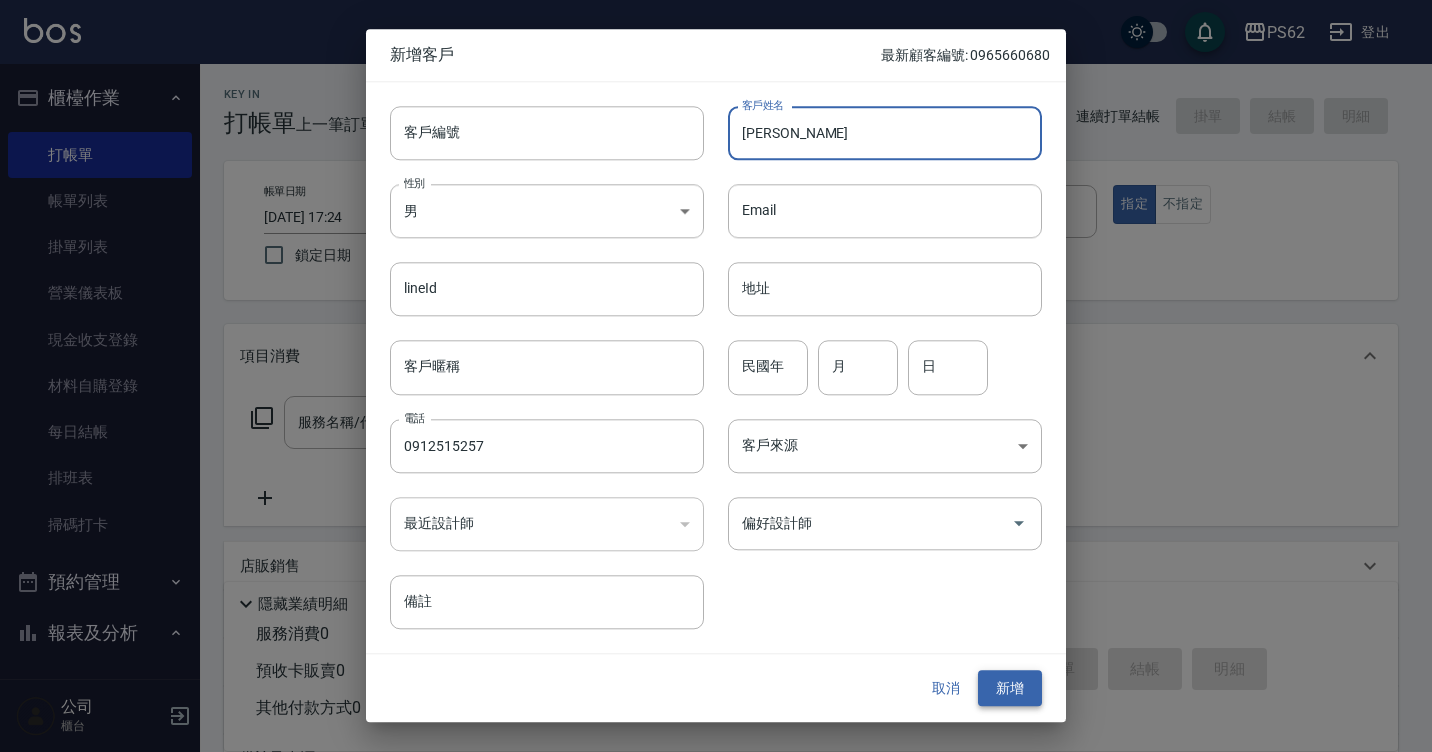 type on "[PERSON_NAME]" 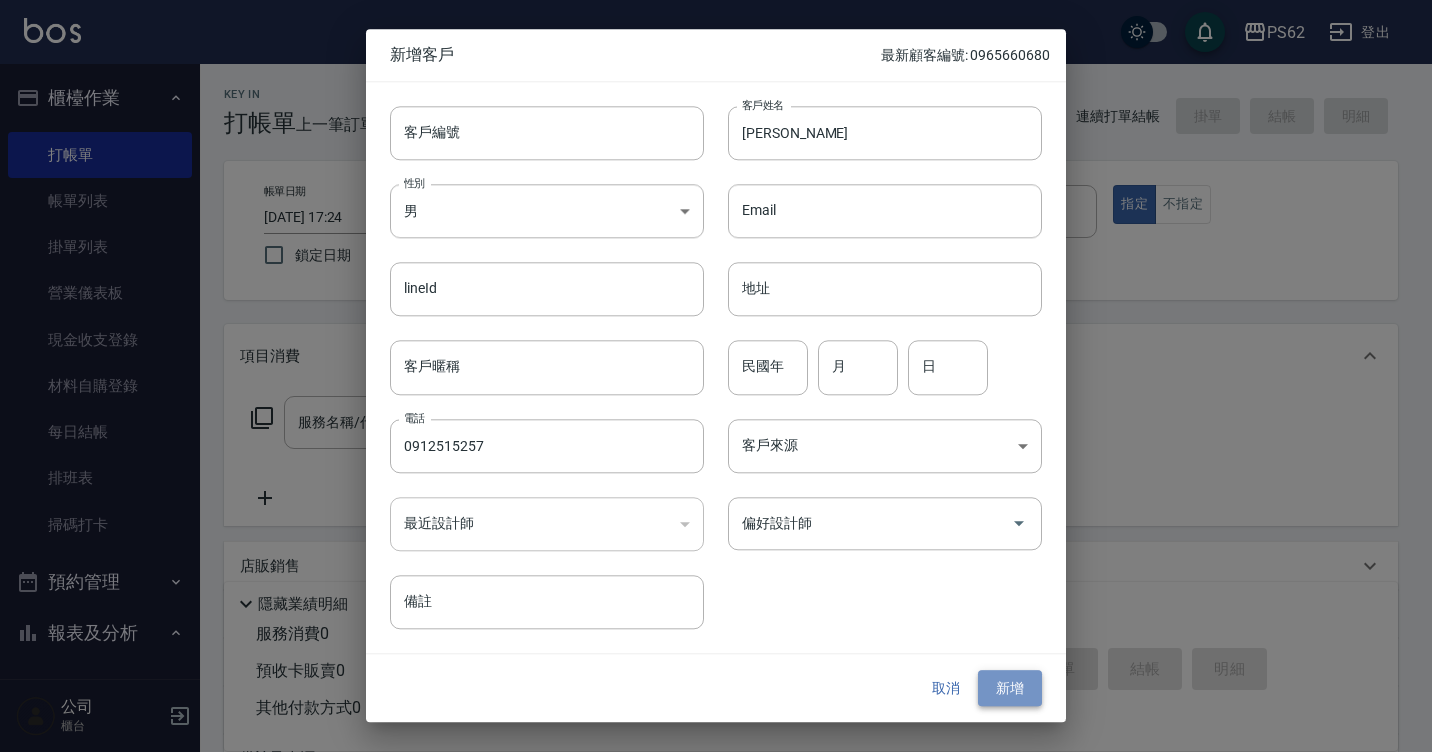 click on "新增" at bounding box center [1010, 688] 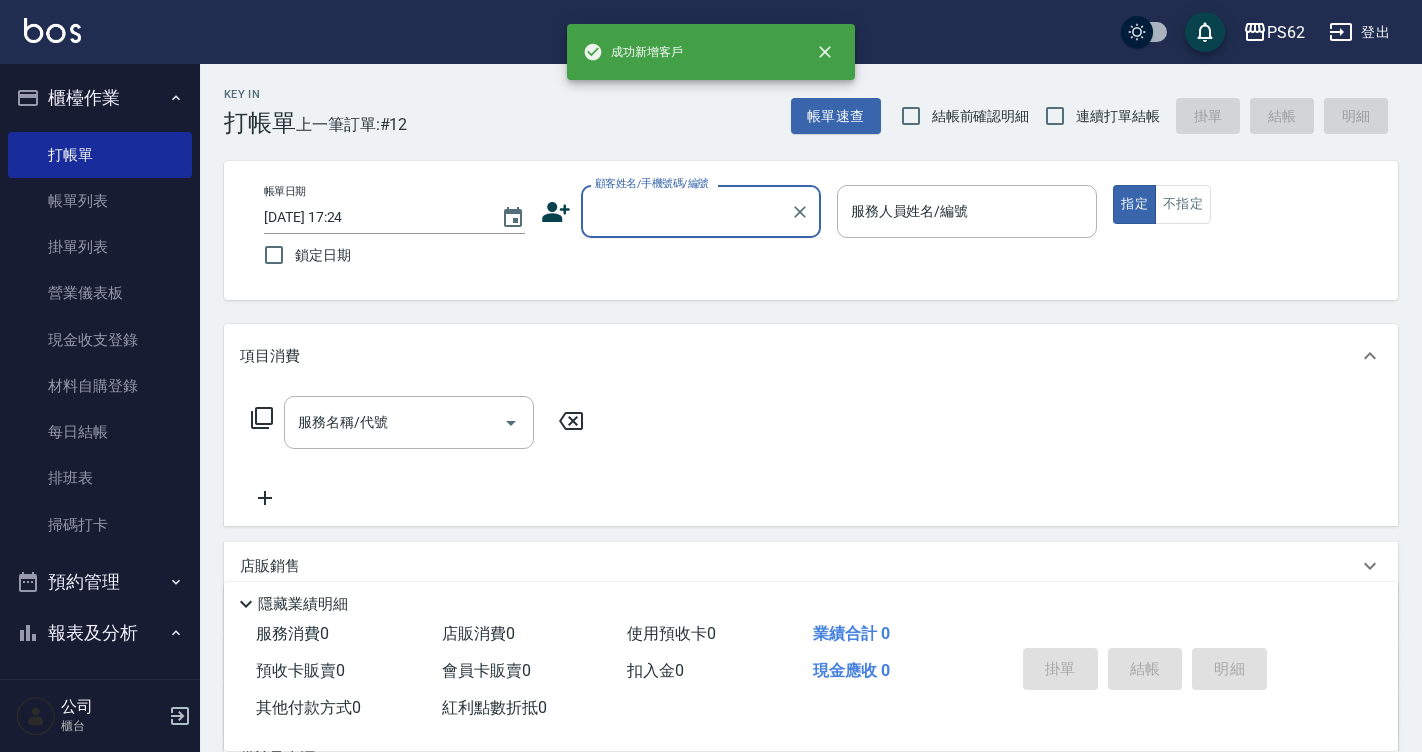 click on "顧客姓名/手機號碼/編號 顧客姓名/手機號碼/編號" at bounding box center (701, 211) 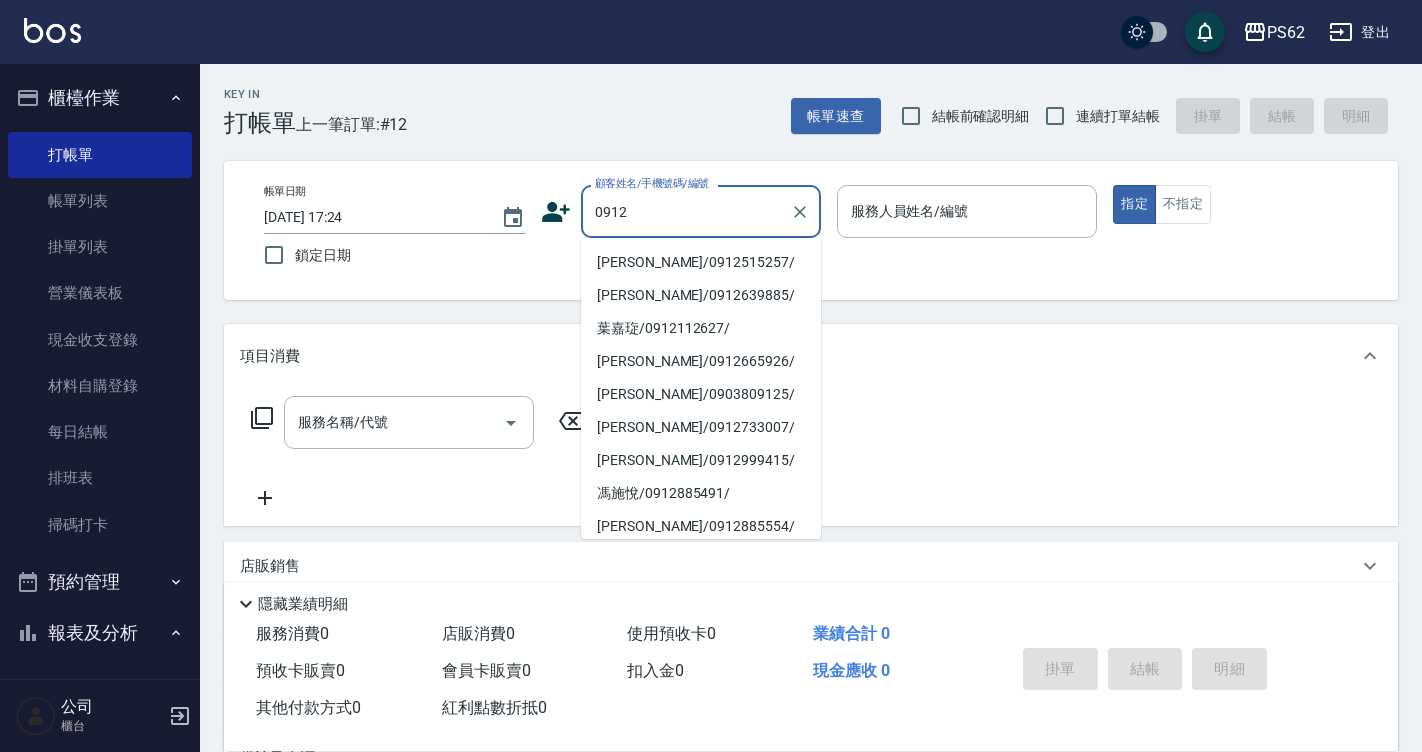 click on "[PERSON_NAME]/0912515257/" at bounding box center [701, 262] 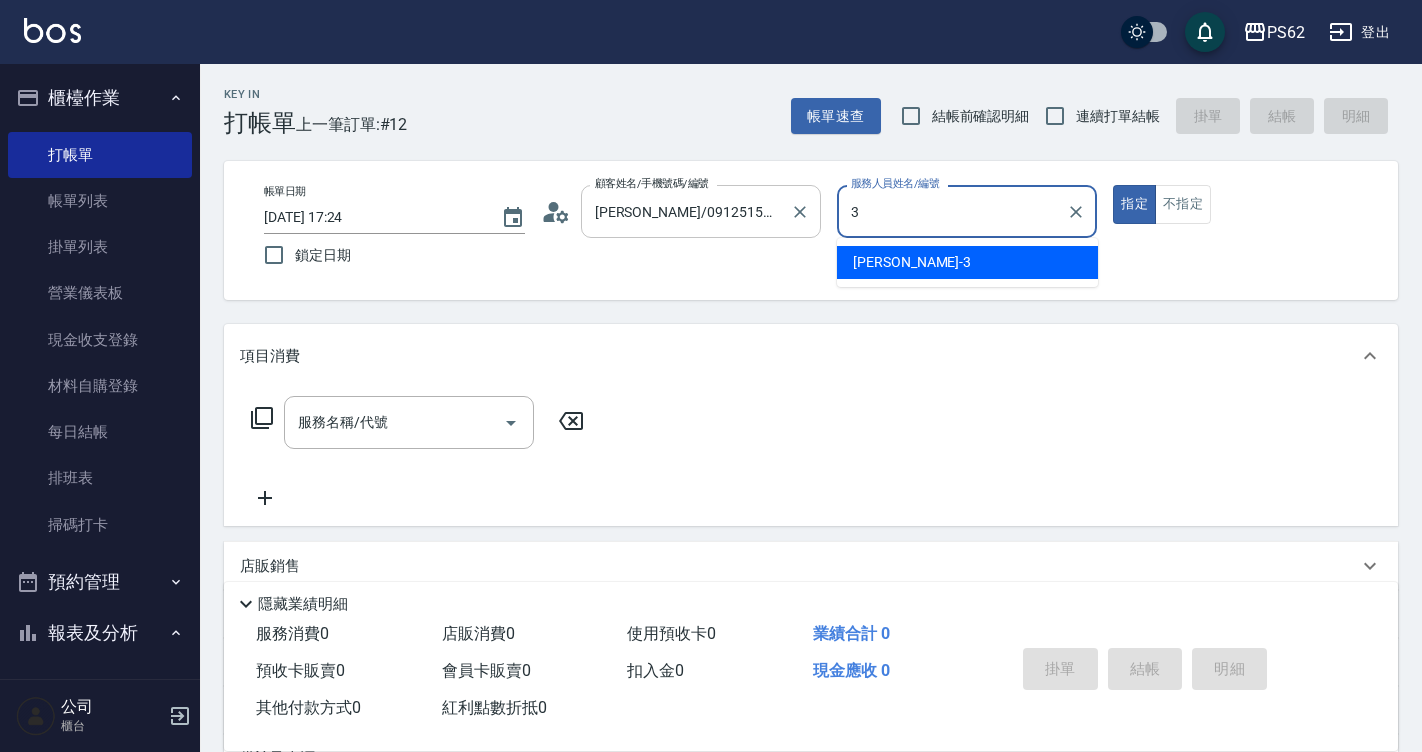 type on "[PERSON_NAME]-3" 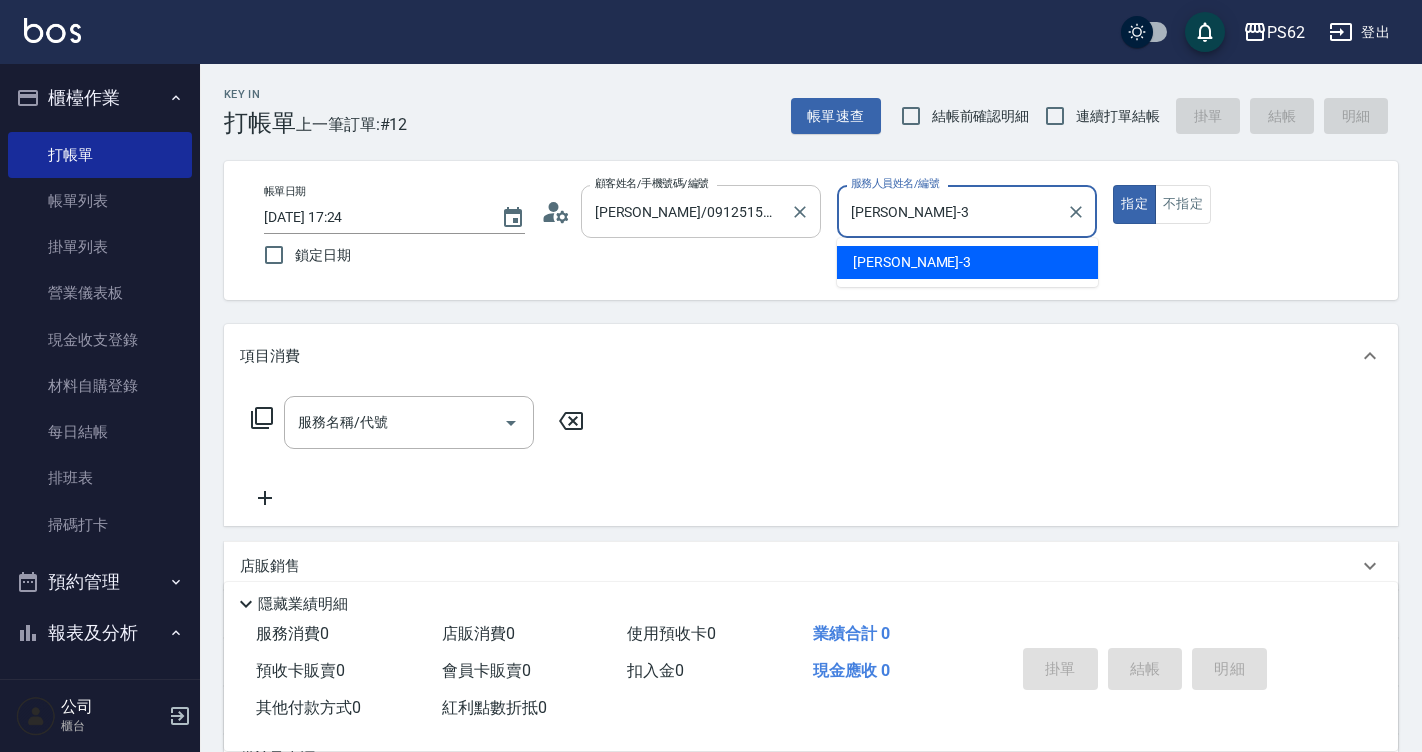 type on "true" 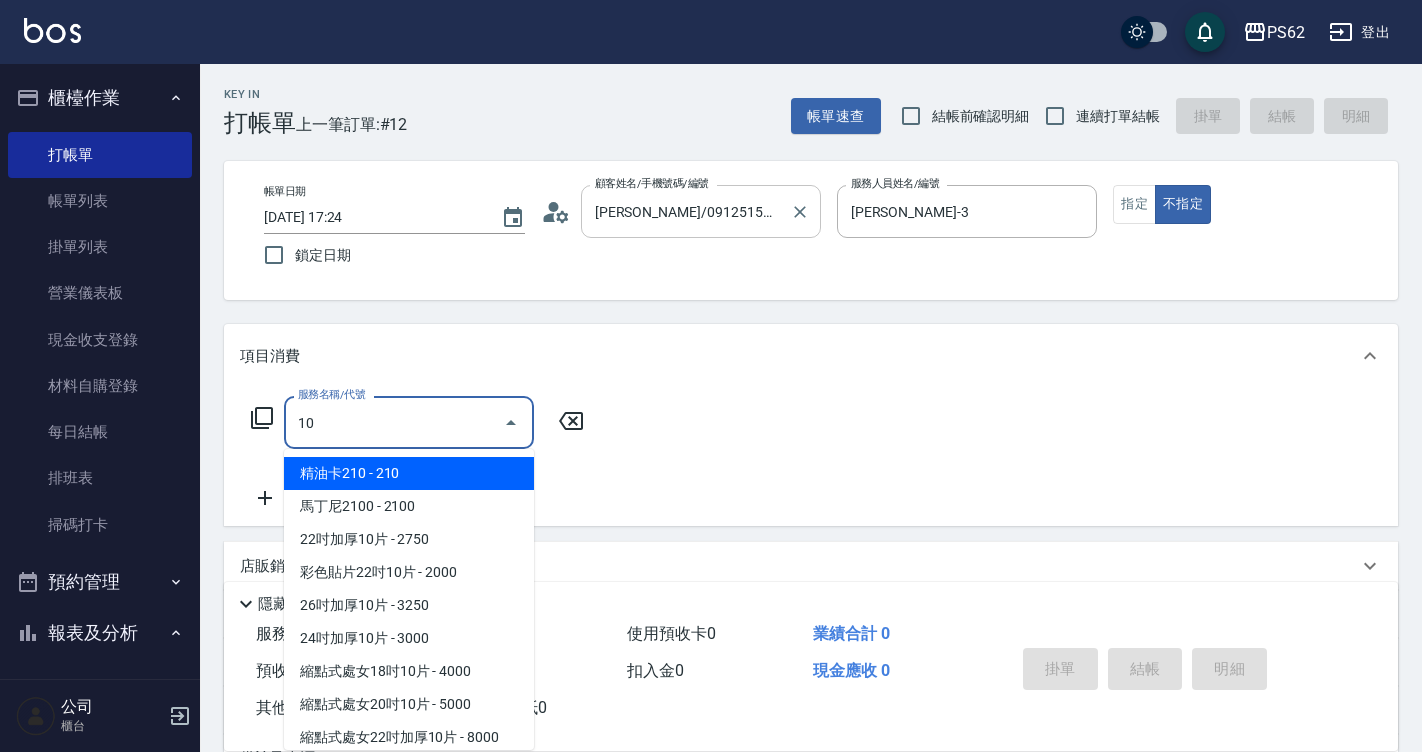 type on "1" 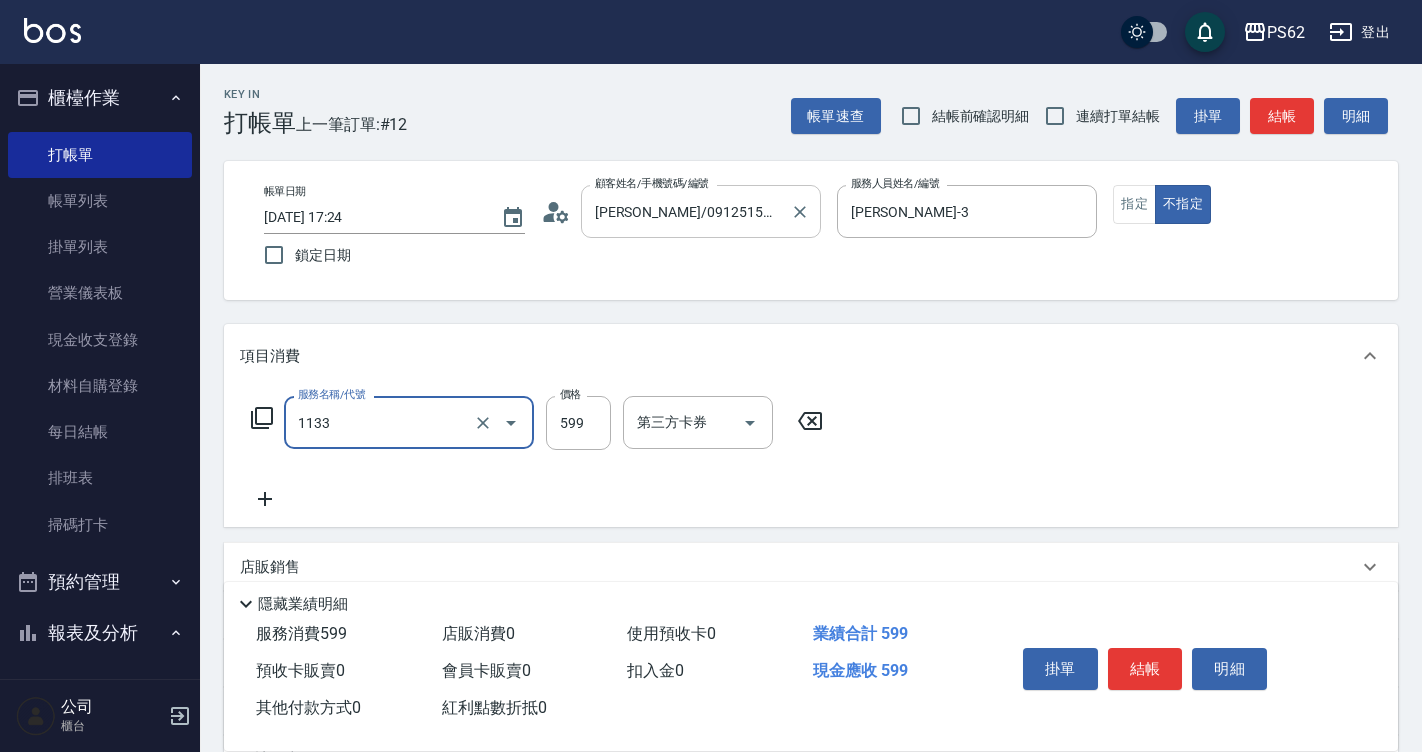 type on "洗剪去角質(1133)" 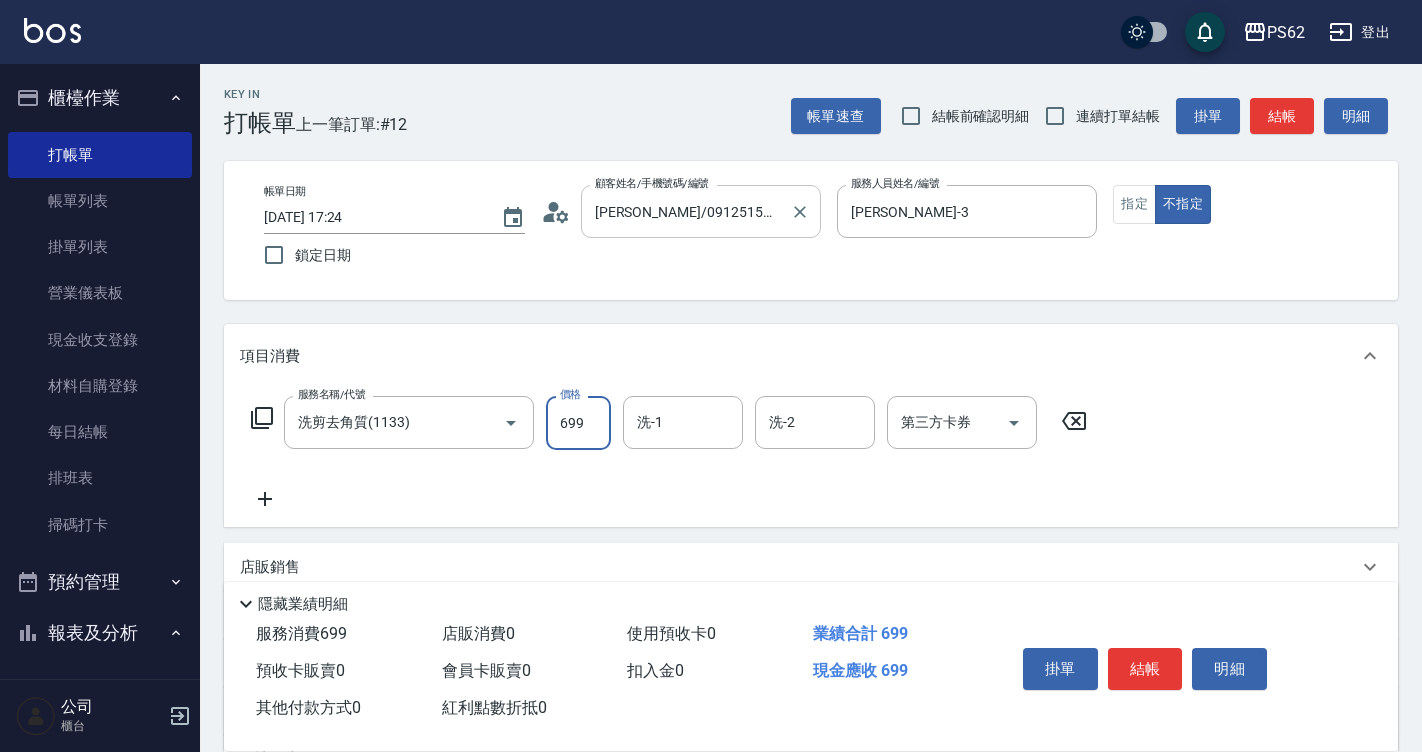 type on "699" 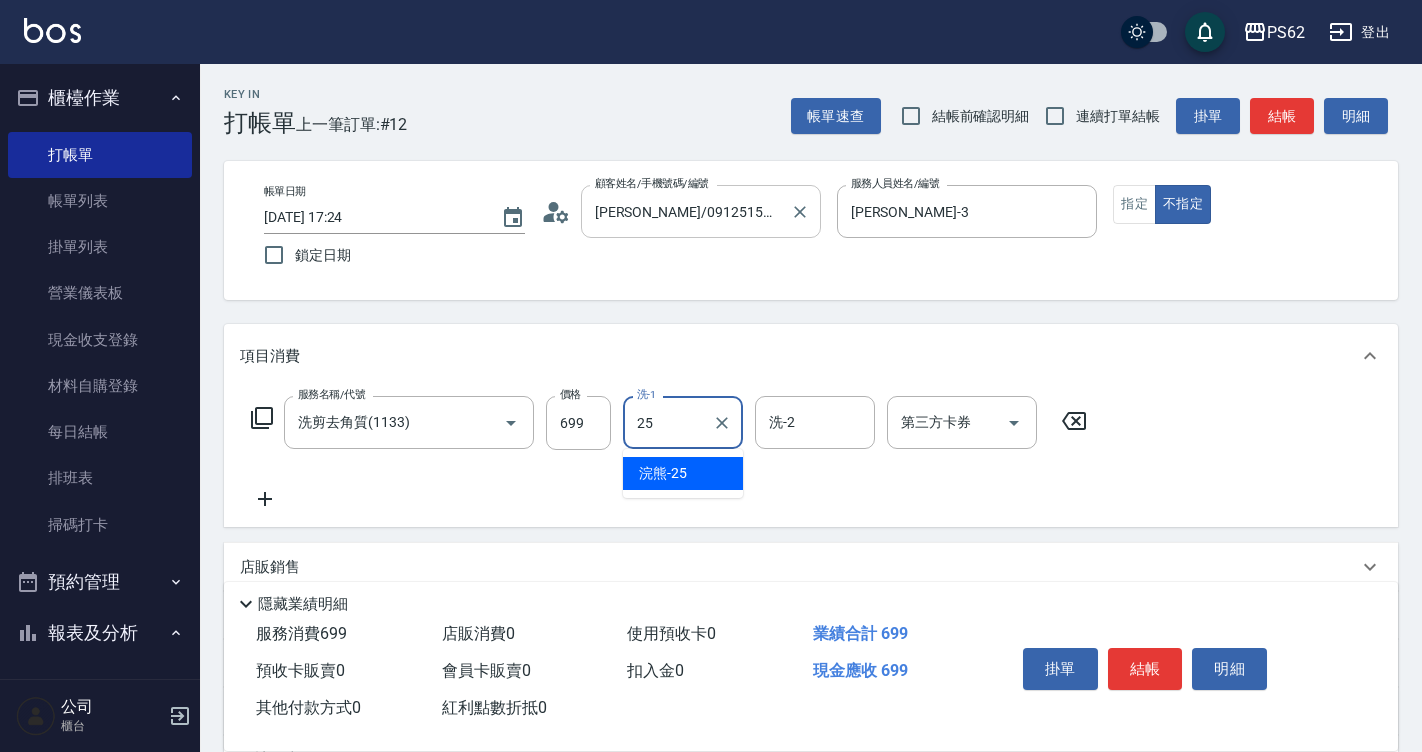 type on "浣熊-25" 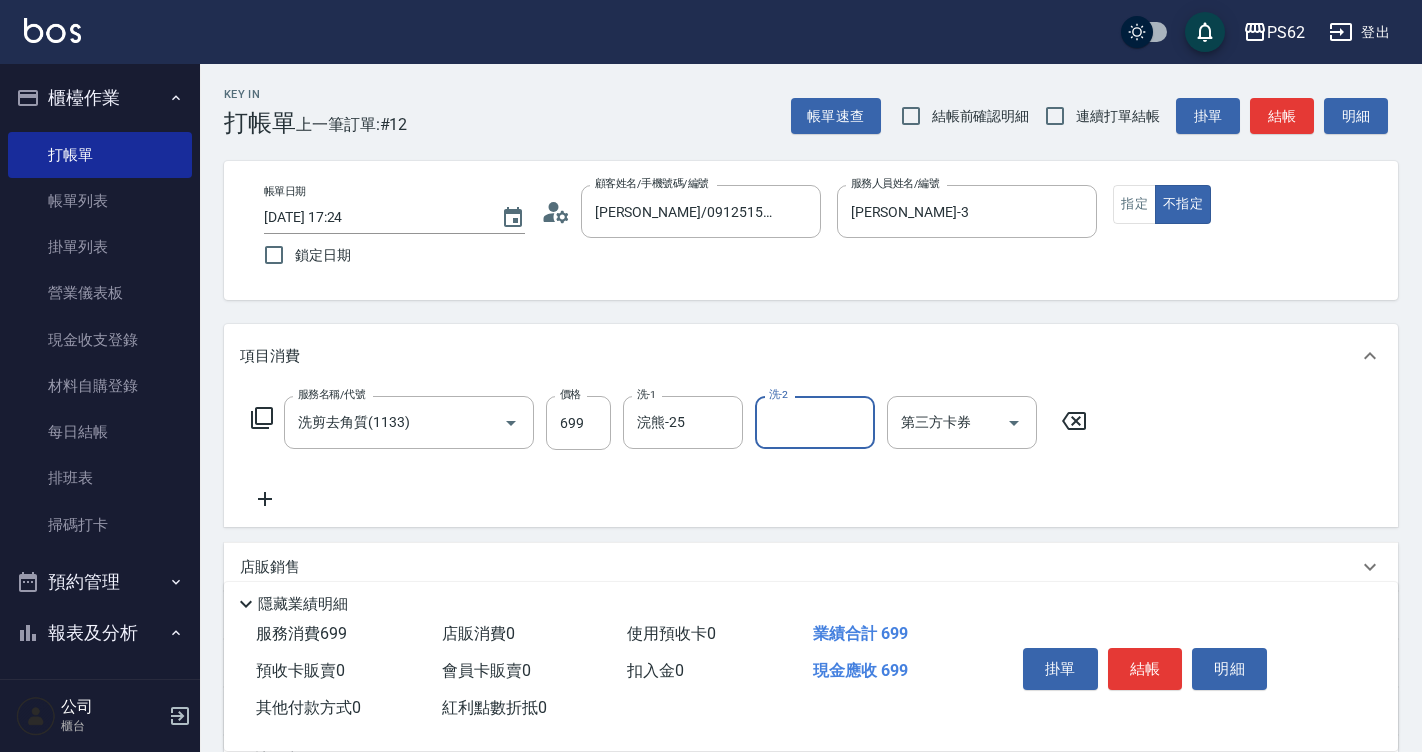 click on "連續打單結帳" at bounding box center [1097, 116] 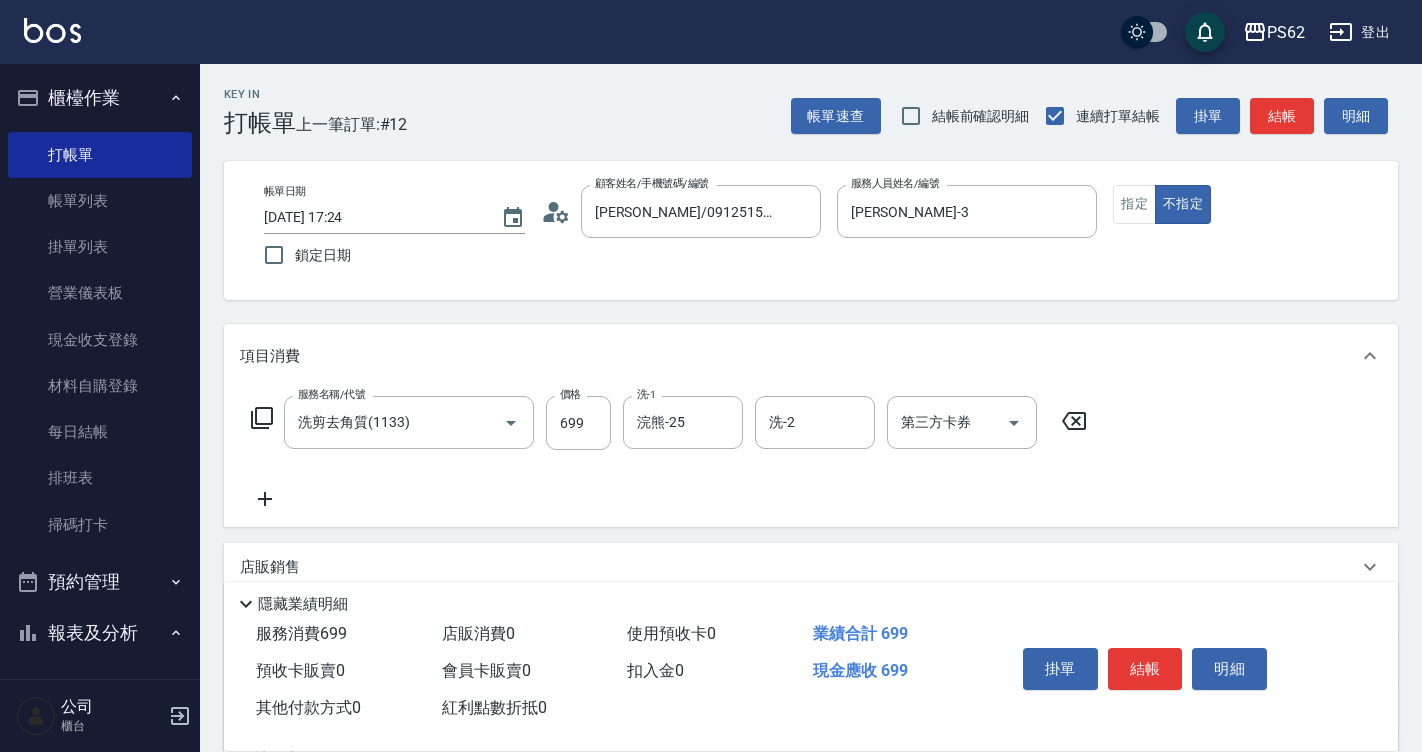 drag, startPoint x: 1142, startPoint y: 651, endPoint x: 1098, endPoint y: 552, distance: 108.33743 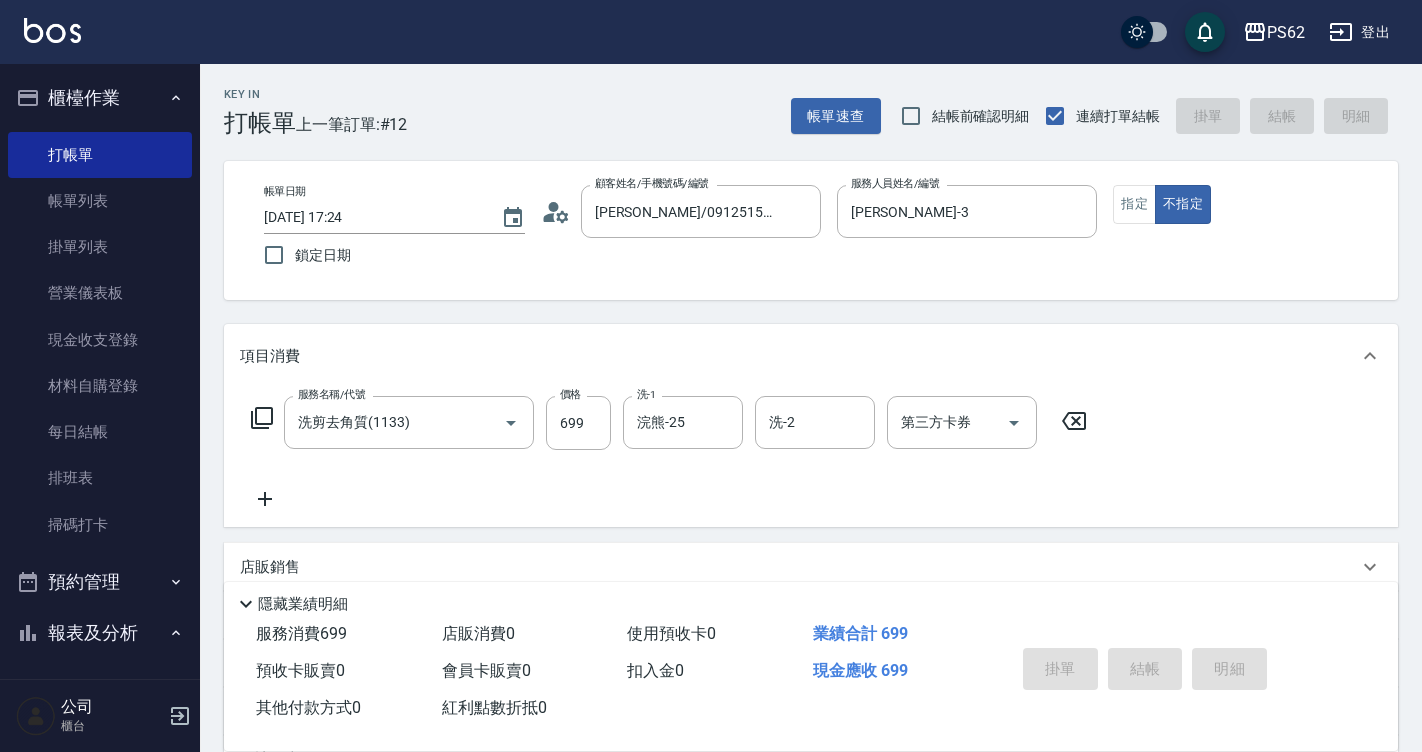type on "[DATE] 17:25" 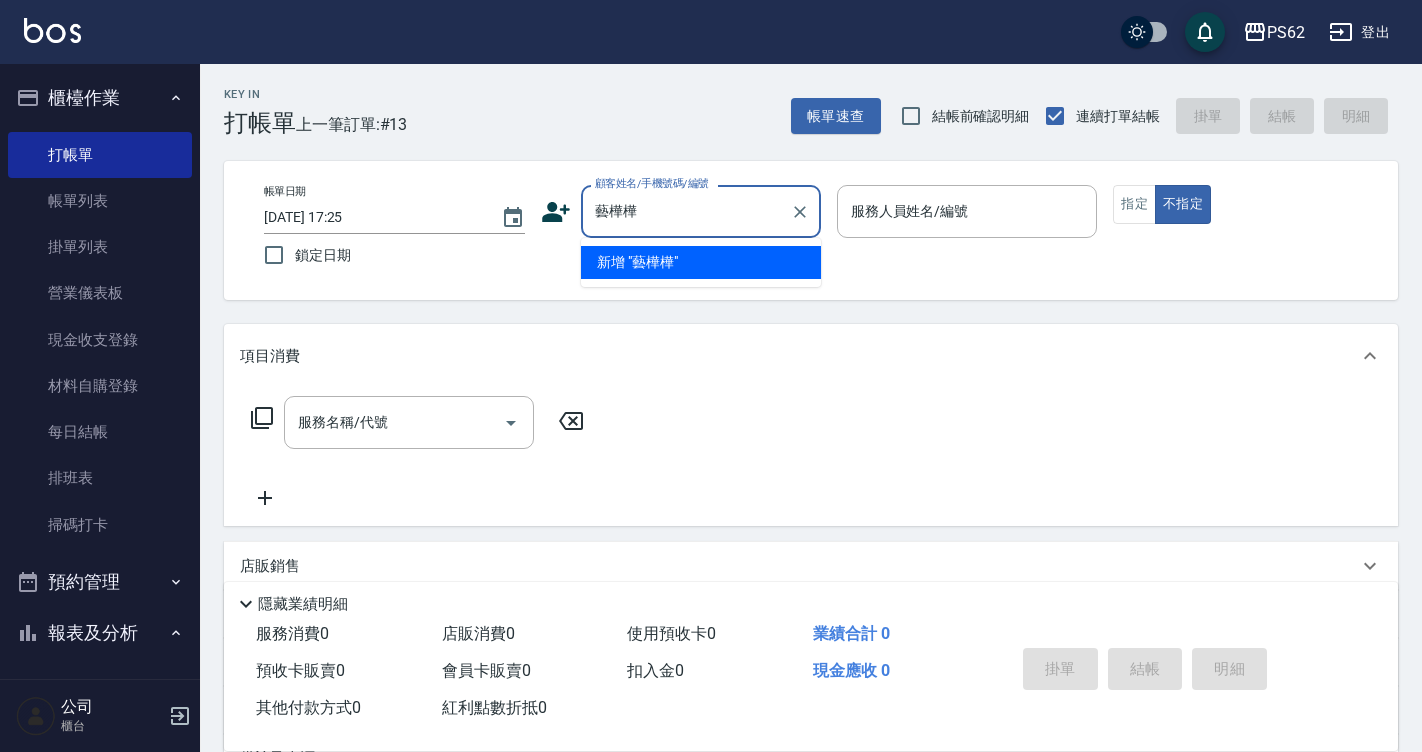 click on "新增 "藝樺樺"" at bounding box center (701, 262) 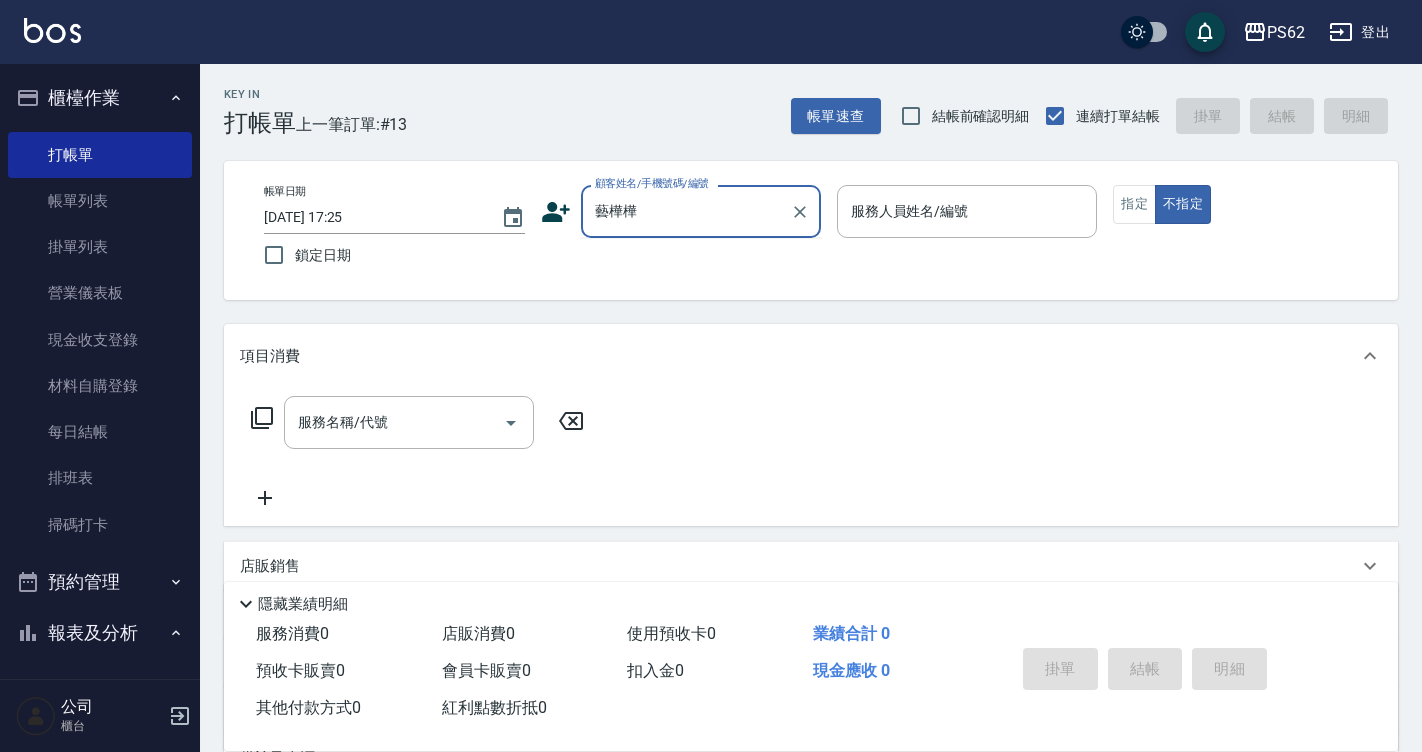 click on "藝樺樺" at bounding box center [686, 211] 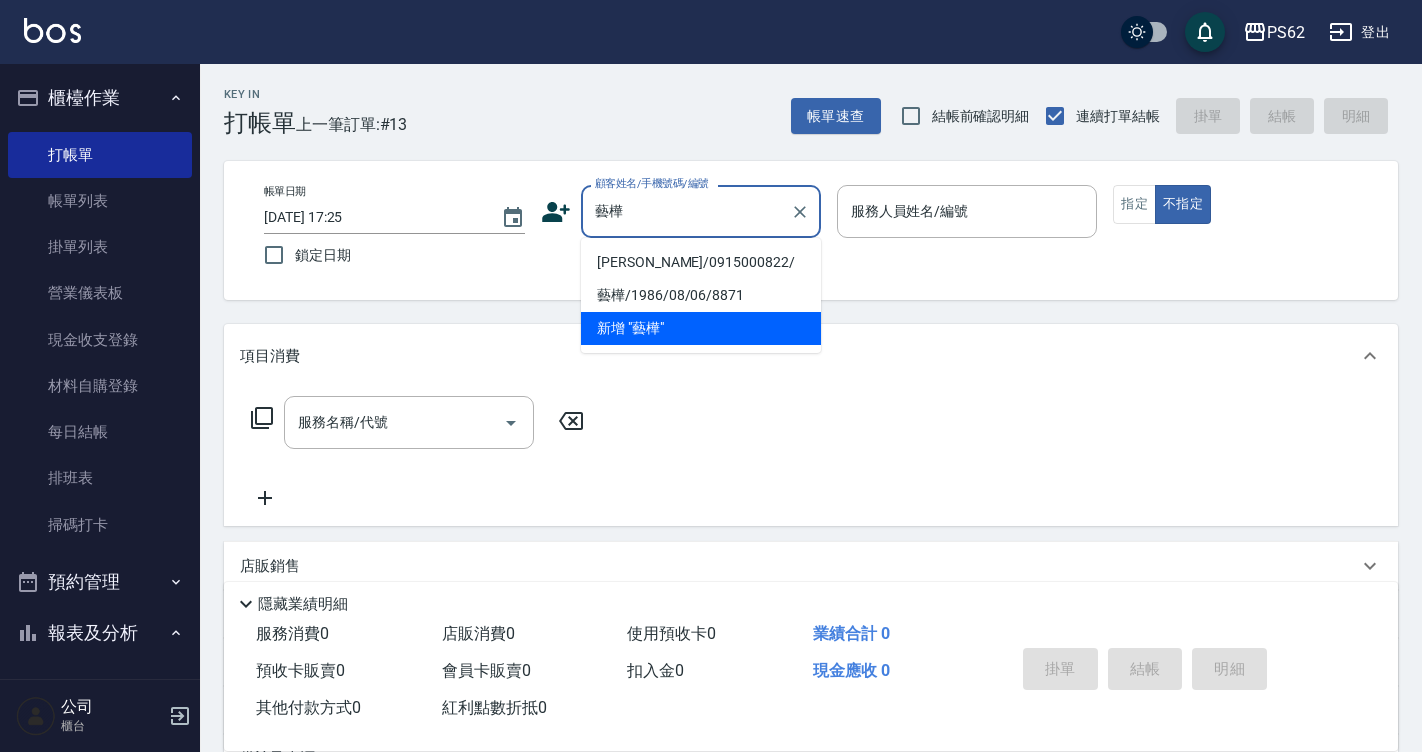 click on "[PERSON_NAME]/0915000822/" at bounding box center (701, 262) 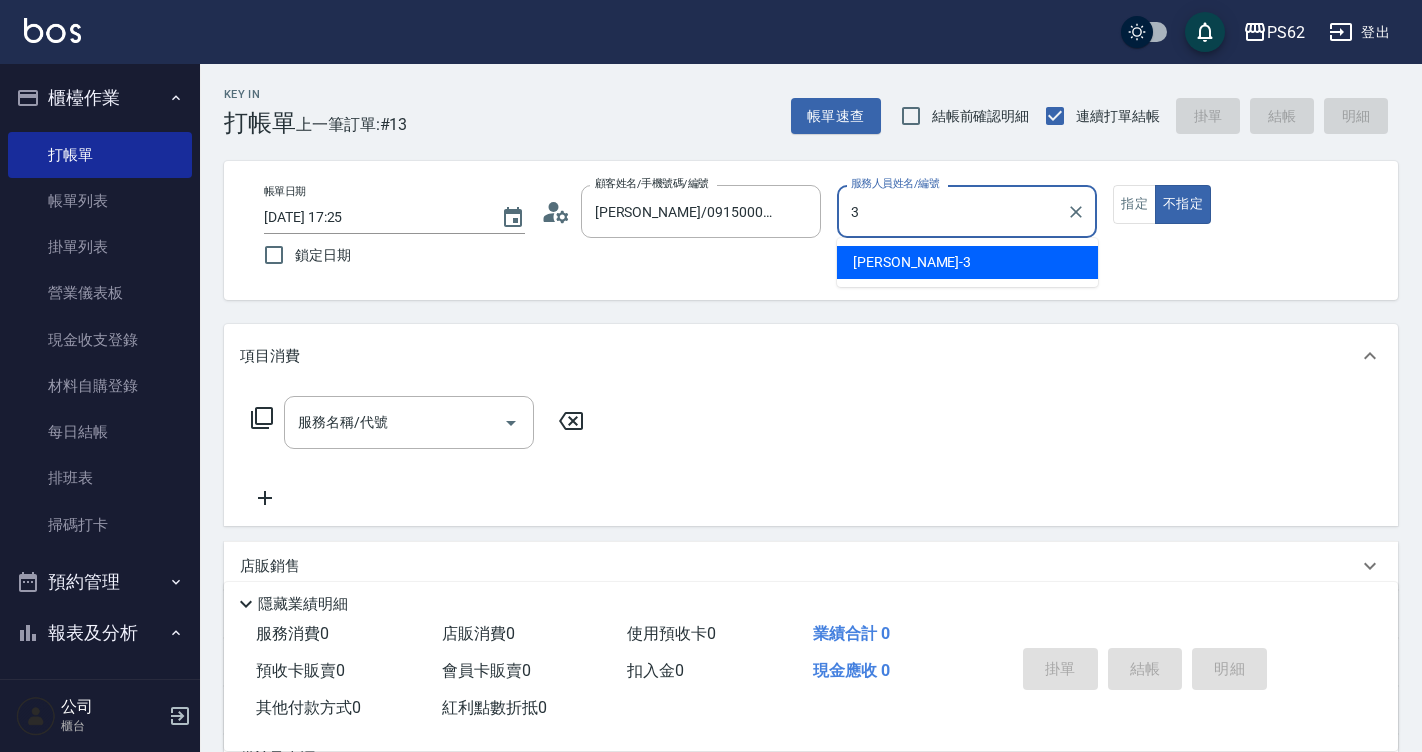 type on "[PERSON_NAME]-3" 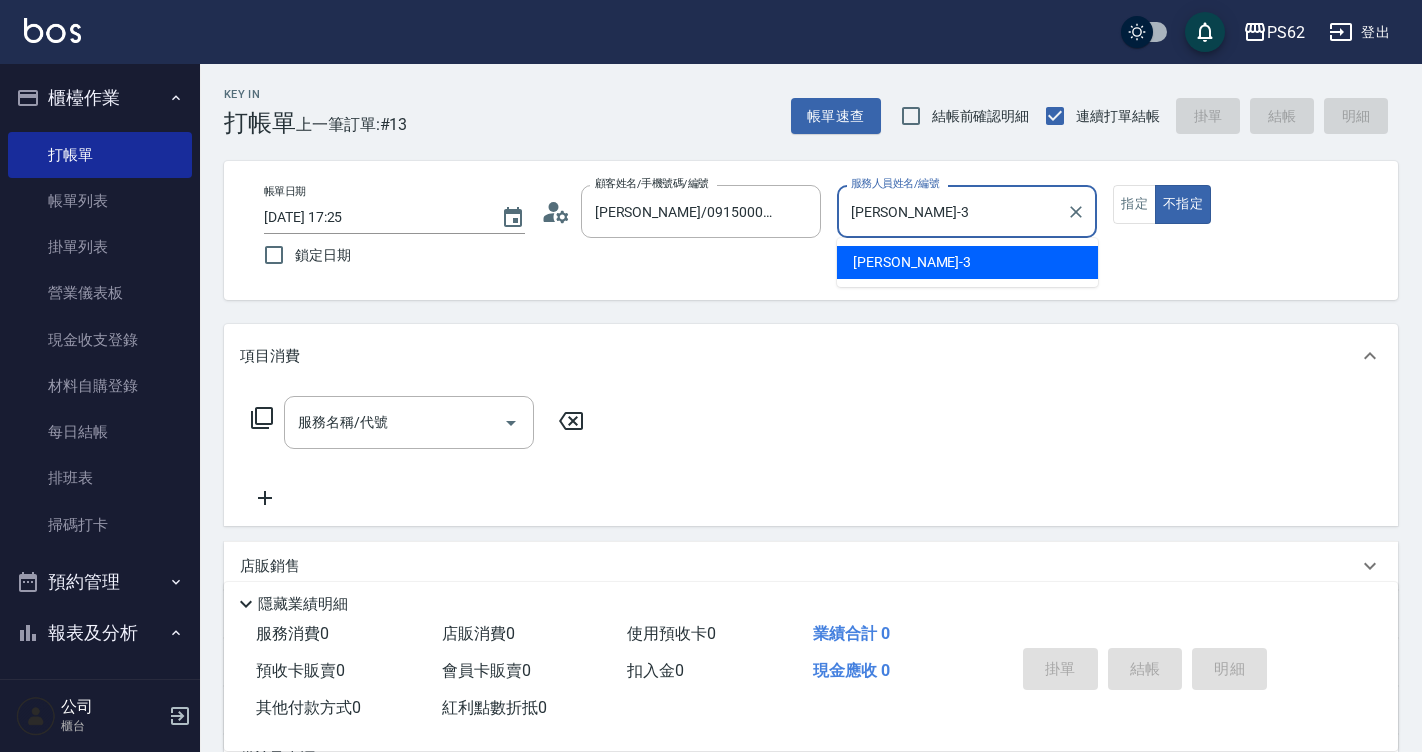 type on "false" 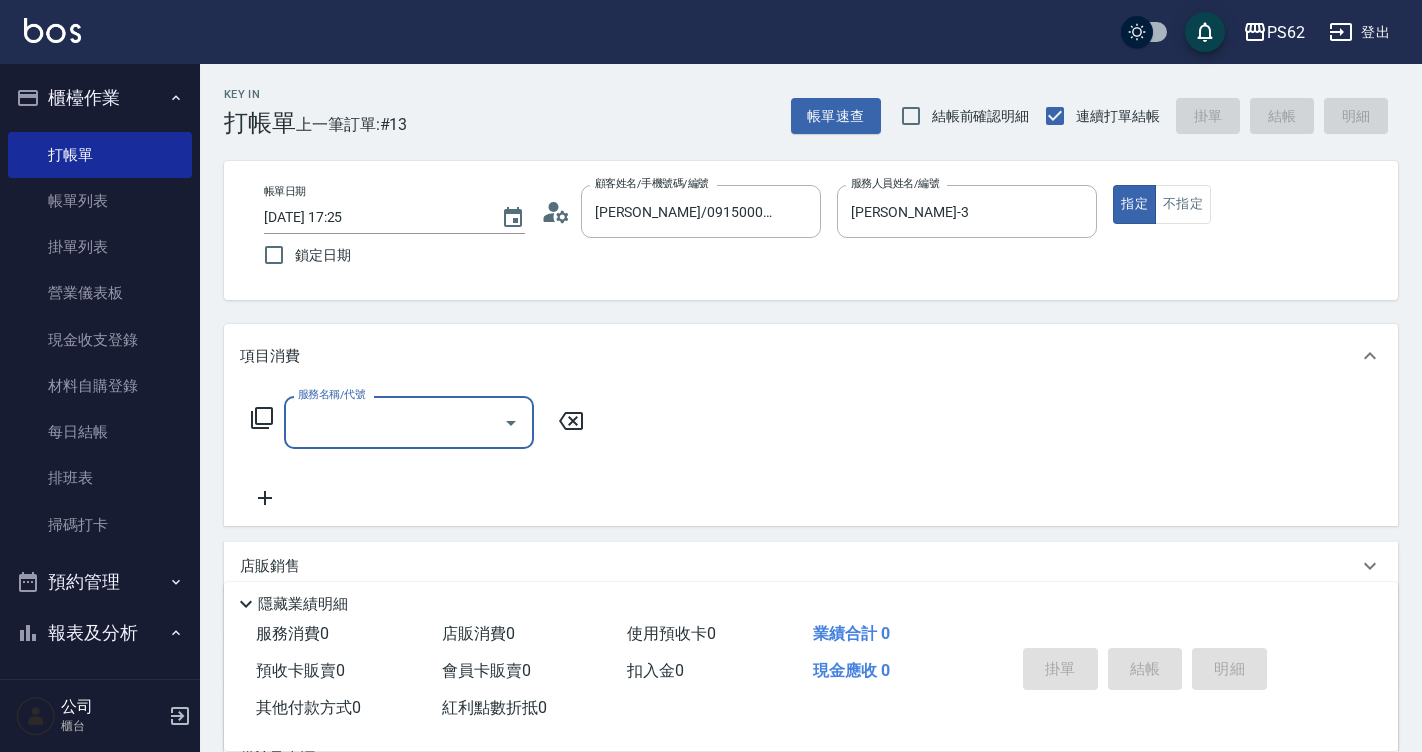 type on "1" 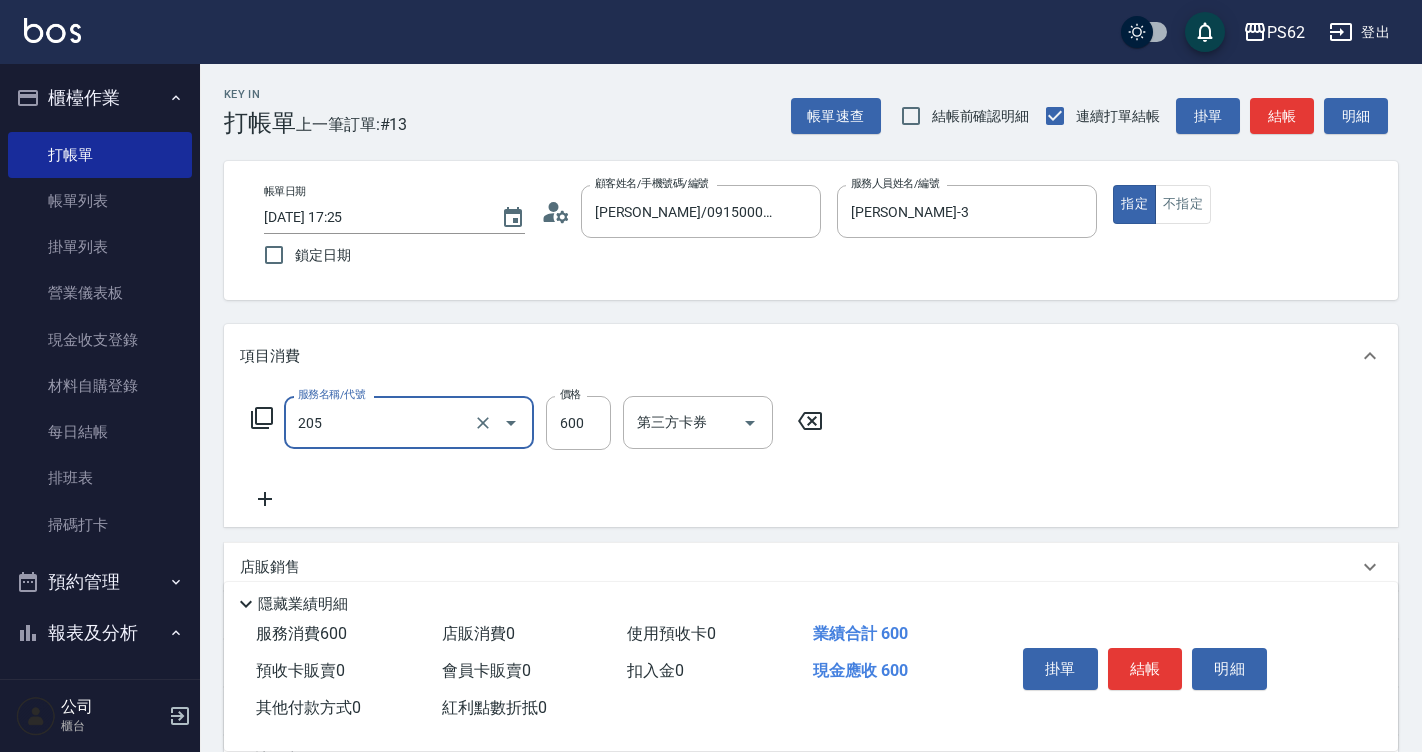 type on "A級洗剪400(205)" 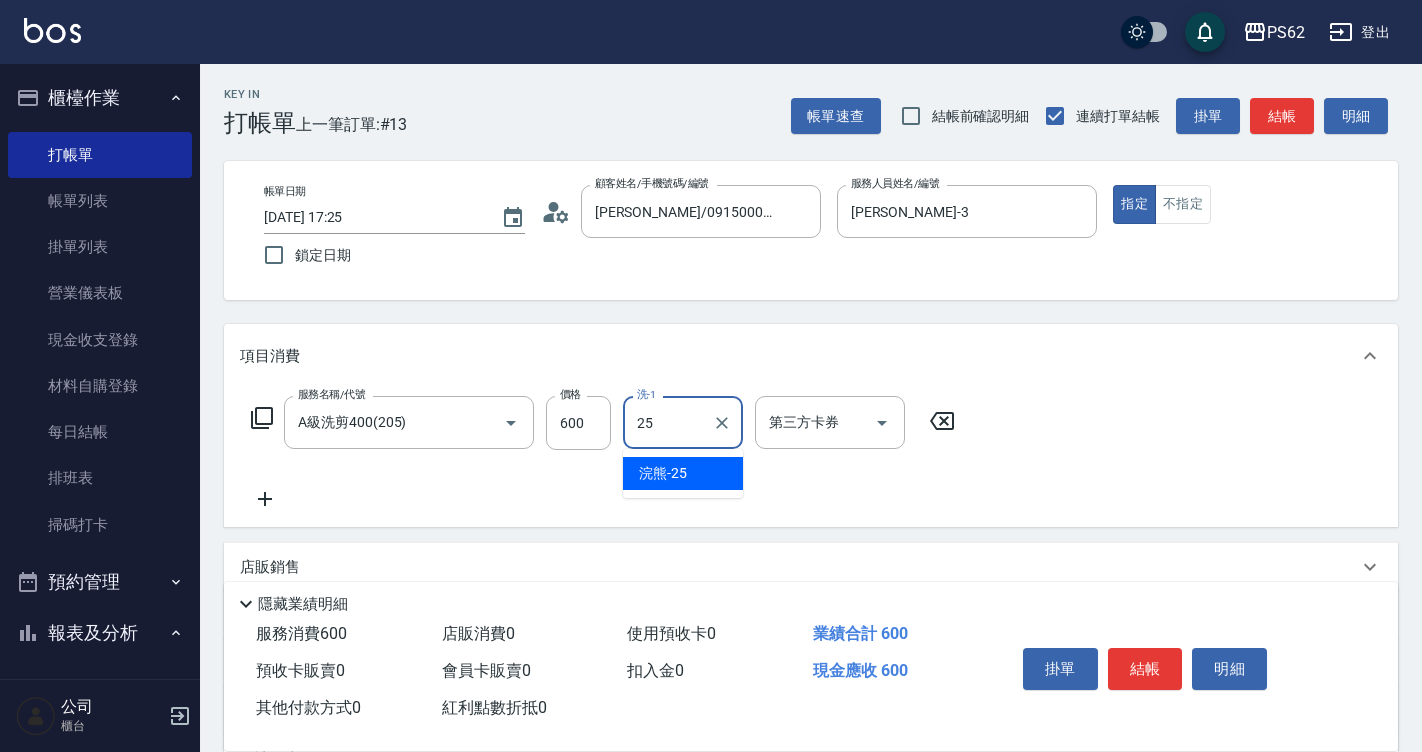 type on "浣熊-25" 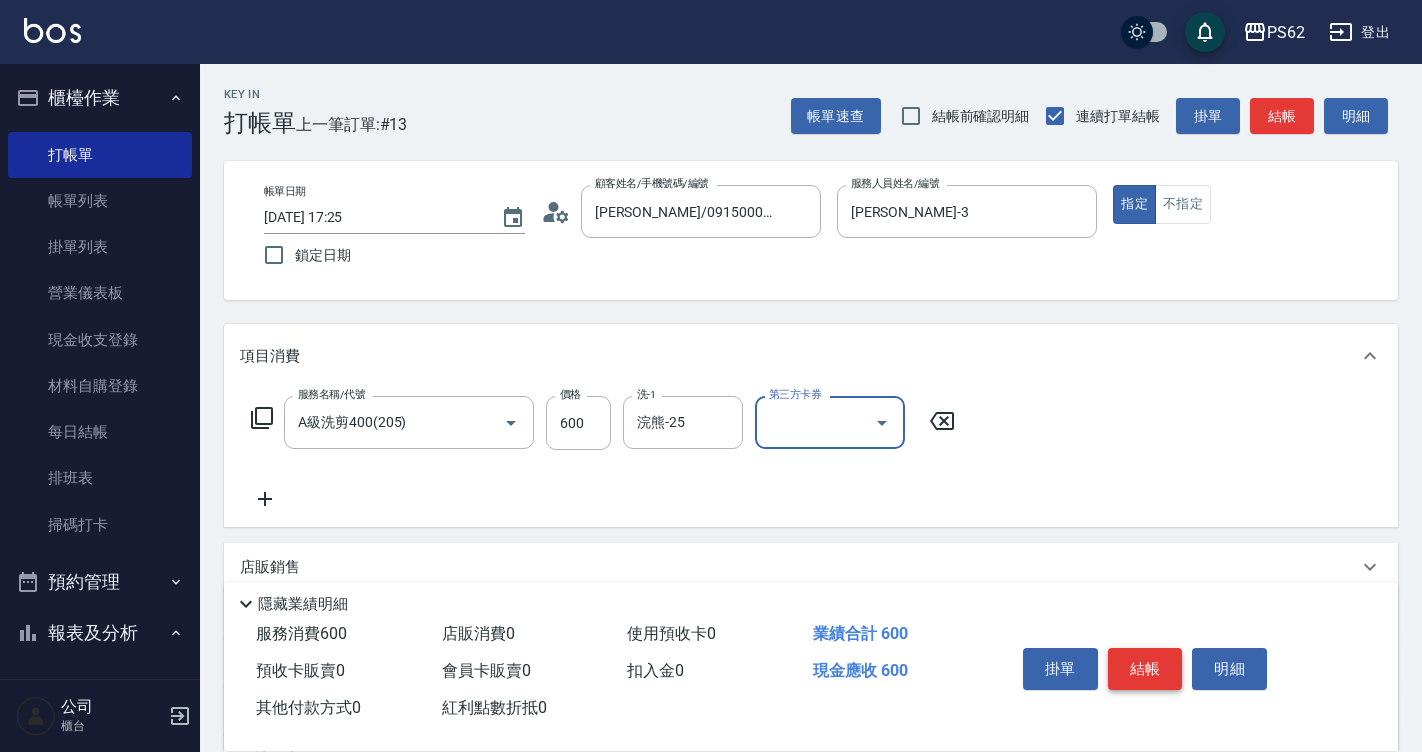 click on "結帳" at bounding box center [1145, 669] 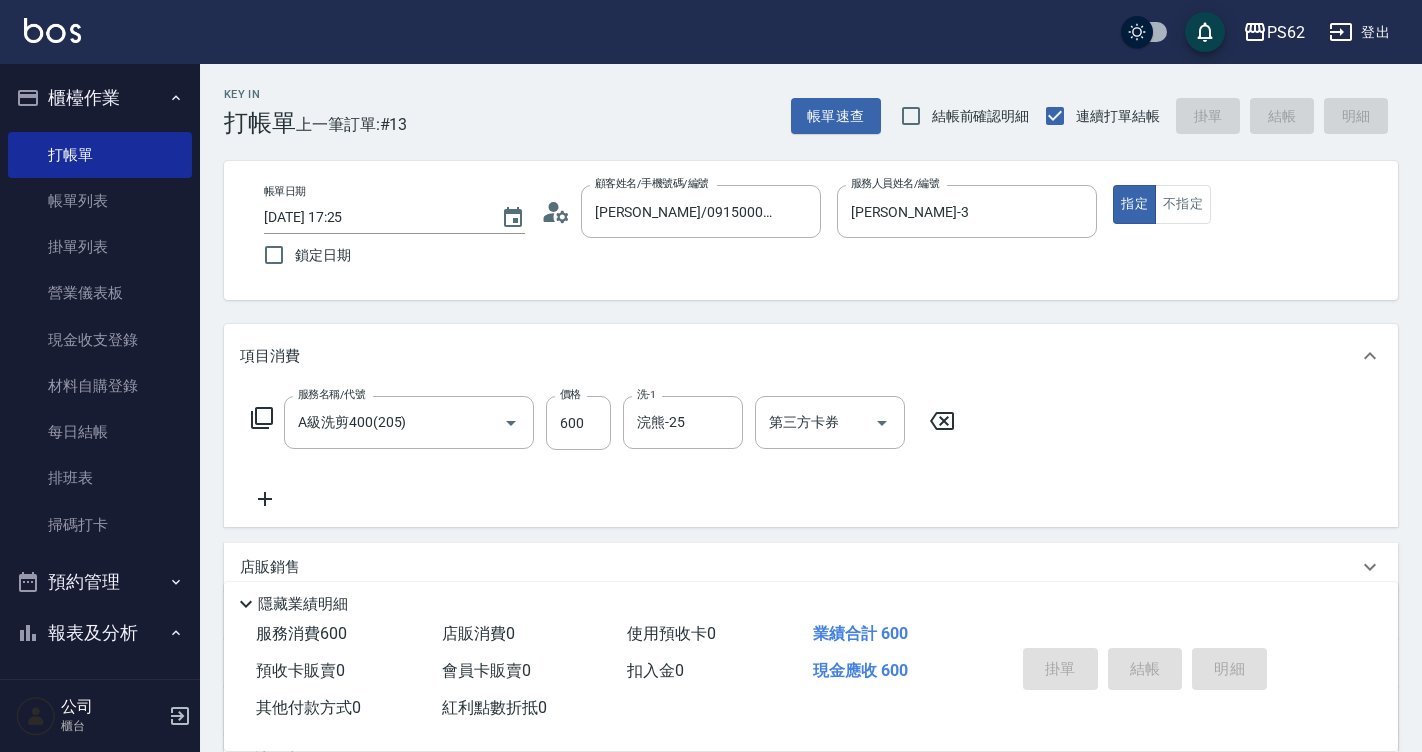 type 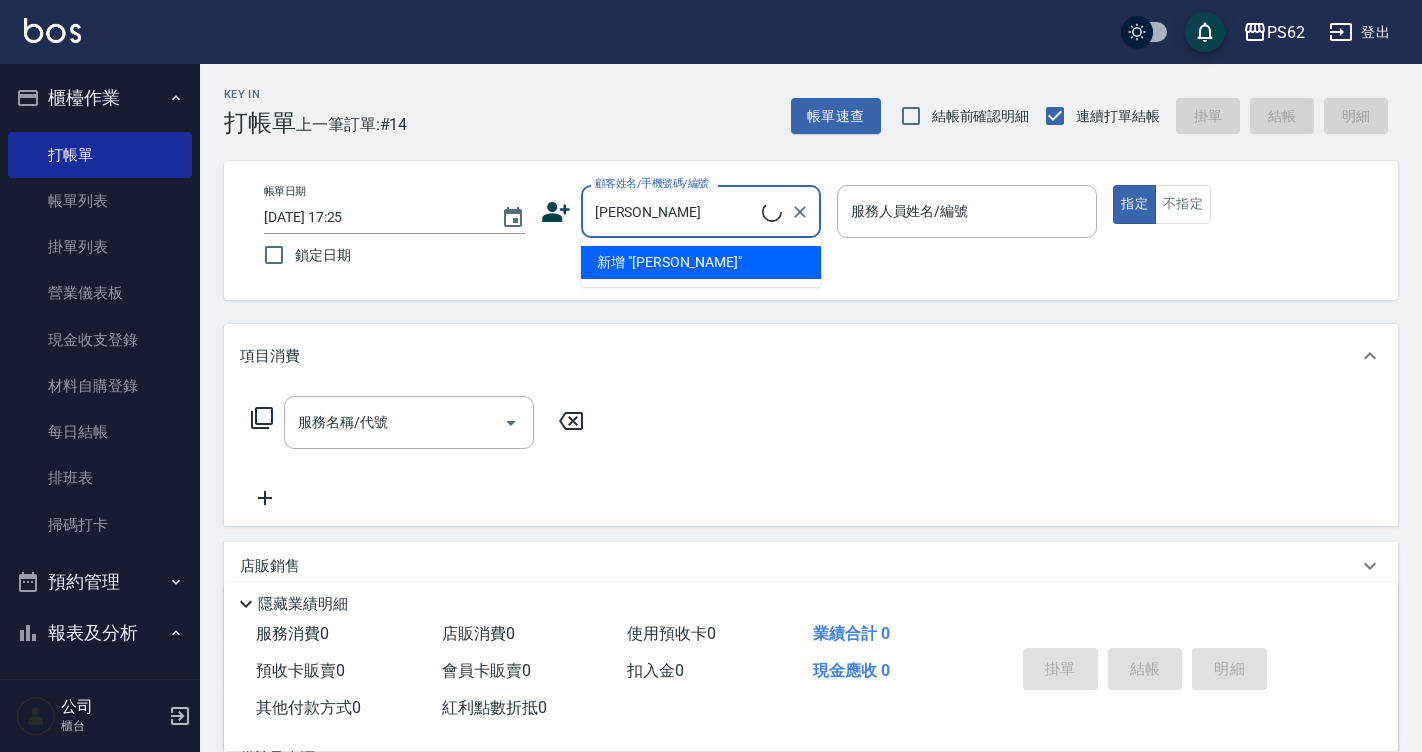 type on "陳" 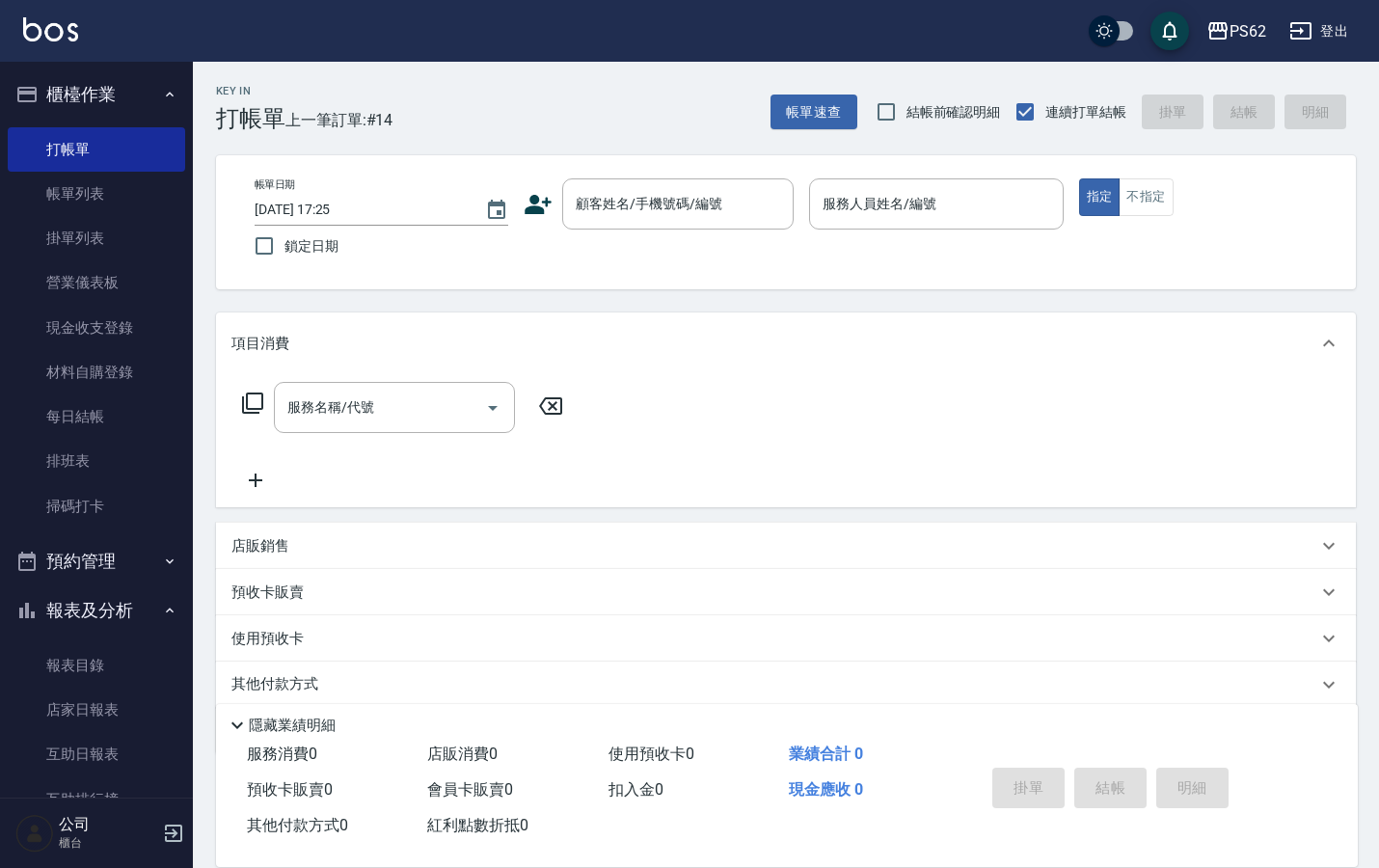 click on "服務名稱/代號 服務名稱/代號" at bounding box center (786, 441) 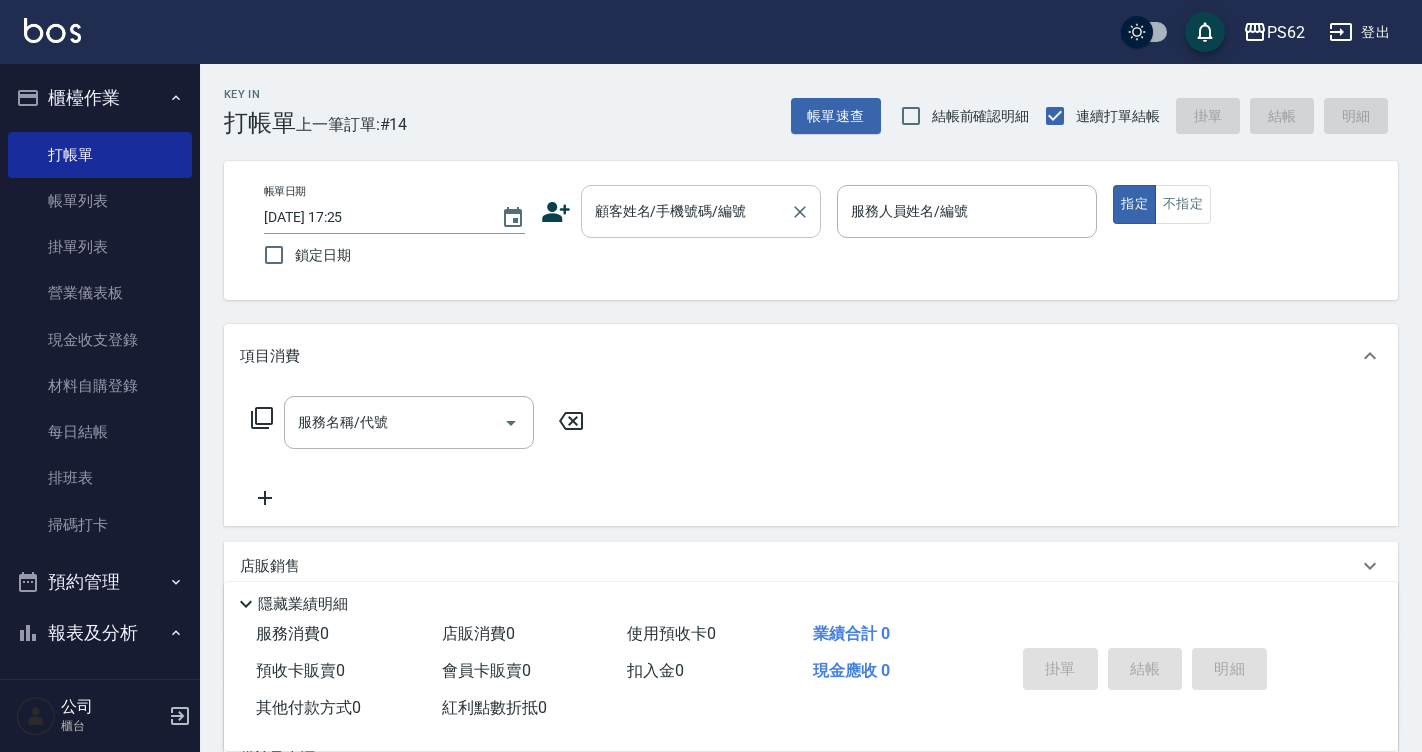 click on "顧客姓名/手機號碼/編號" at bounding box center (686, 211) 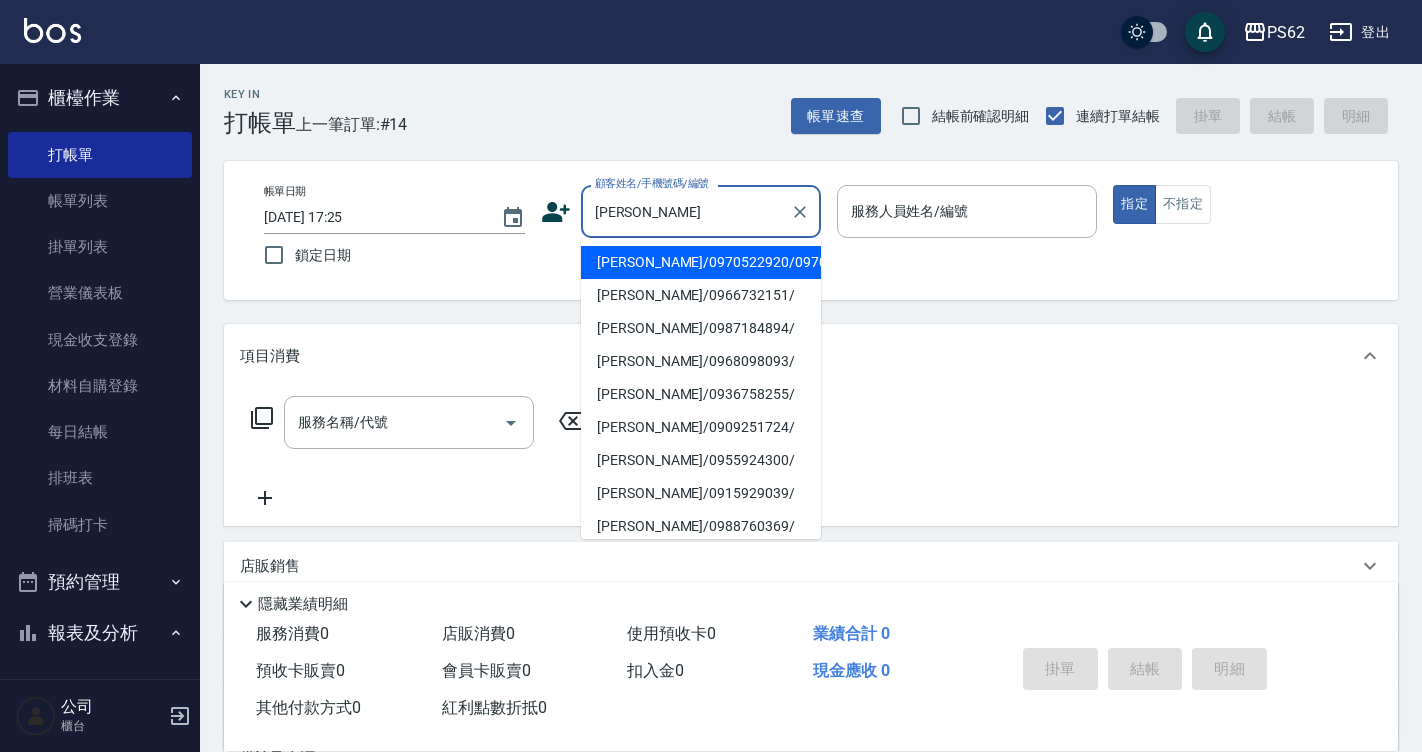 click on "[PERSON_NAME]/0970522920/0970522920" at bounding box center (701, 262) 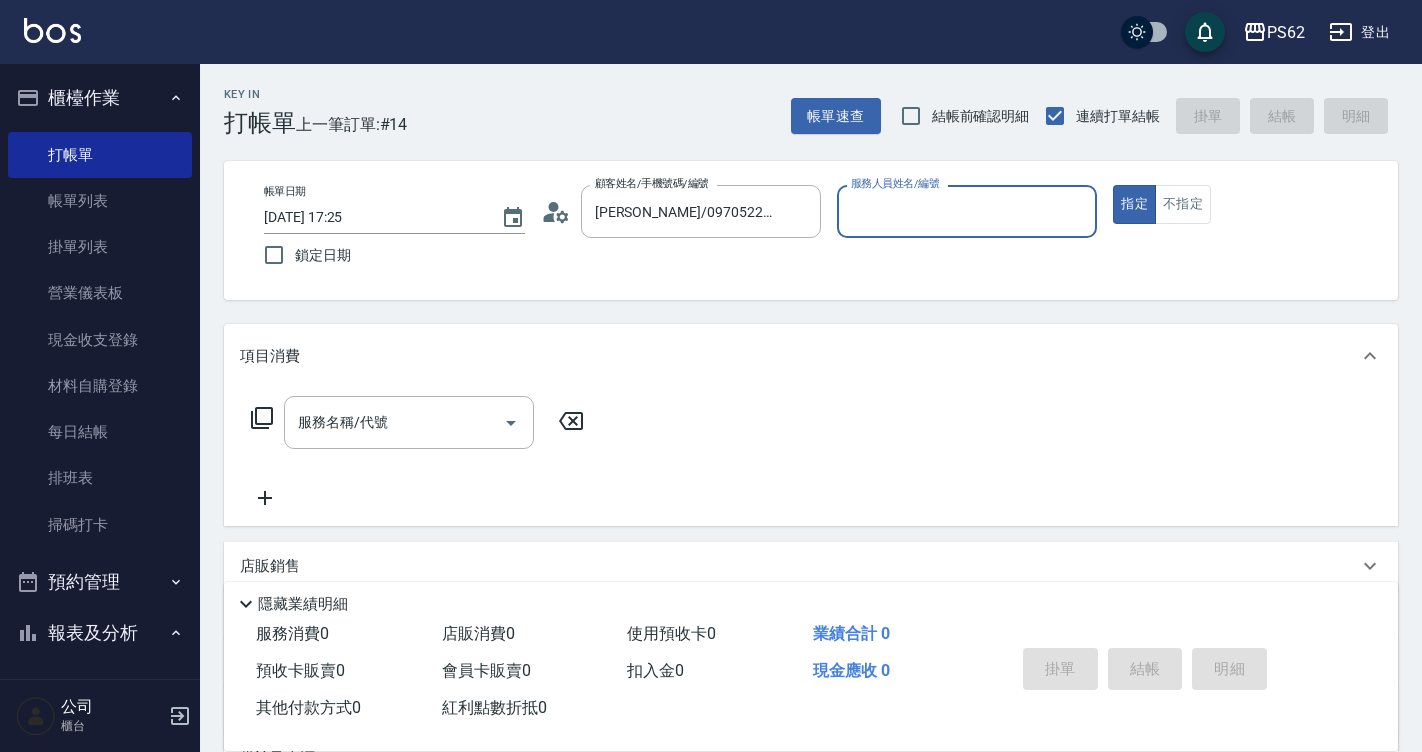 type on "[PERSON_NAME]-3" 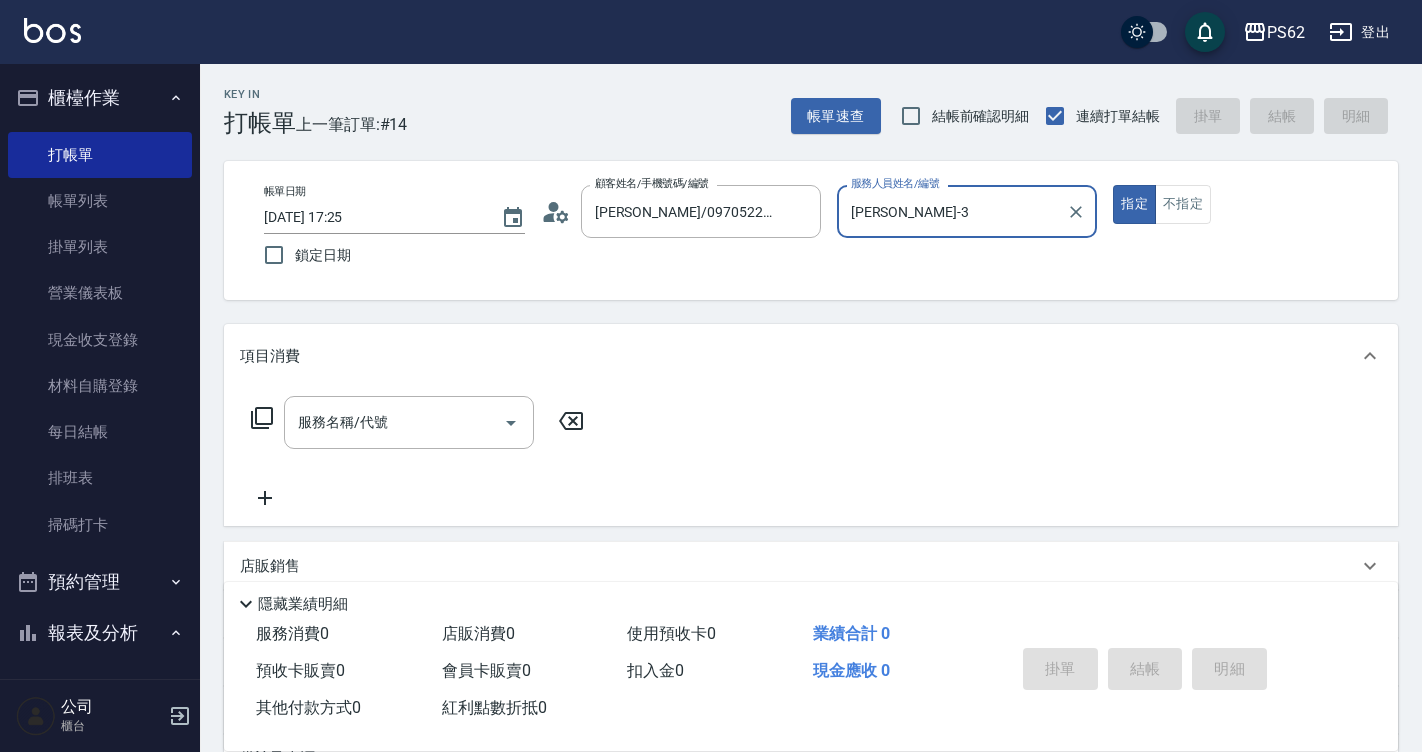 click on "指定" at bounding box center (1134, 204) 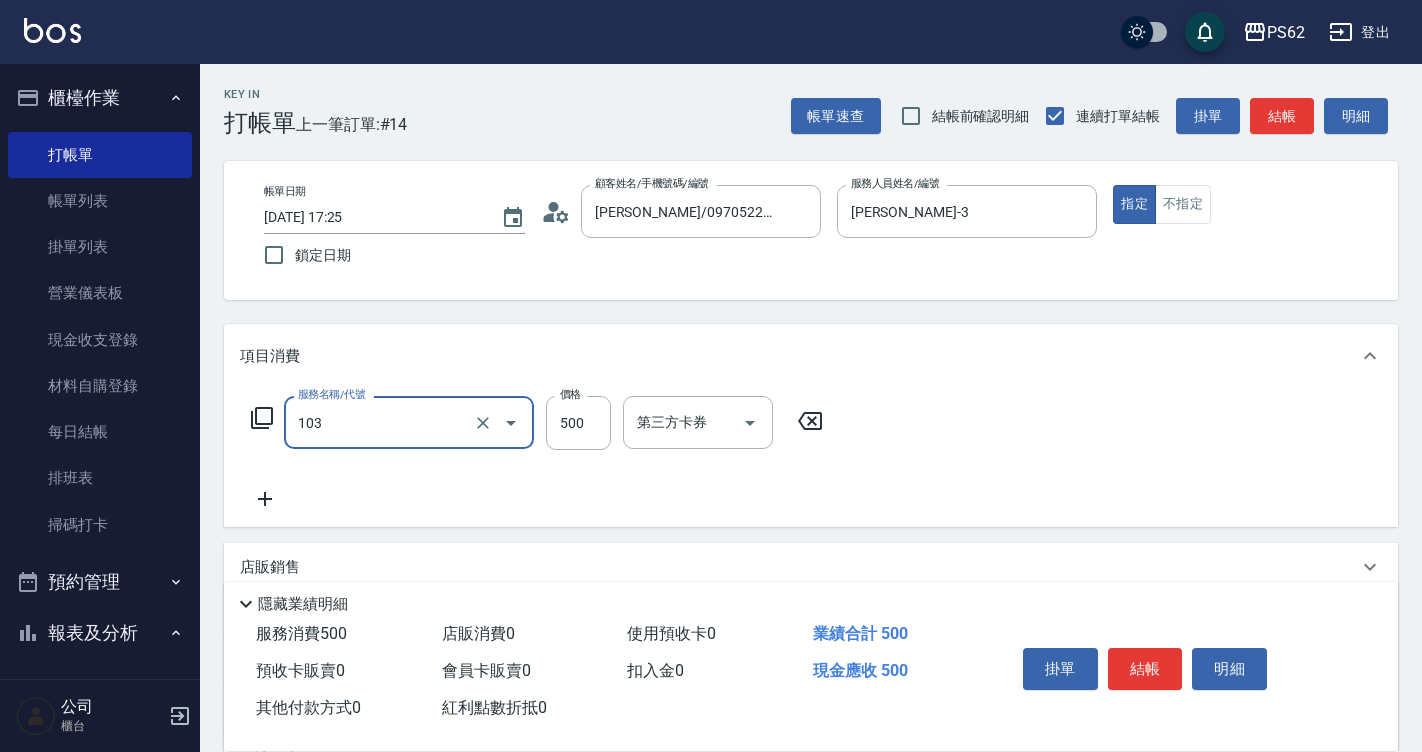 type on "B級洗剪500(103)" 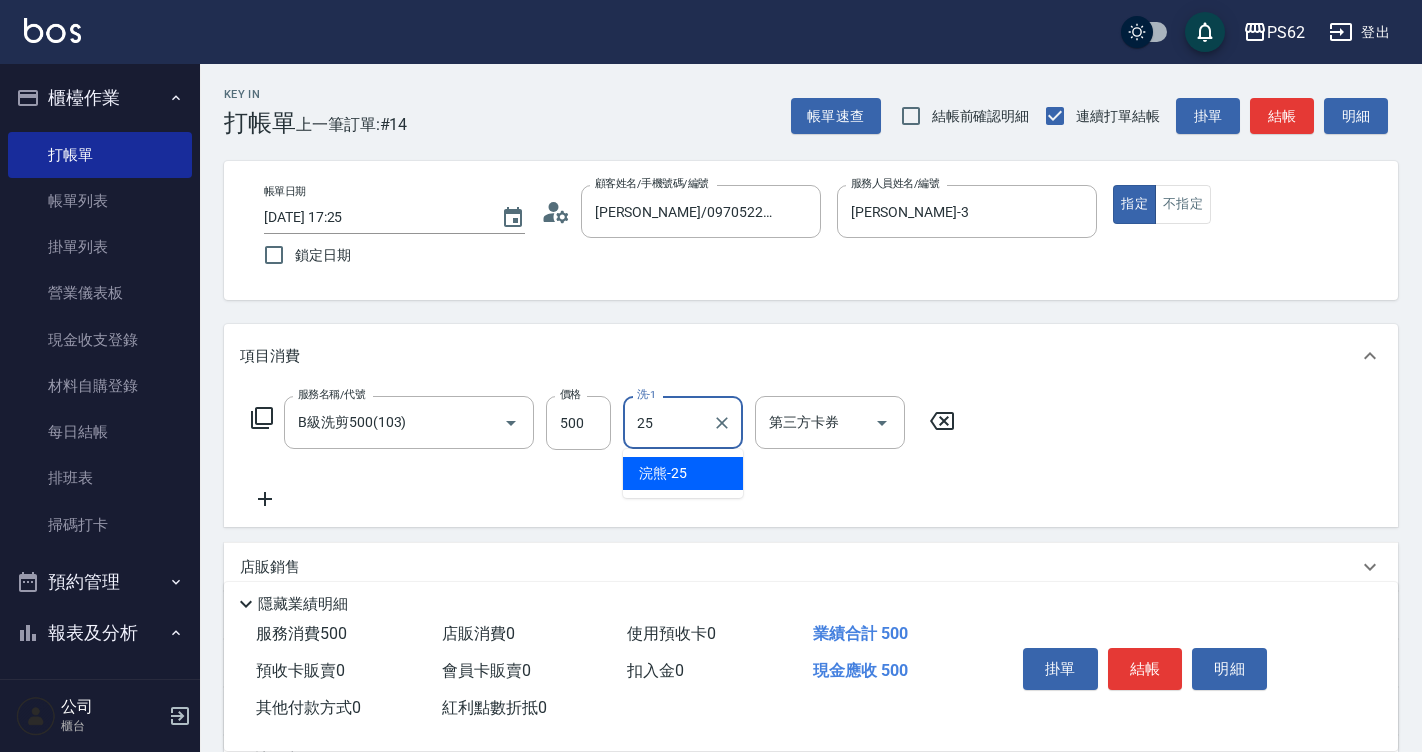 type on "浣熊-25" 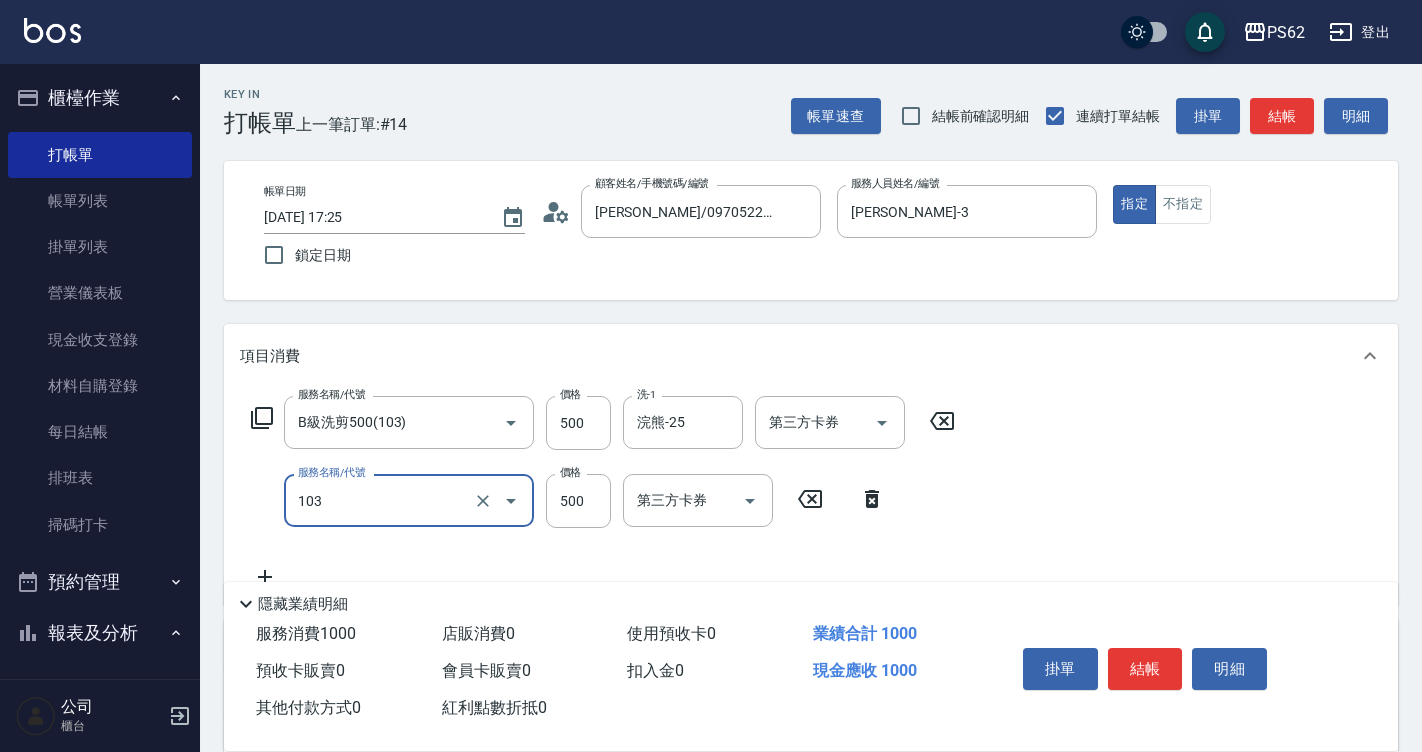 type on "B級洗剪500(103)" 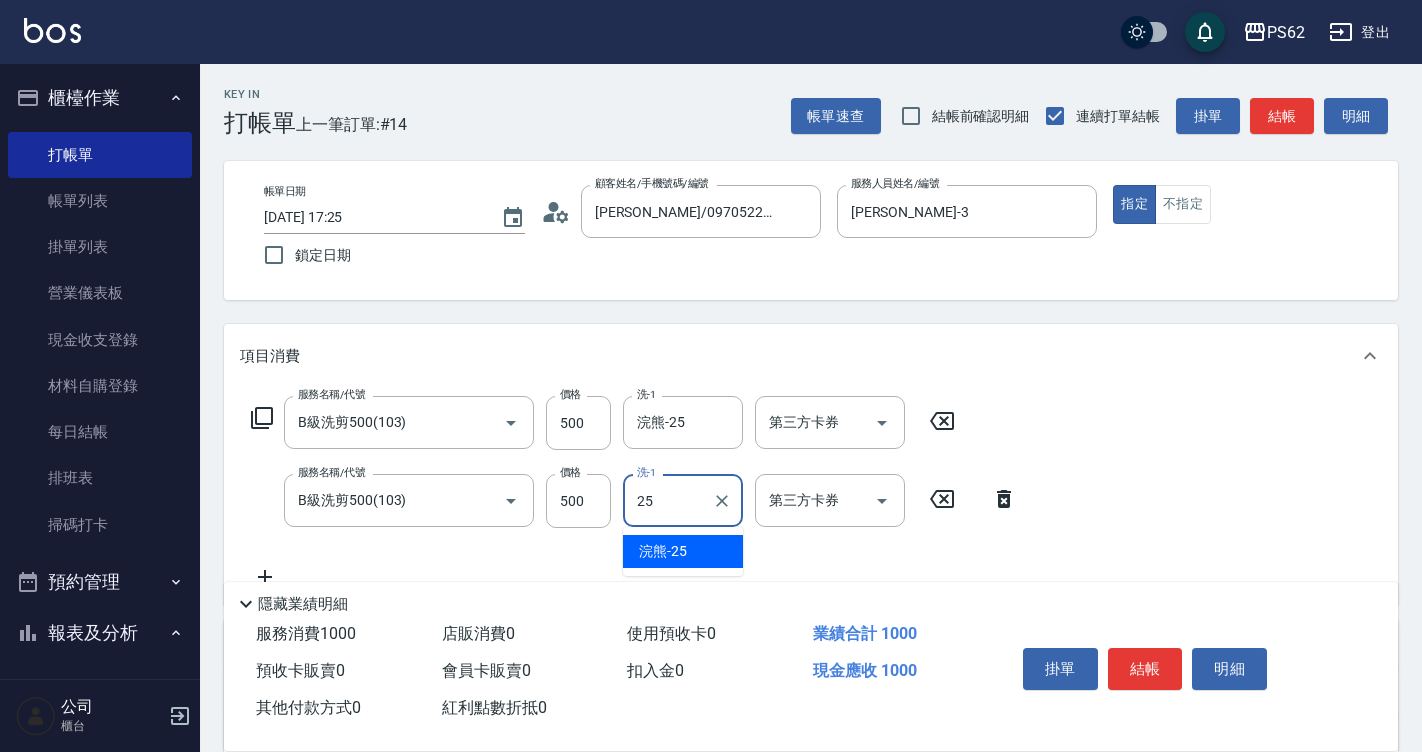 type on "浣熊-25" 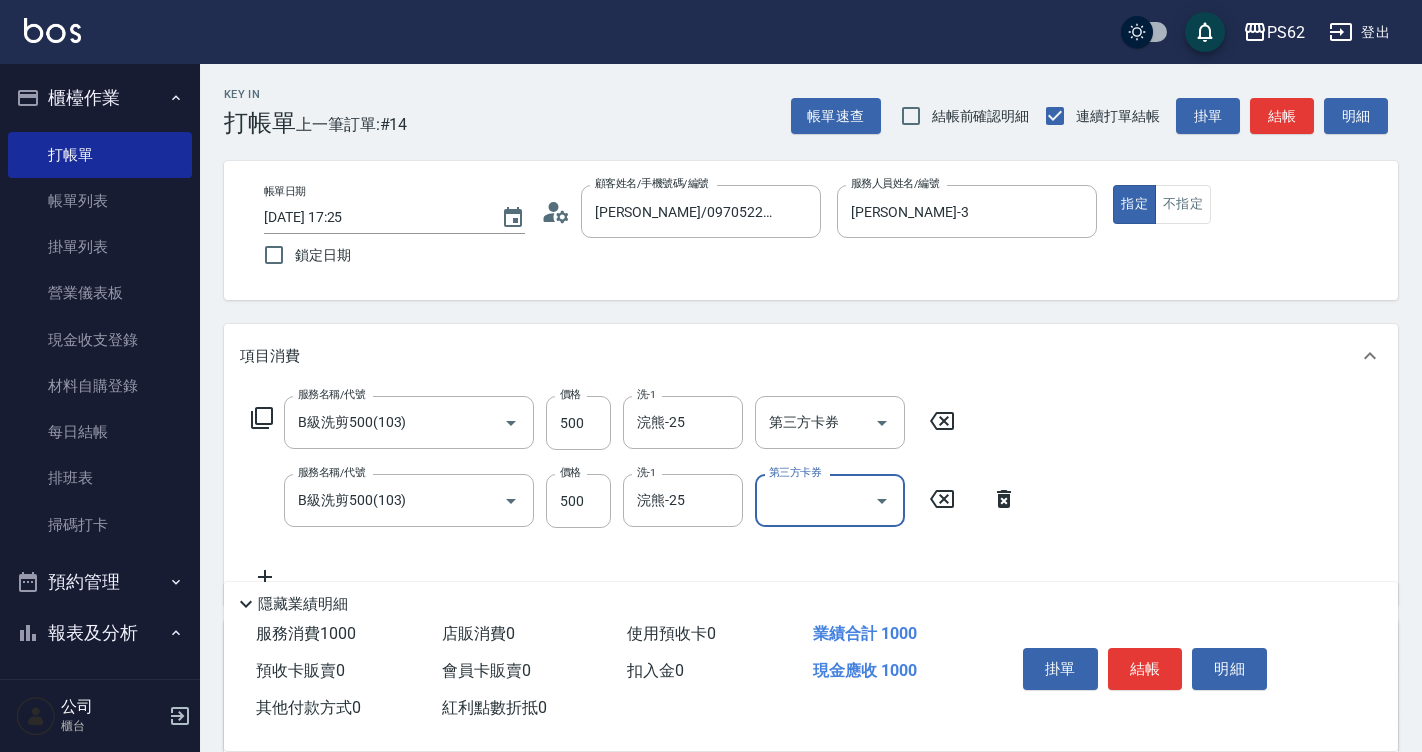 click on "結帳" at bounding box center (1145, 669) 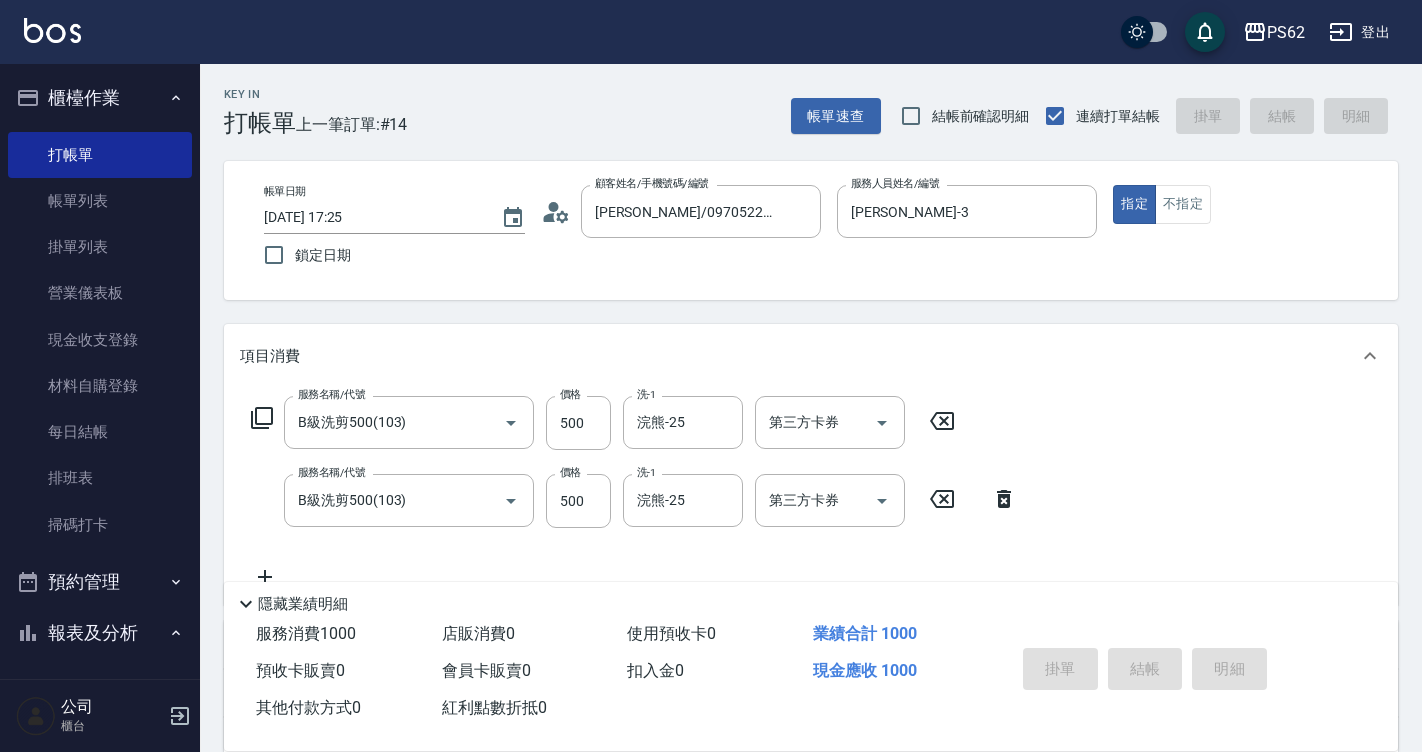 type 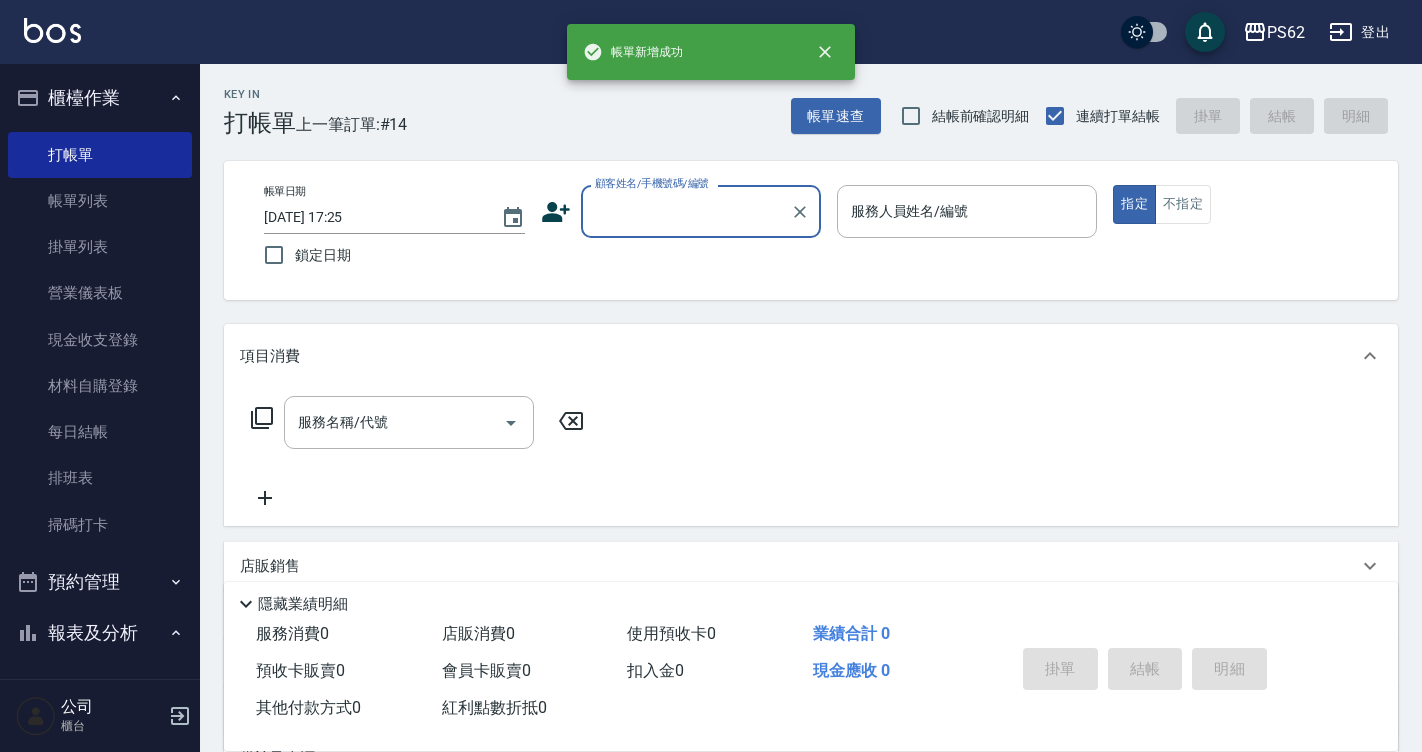 scroll, scrollTop: 0, scrollLeft: 0, axis: both 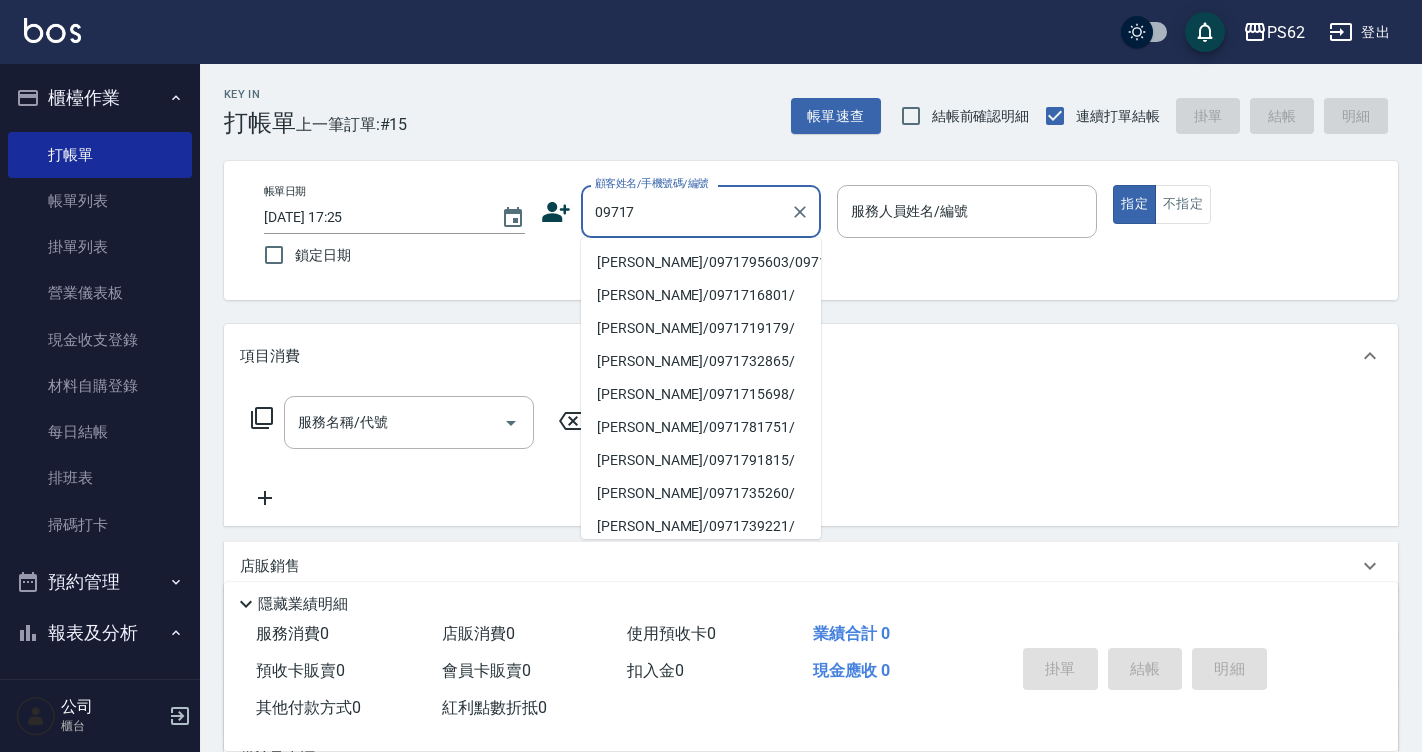 click on "[PERSON_NAME]/0971795603/0971795603" at bounding box center [701, 262] 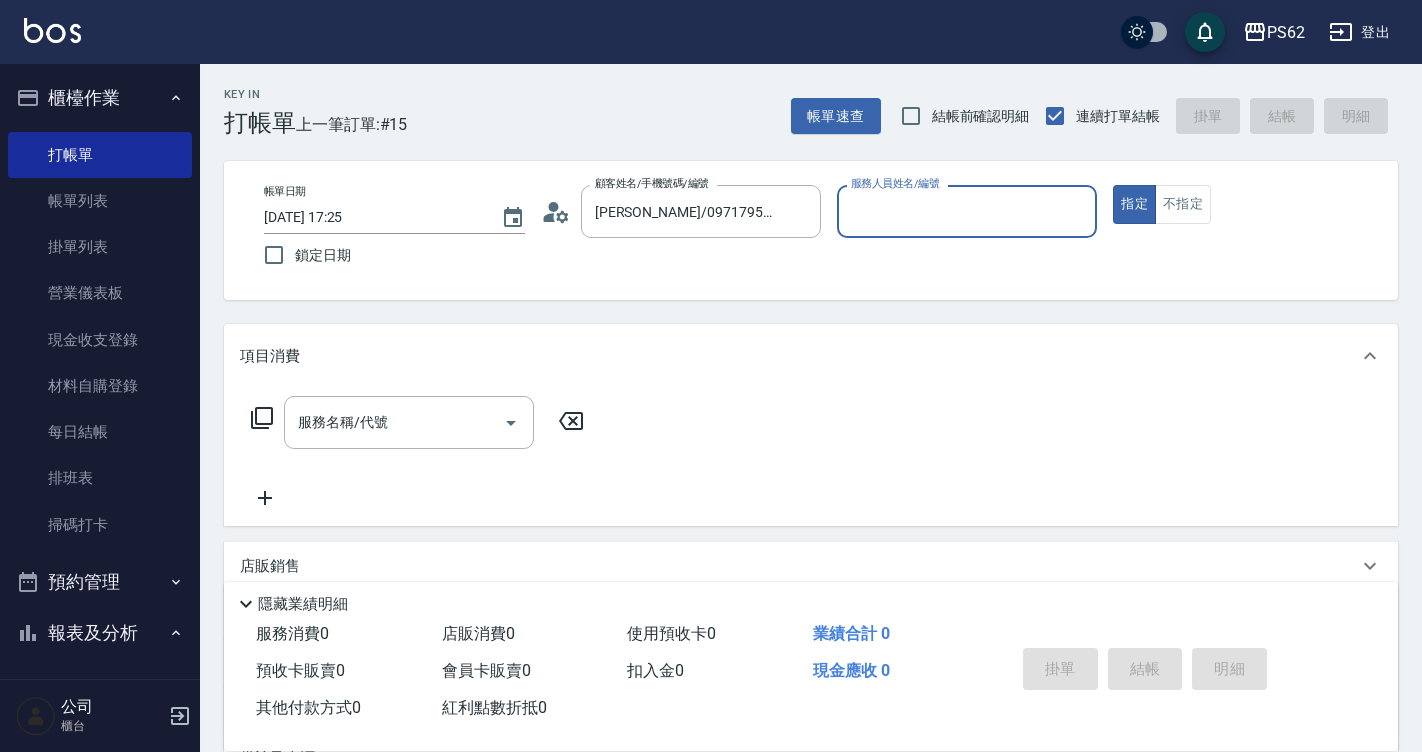 type on "[PERSON_NAME]-3" 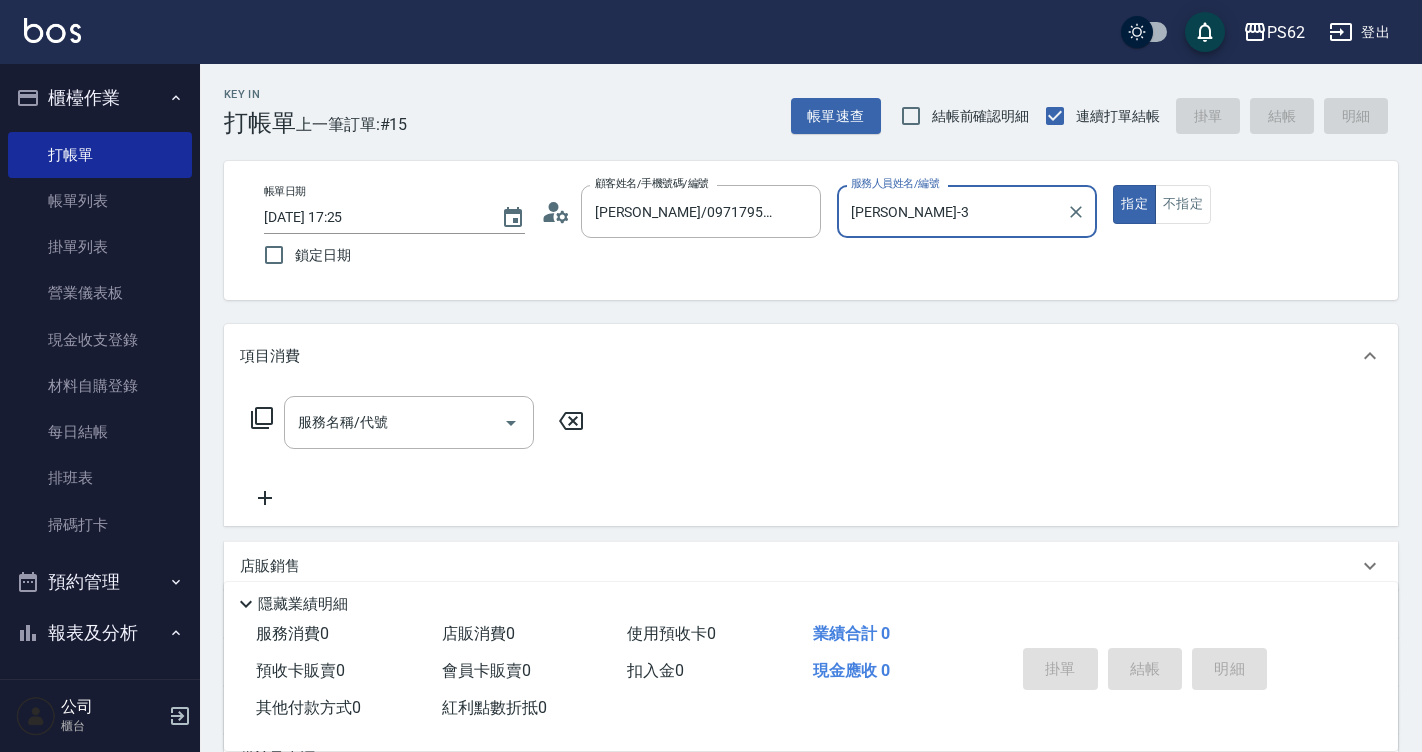 click on "指定" at bounding box center [1134, 204] 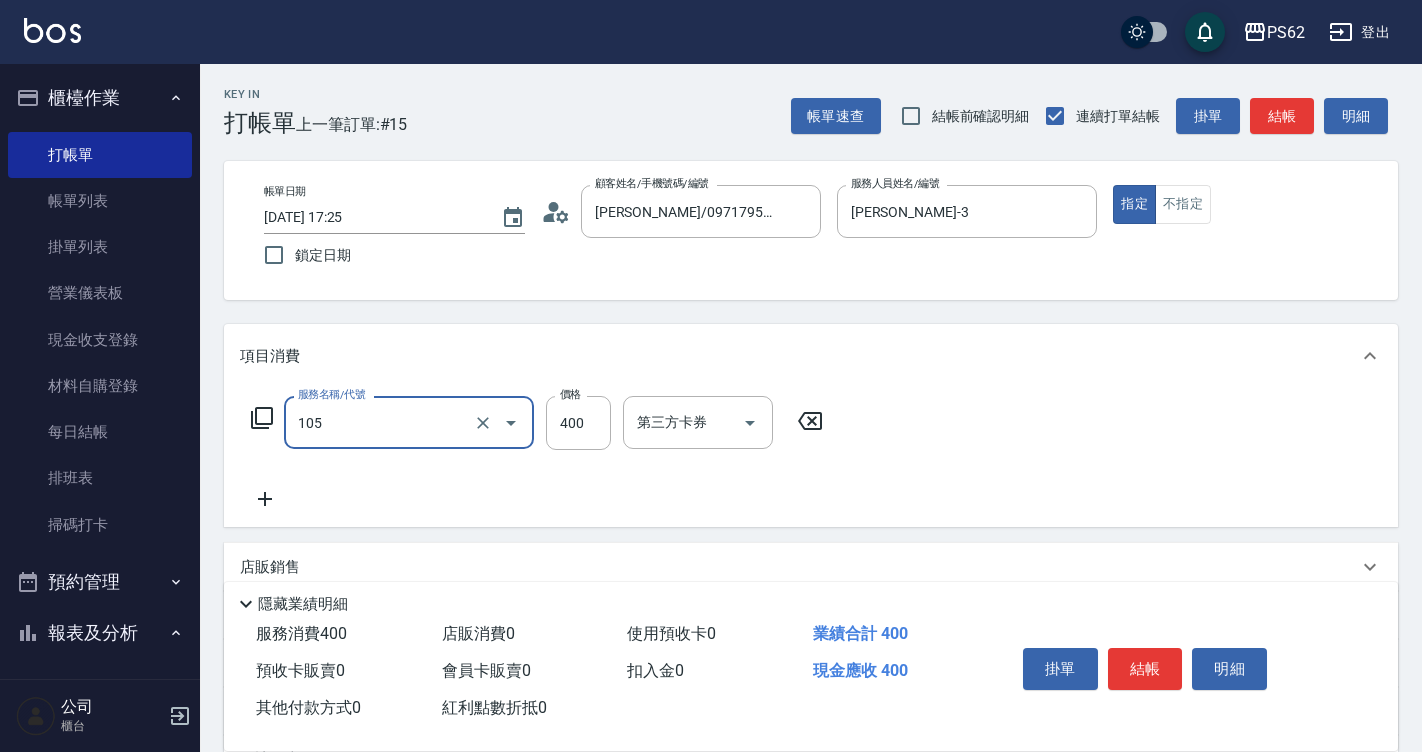 type on "A級單剪400(105)" 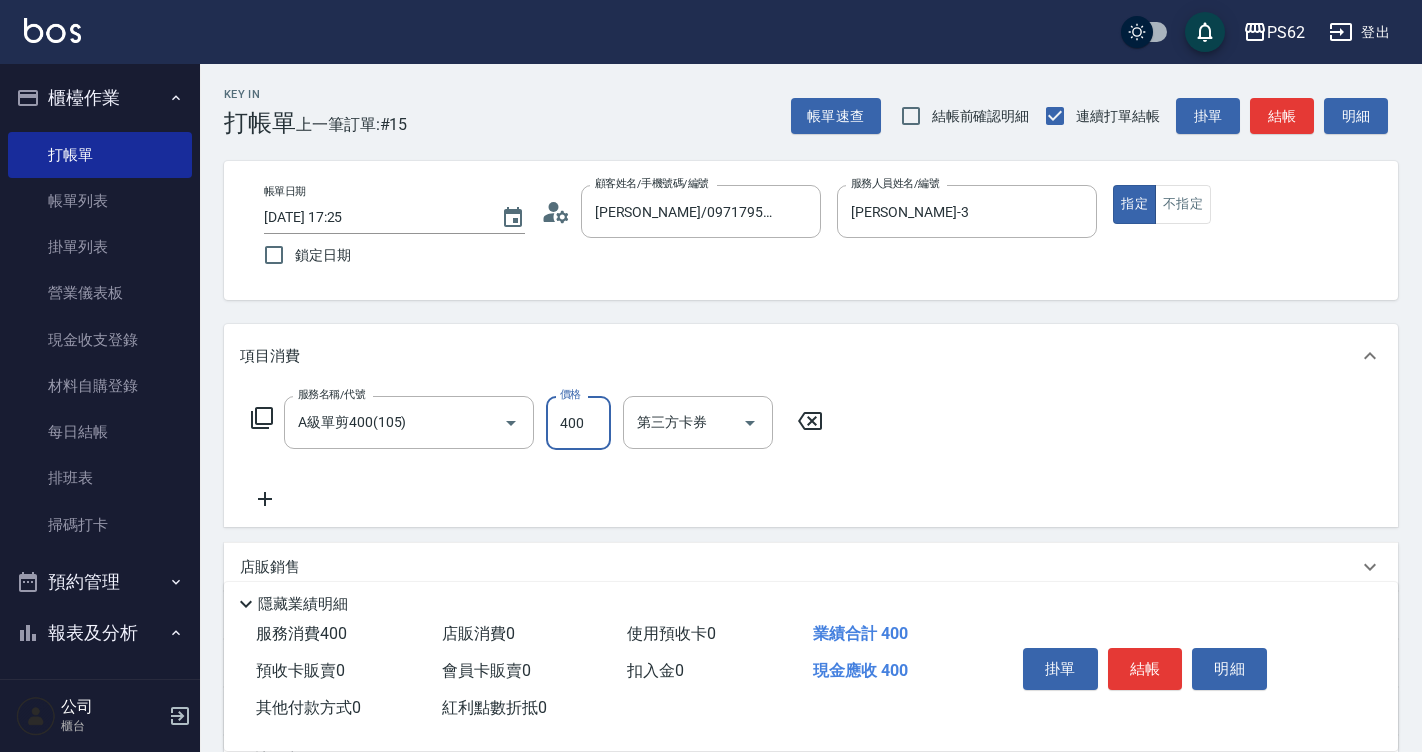click on "結帳" at bounding box center (1145, 669) 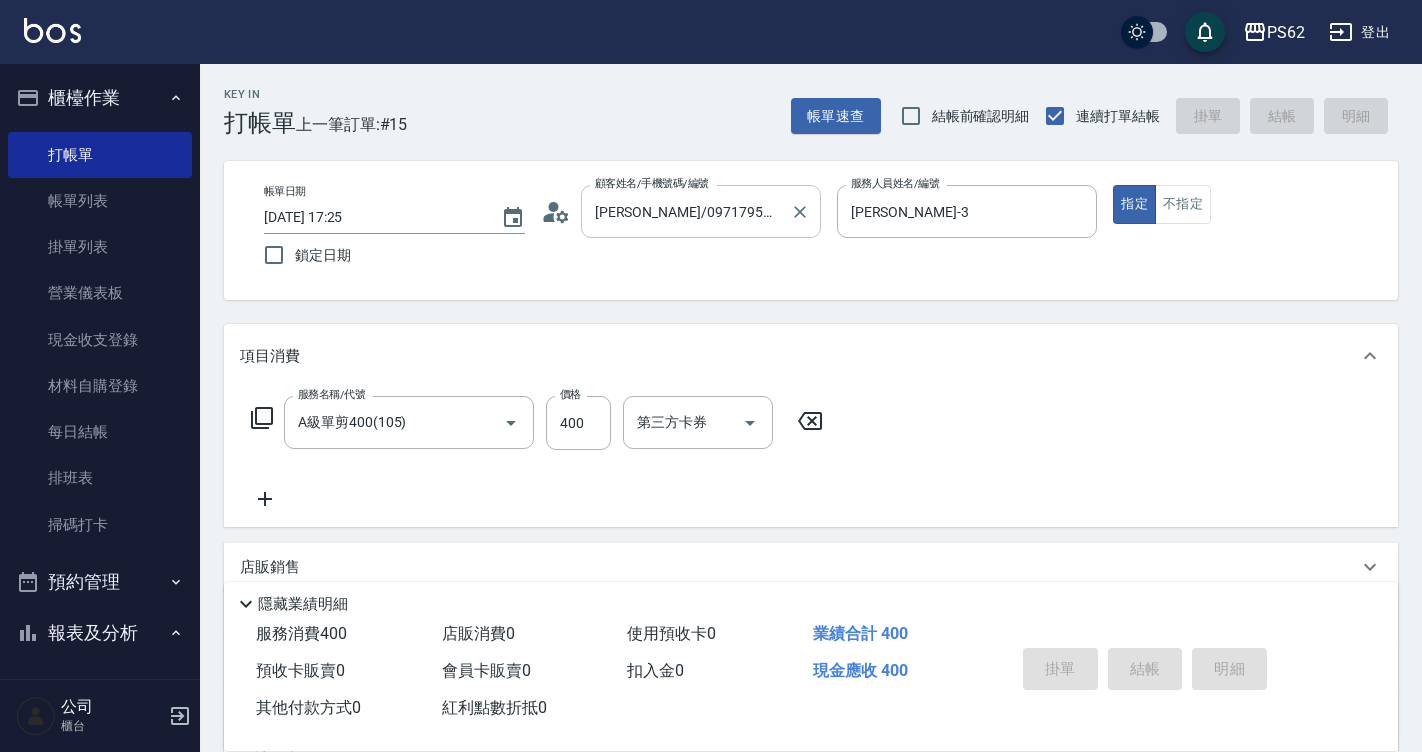 type on "[DATE] 17:26" 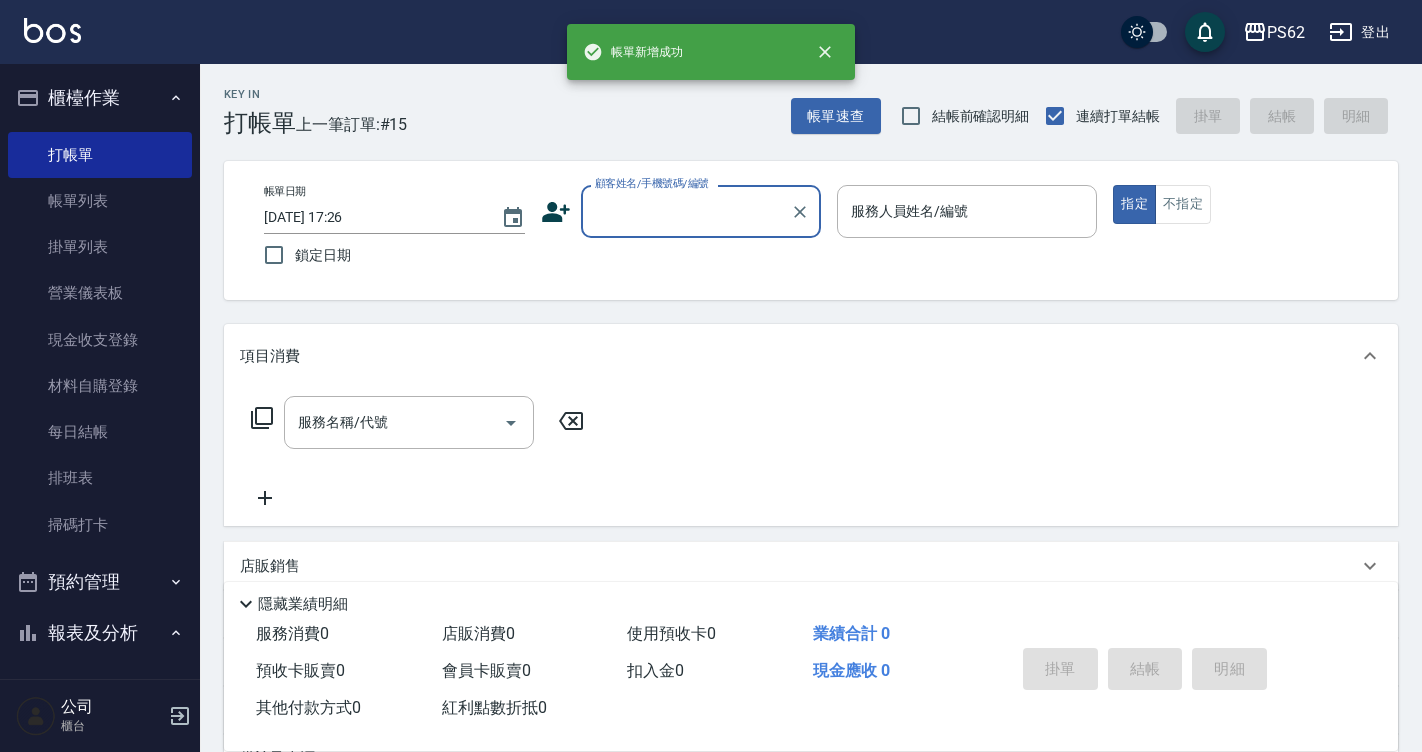 scroll, scrollTop: 0, scrollLeft: 0, axis: both 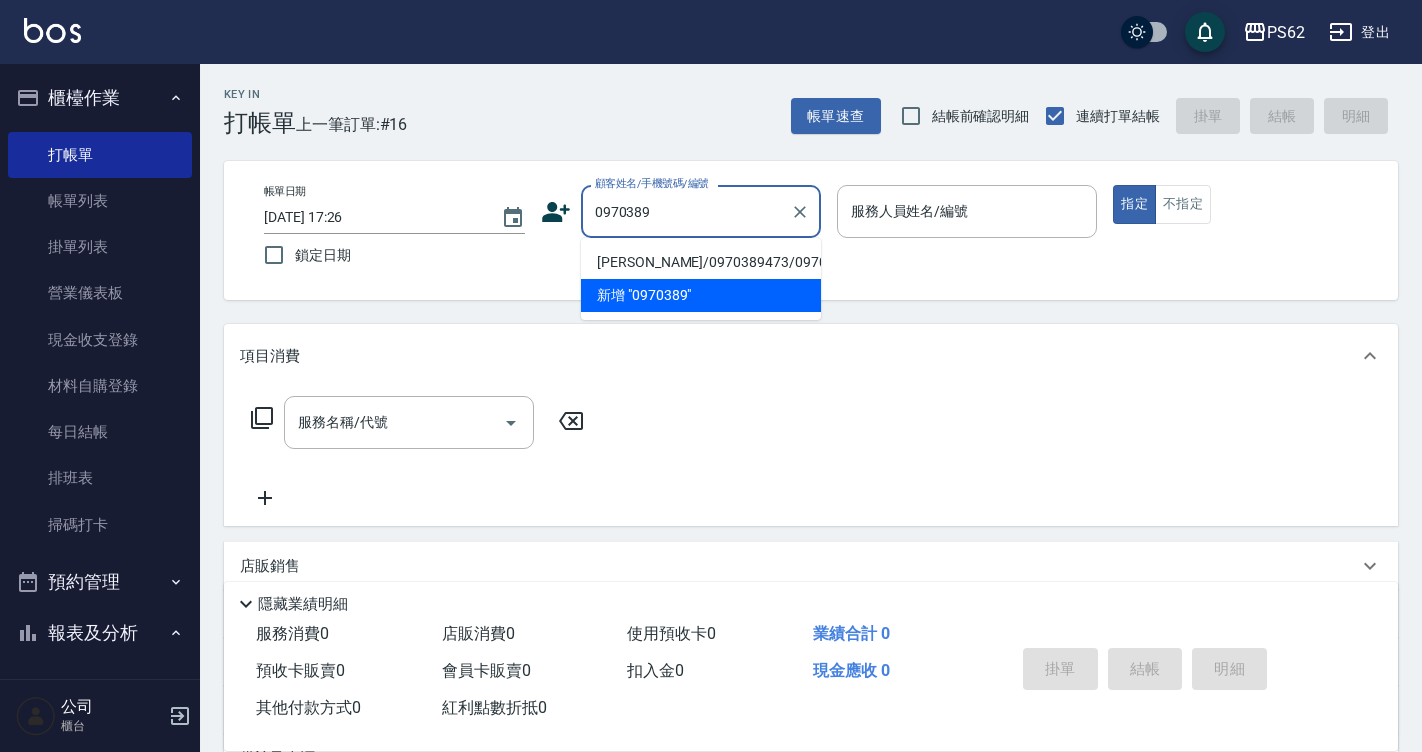 click on "[PERSON_NAME]/0970389473/0970389473" at bounding box center [701, 262] 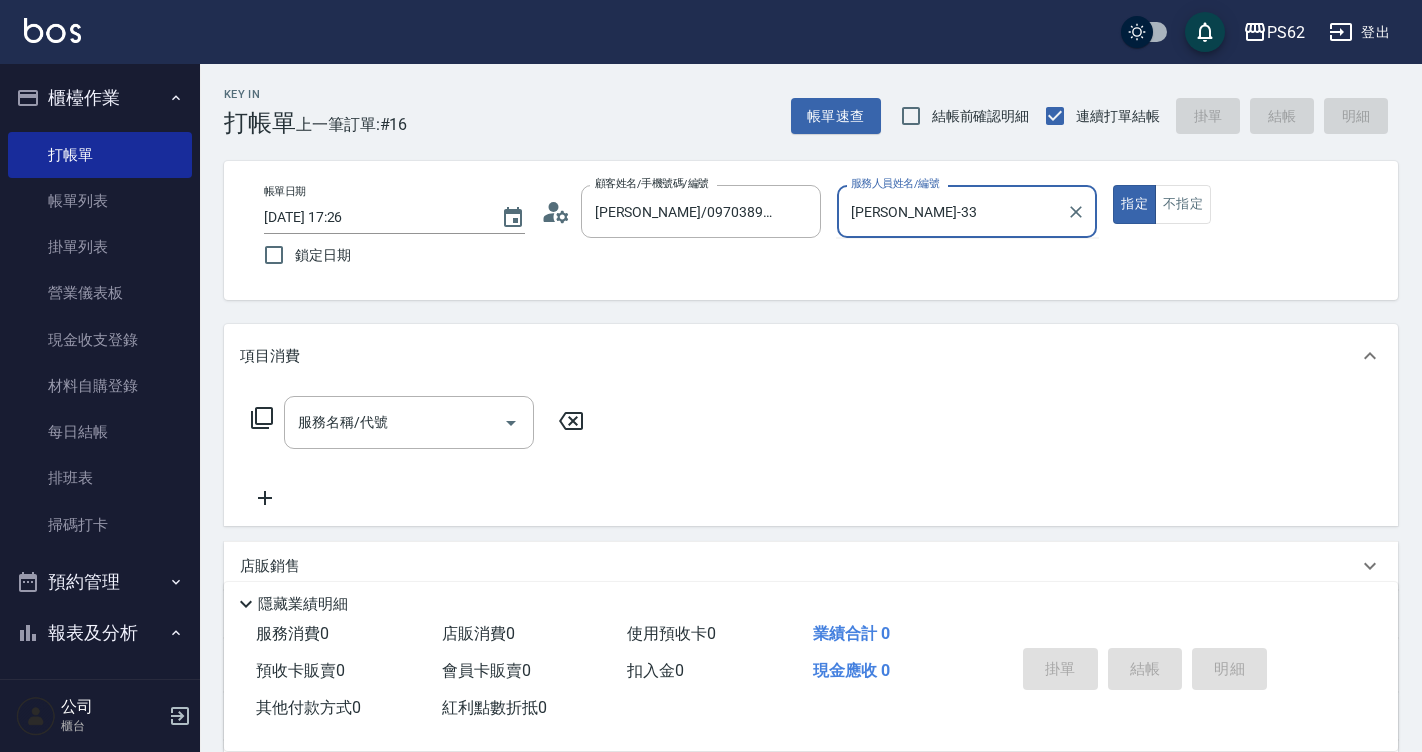 type on "[PERSON_NAME]-3" 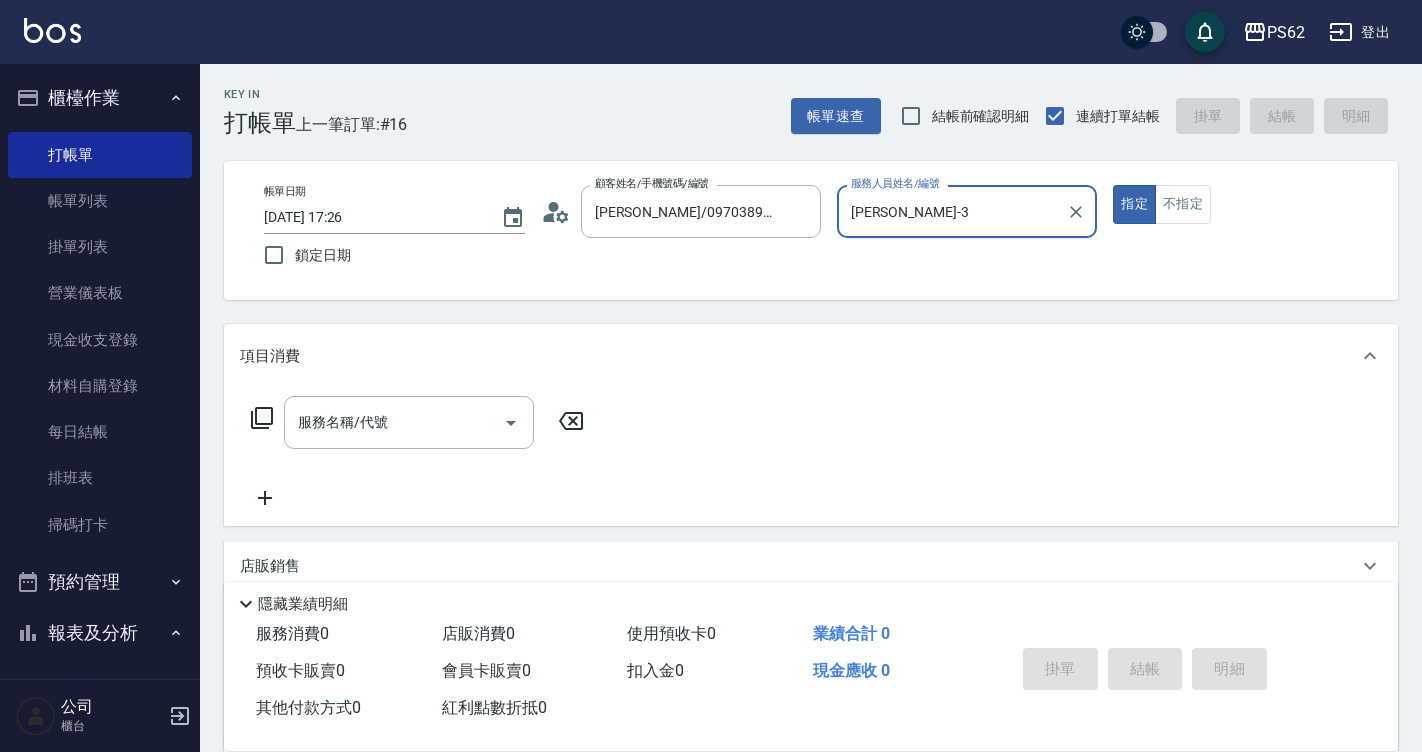 click on "指定" at bounding box center [1134, 204] 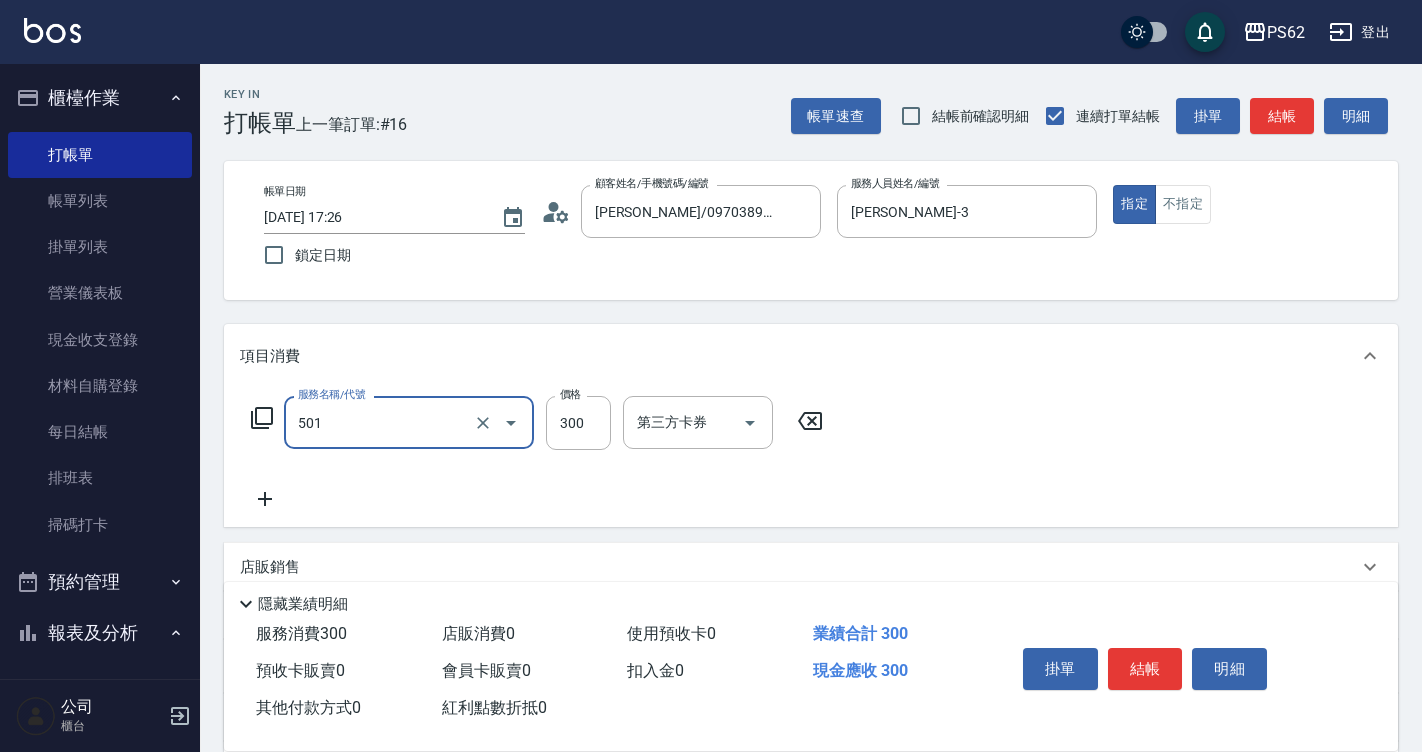 type on "自備護髮(501)" 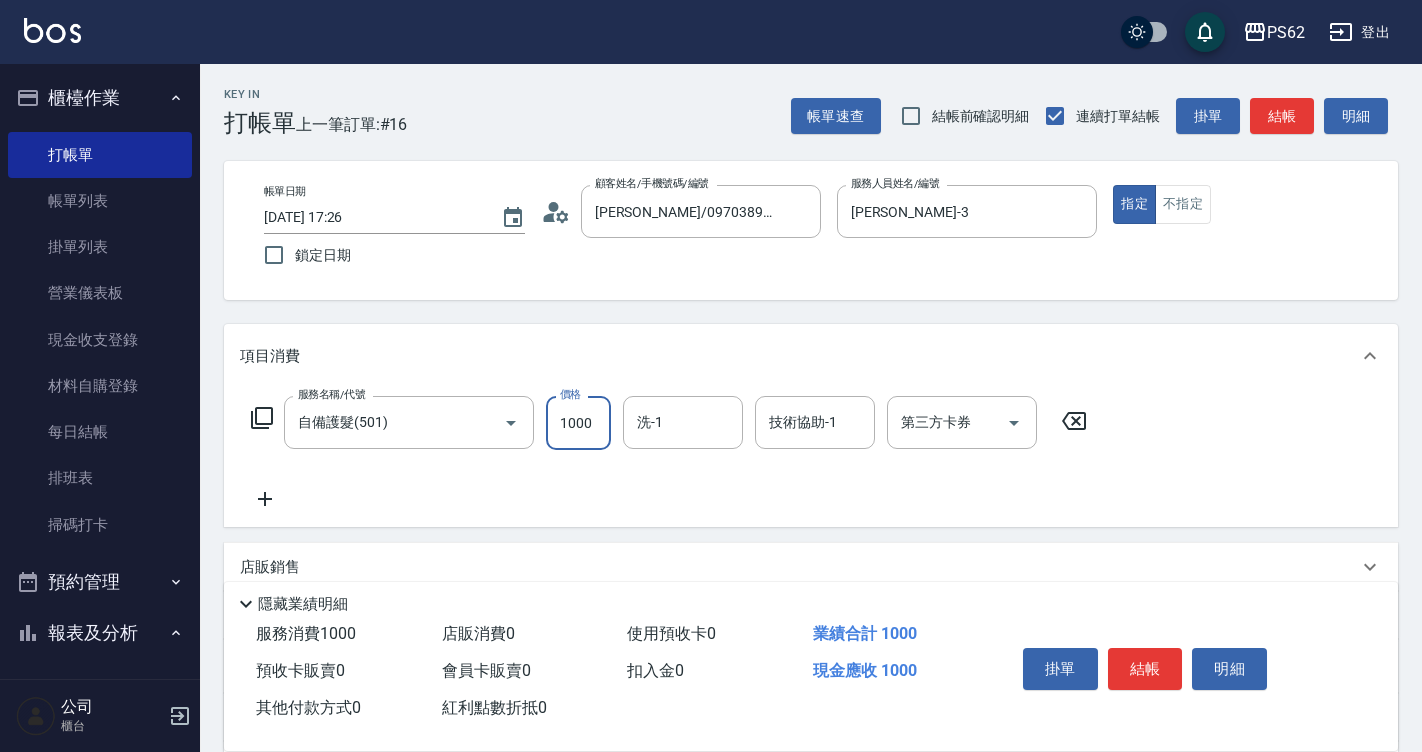 type on "1000" 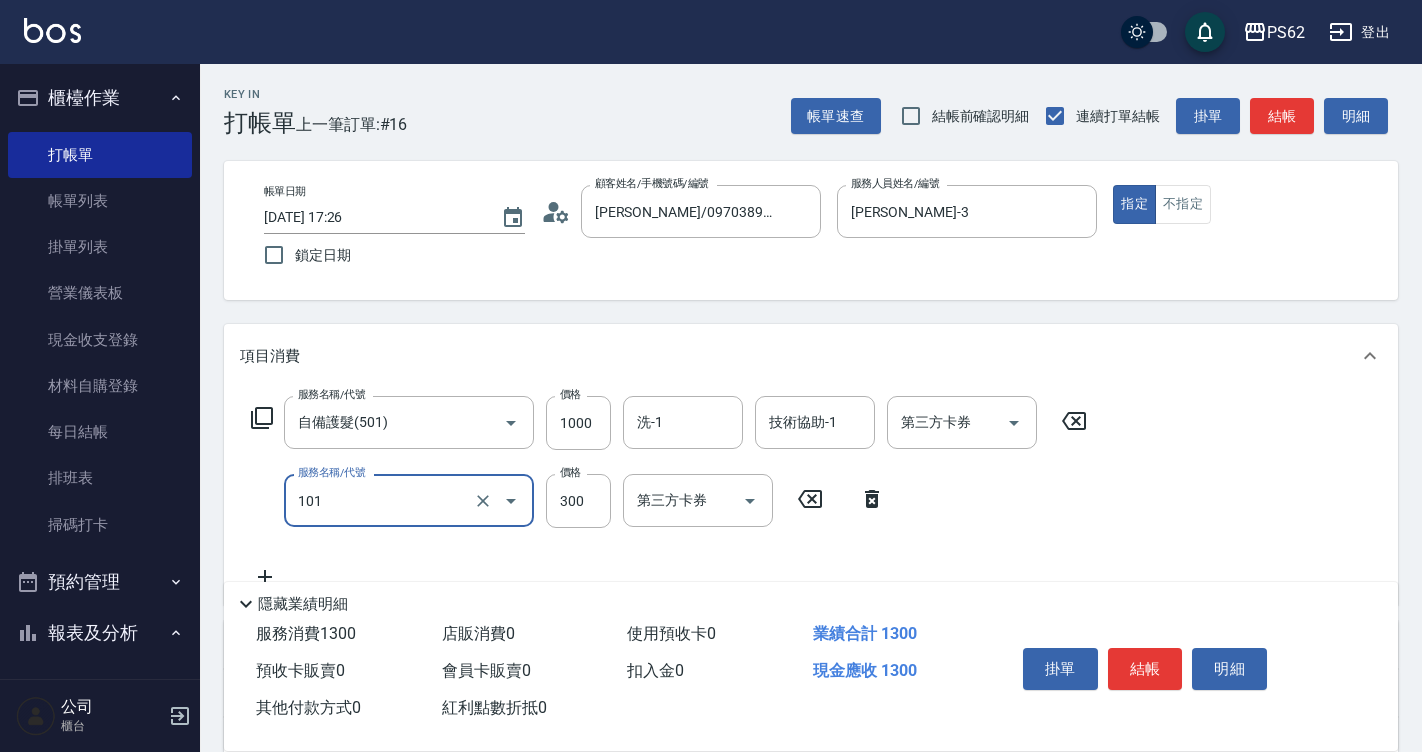 type on "洗髮(101)" 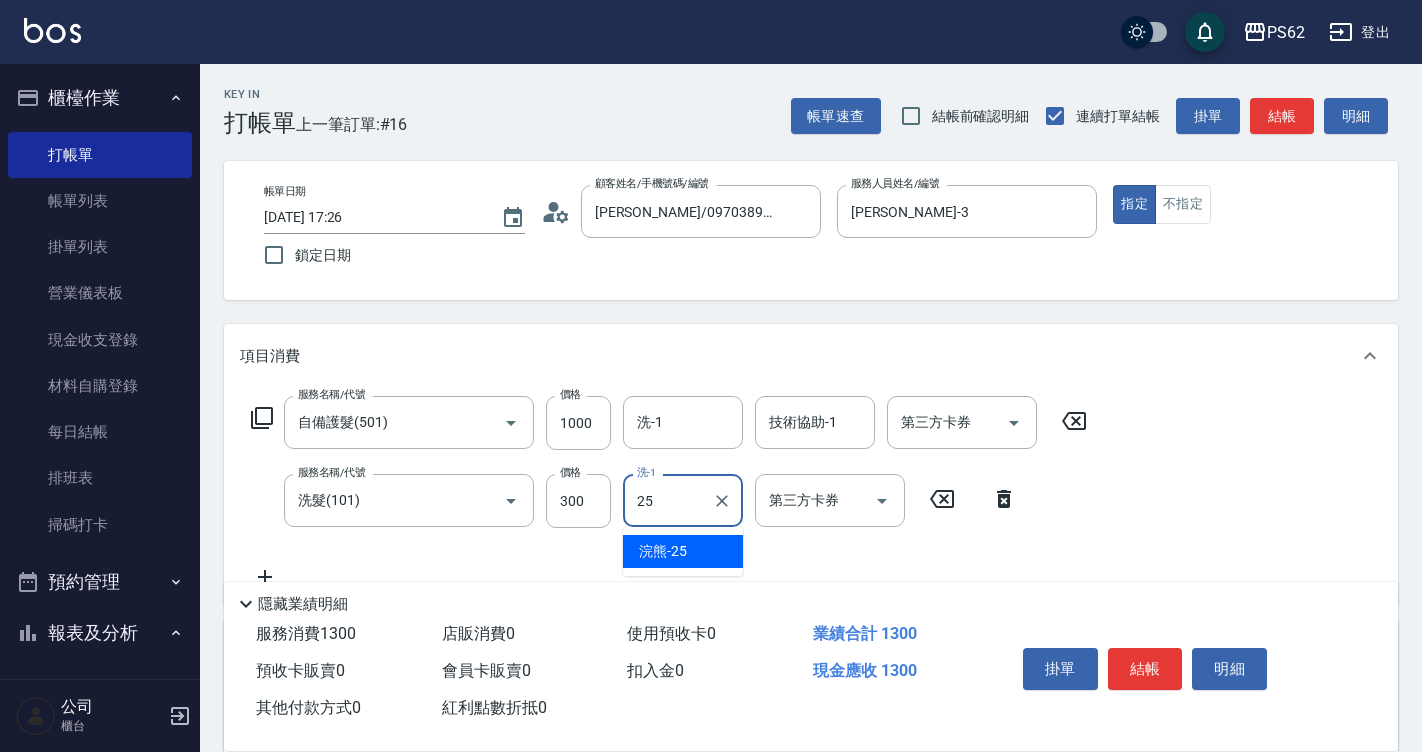 type on "浣熊-25" 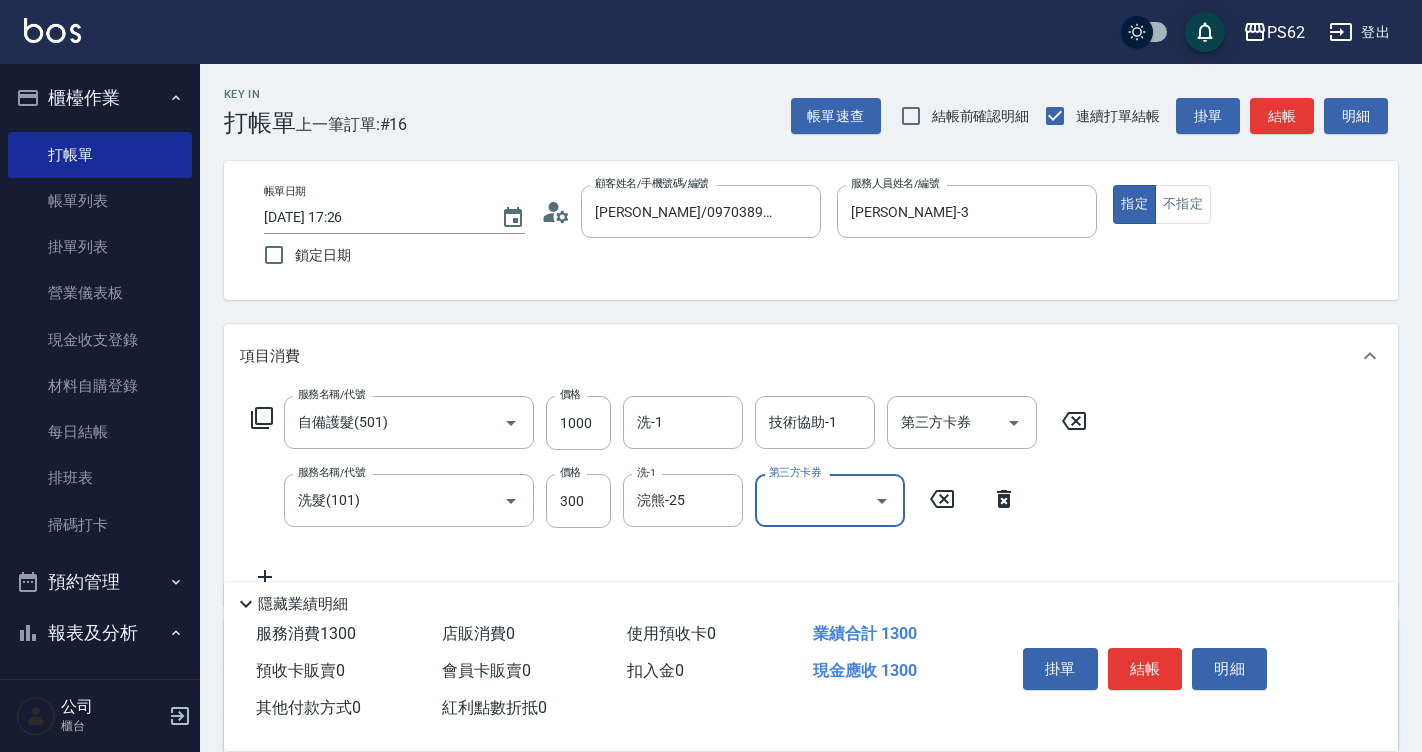click on "掛單 結帳 明細" at bounding box center (1145, 671) 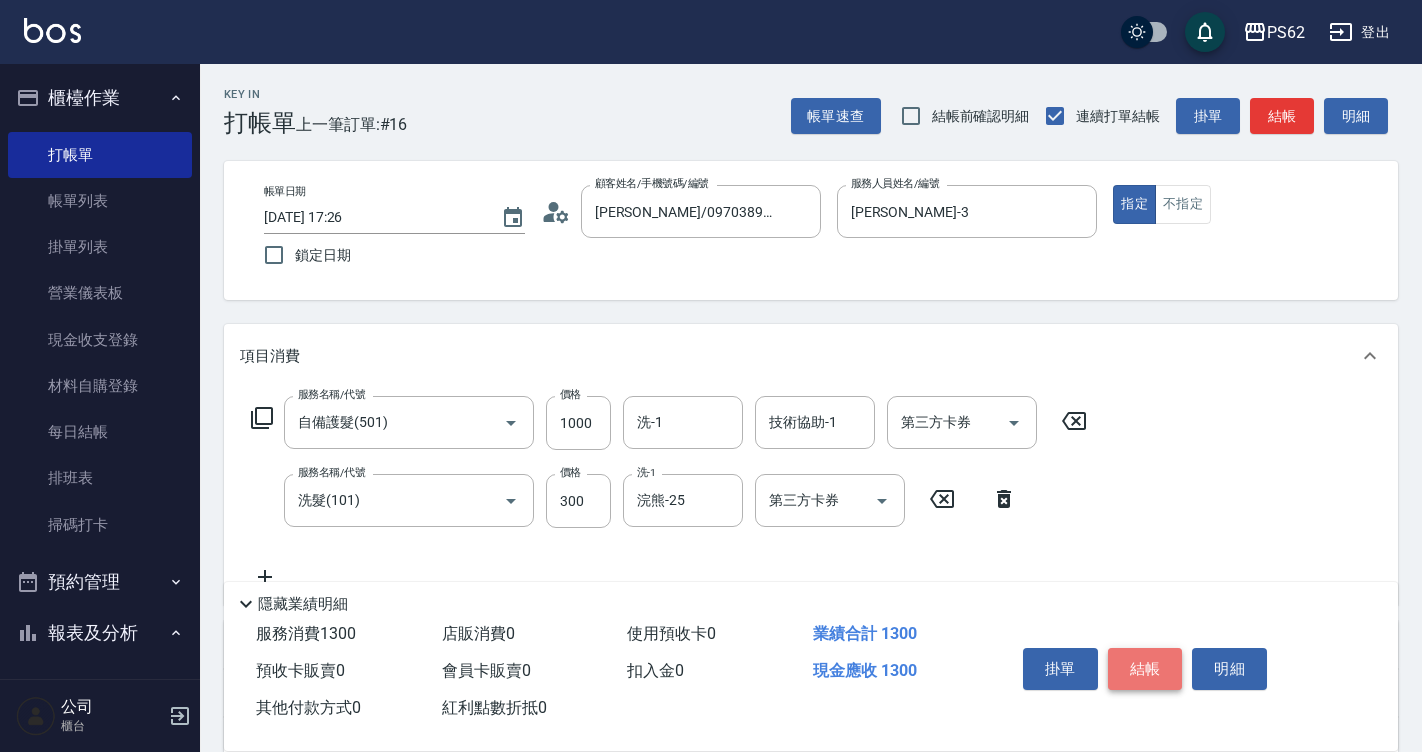 click on "結帳" at bounding box center (1145, 669) 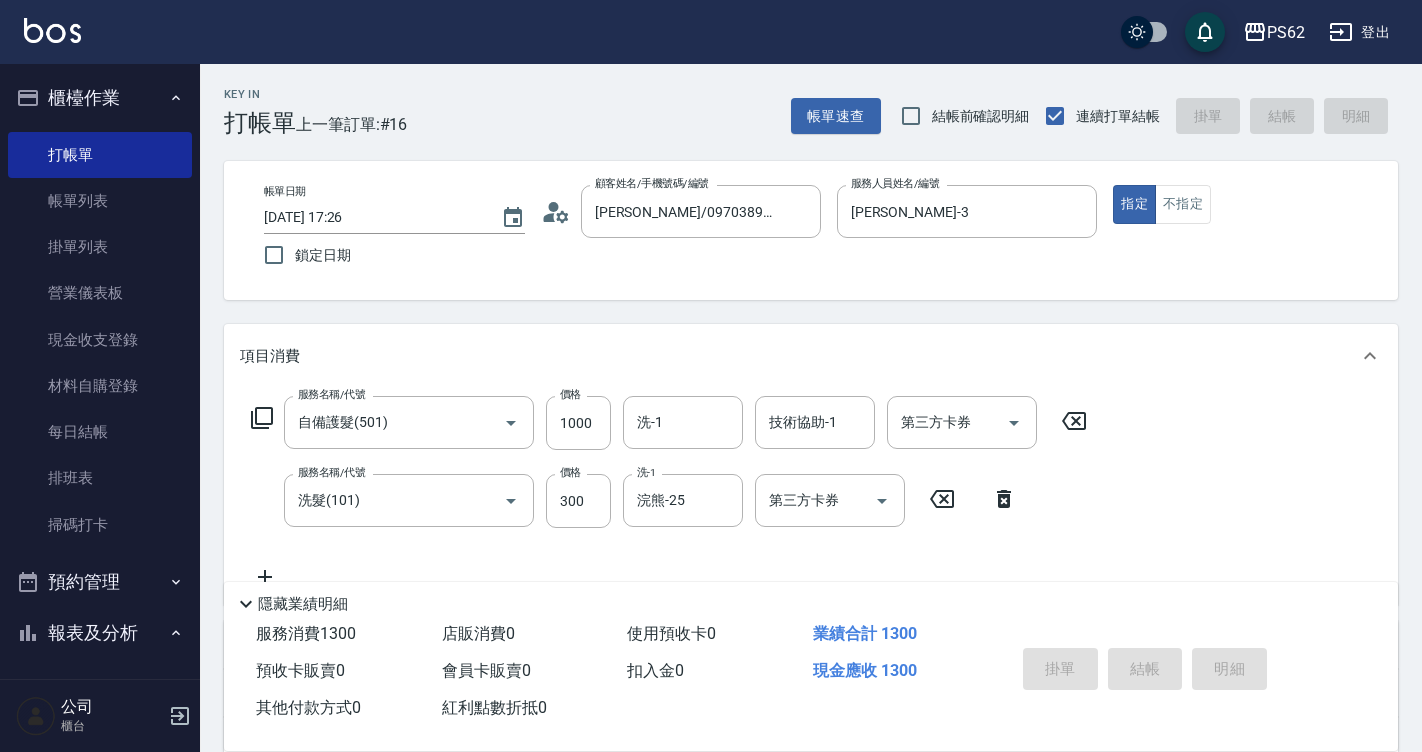 type 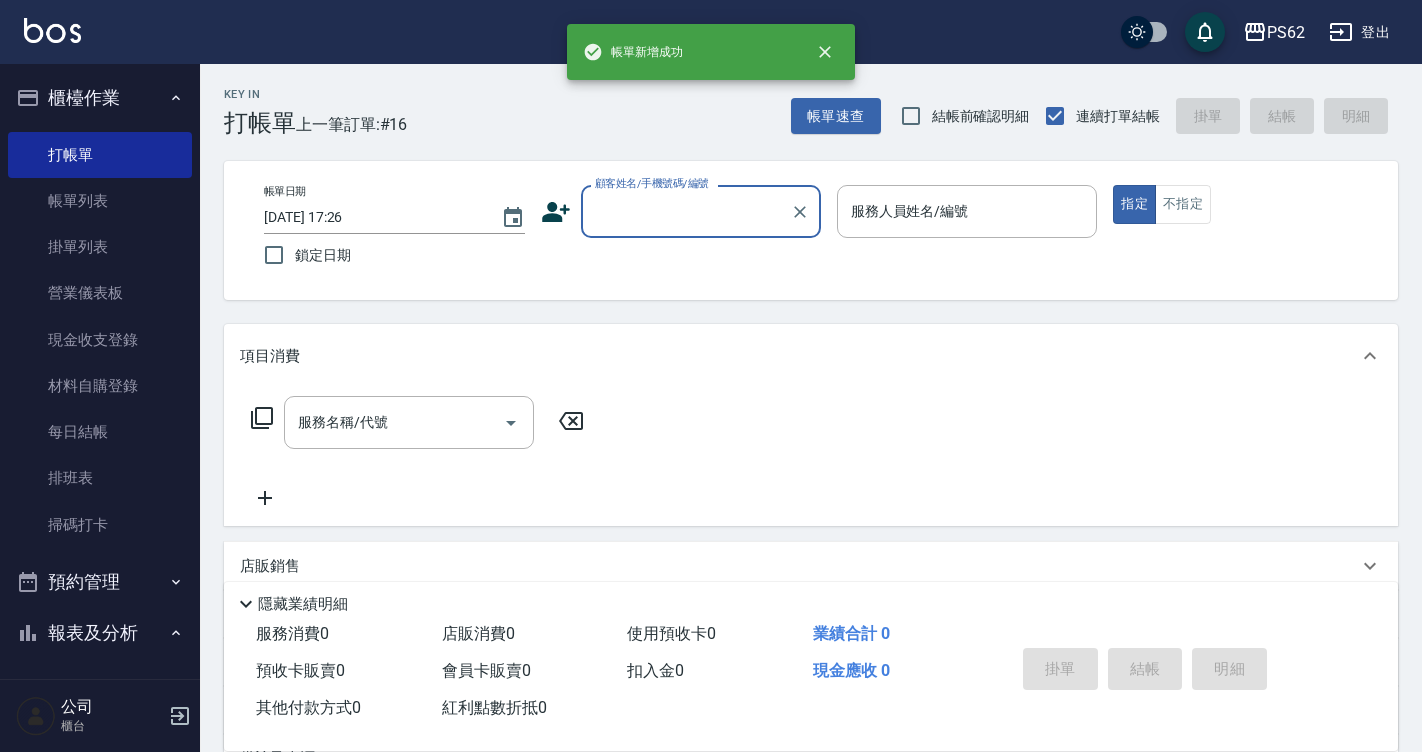scroll, scrollTop: 0, scrollLeft: 0, axis: both 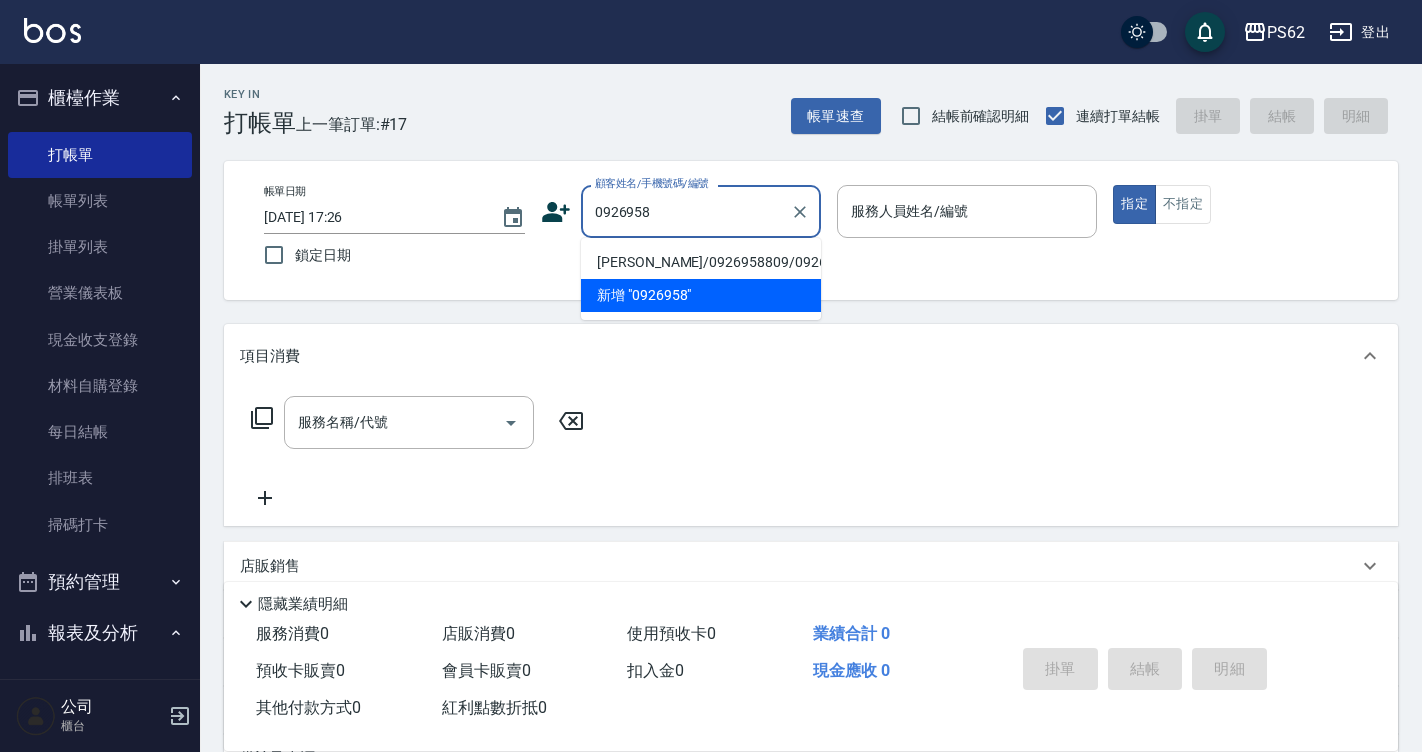 click on "[PERSON_NAME]/0926958809/0926958809" at bounding box center [701, 262] 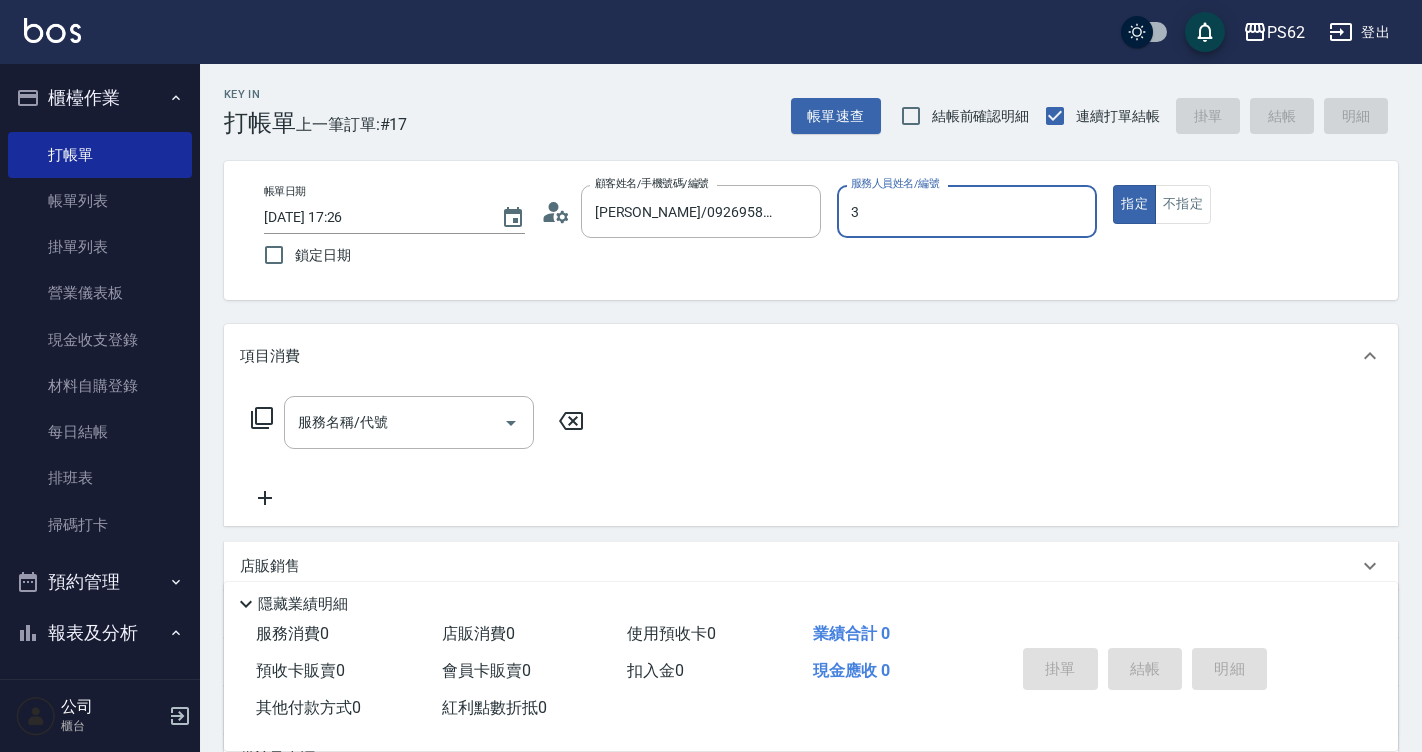 type on "[PERSON_NAME]-3" 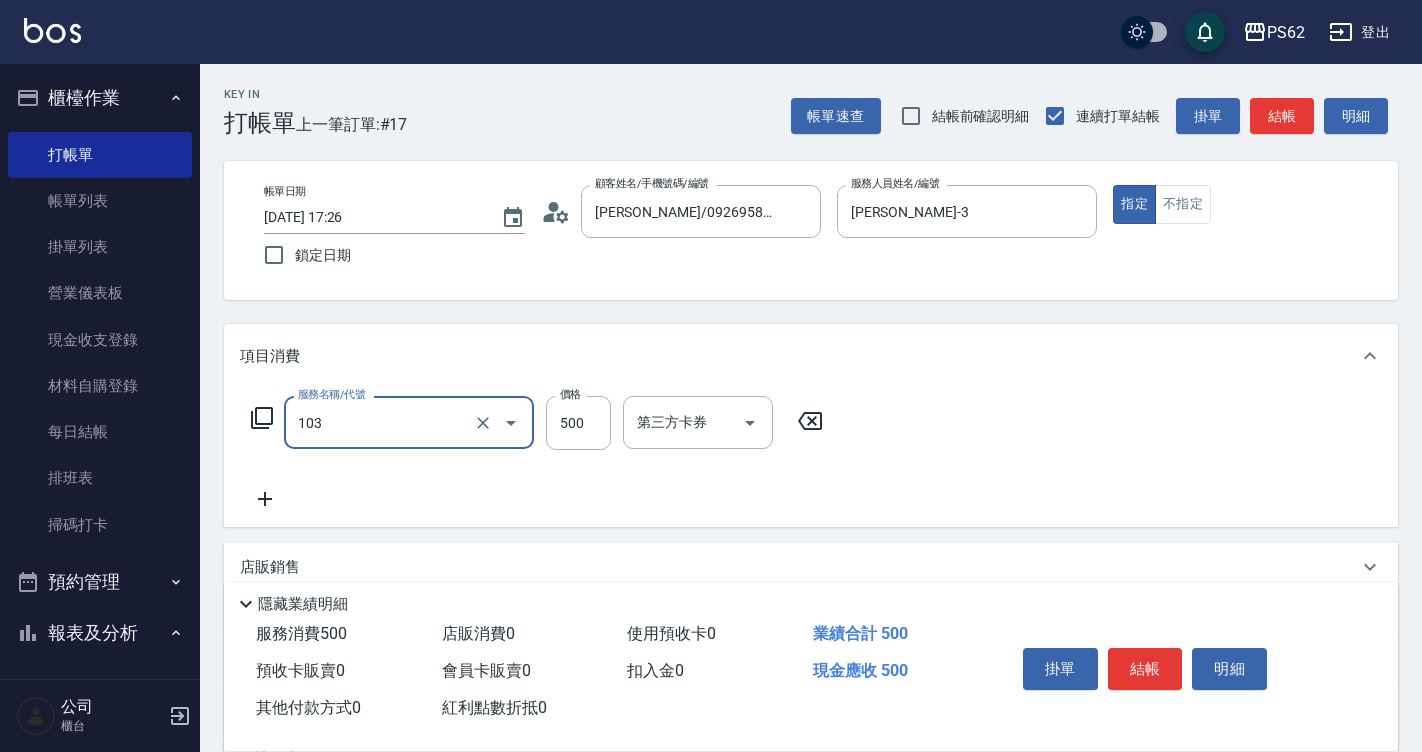 type on "B級洗剪500(103)" 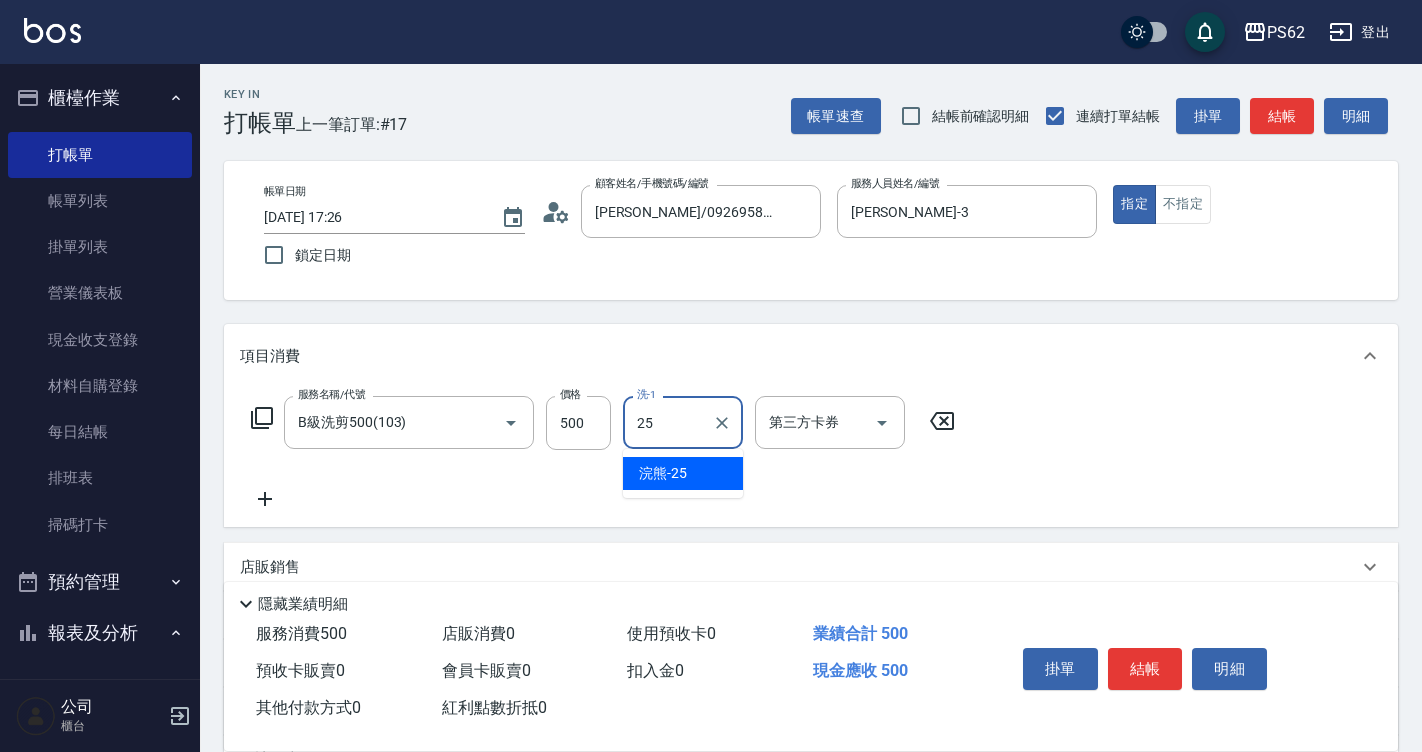 type on "浣熊-25" 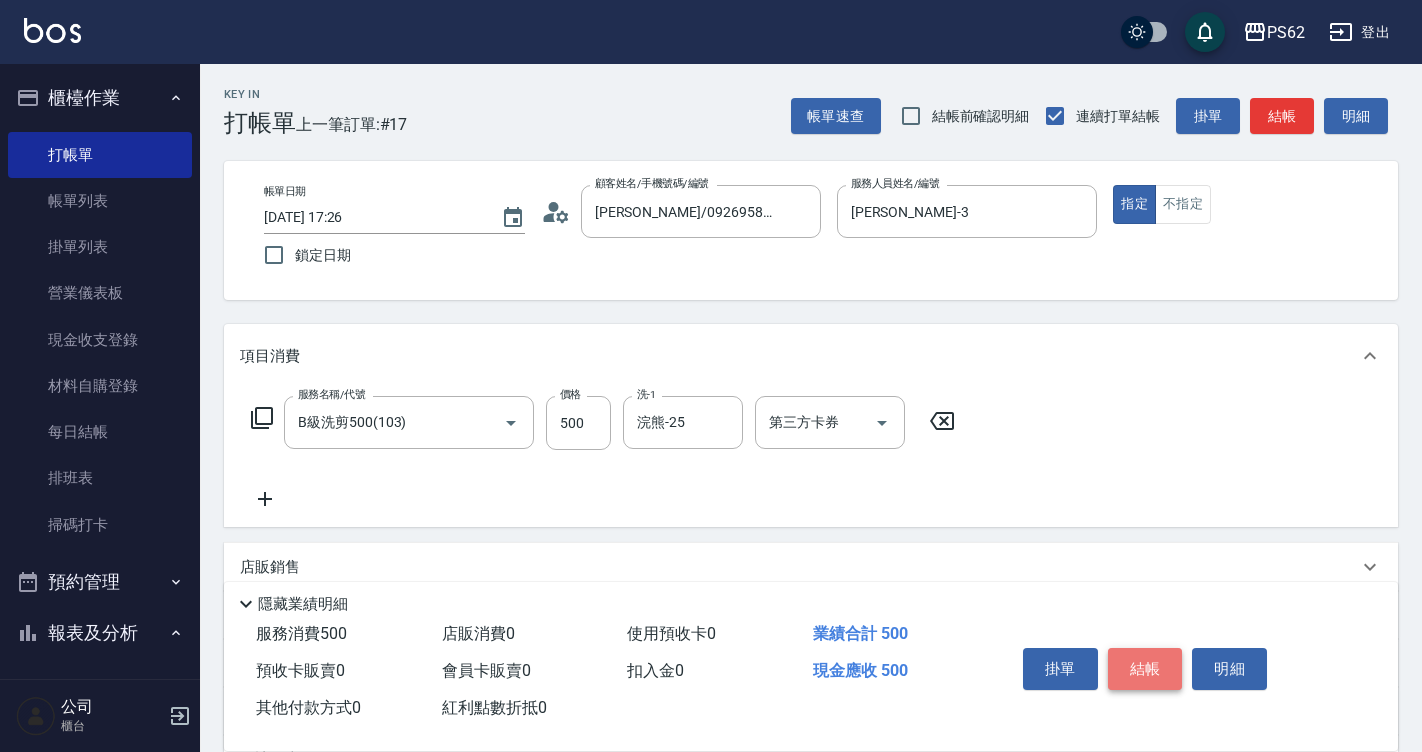 click on "結帳" at bounding box center [1145, 669] 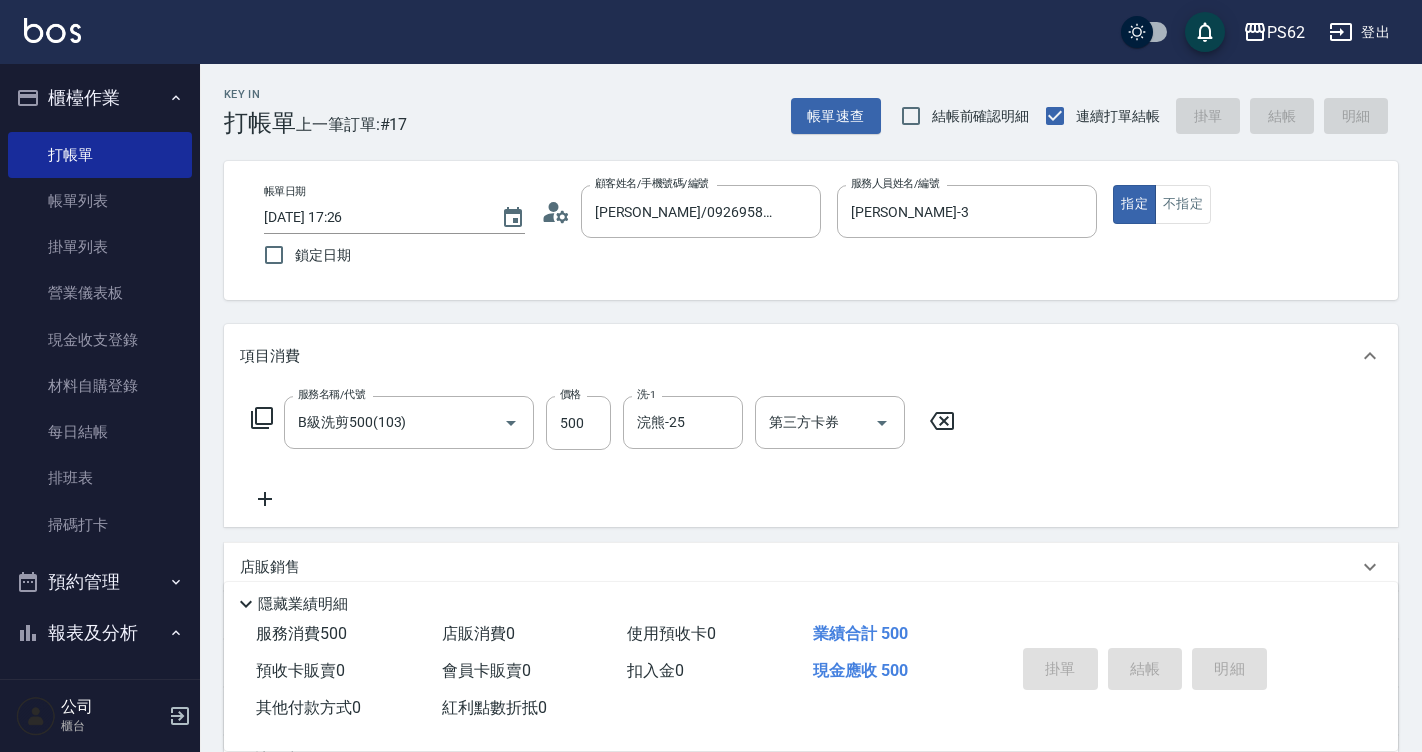 type 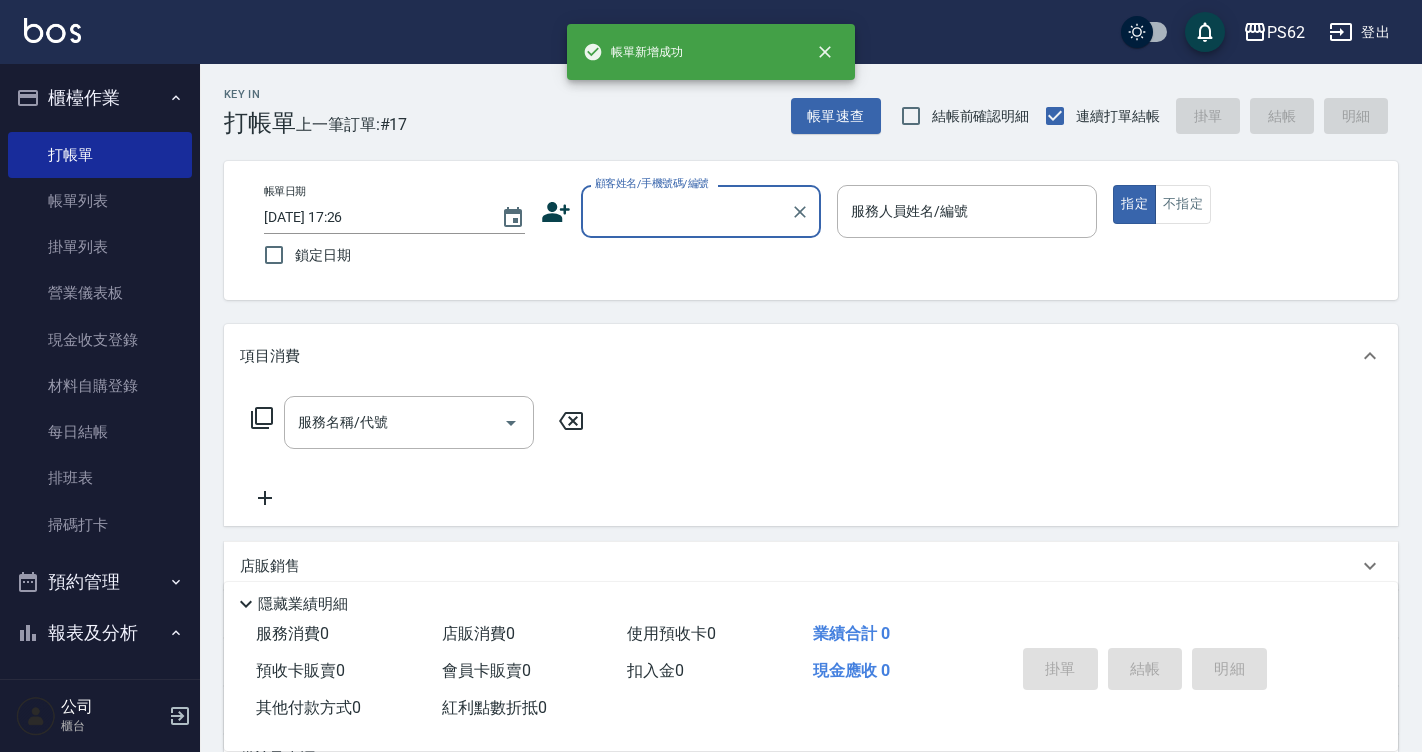 scroll, scrollTop: 0, scrollLeft: 0, axis: both 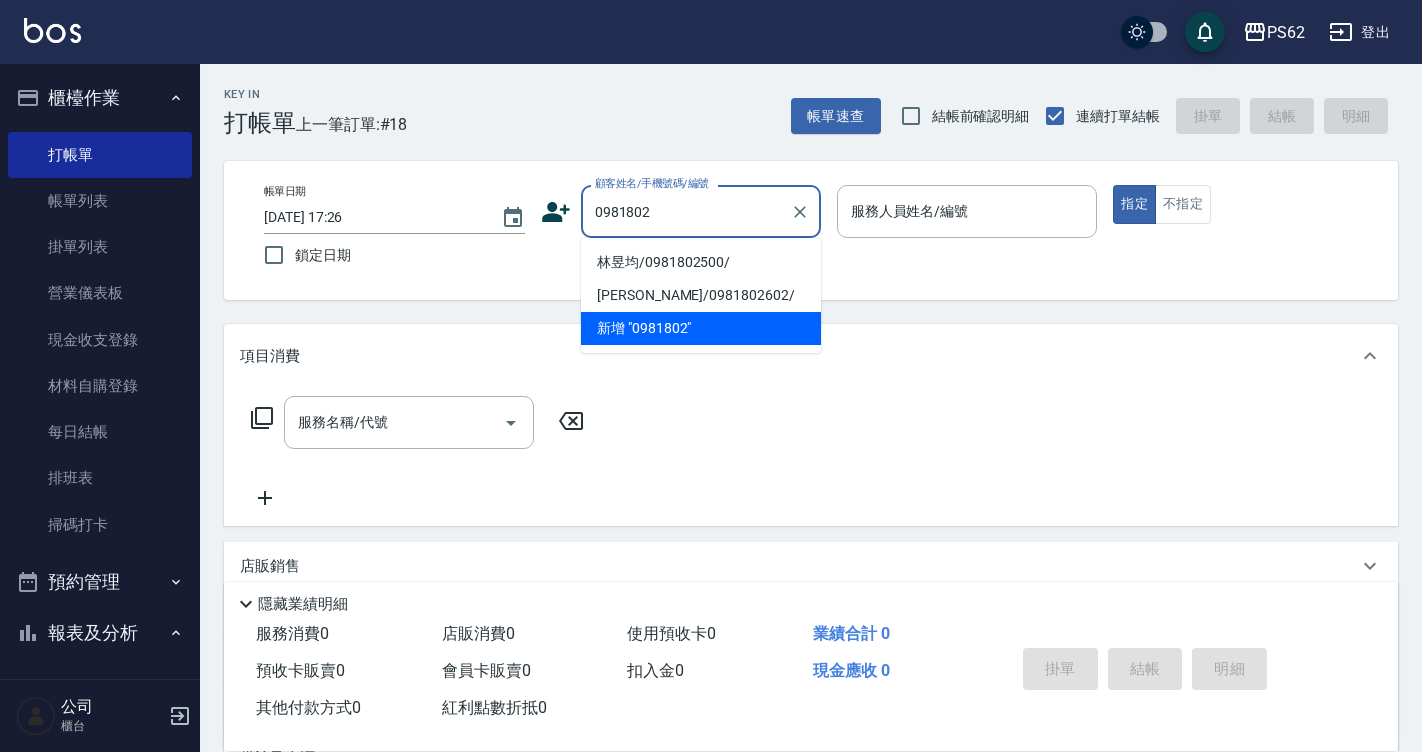 click on "林昱均/0981802500/" at bounding box center [701, 262] 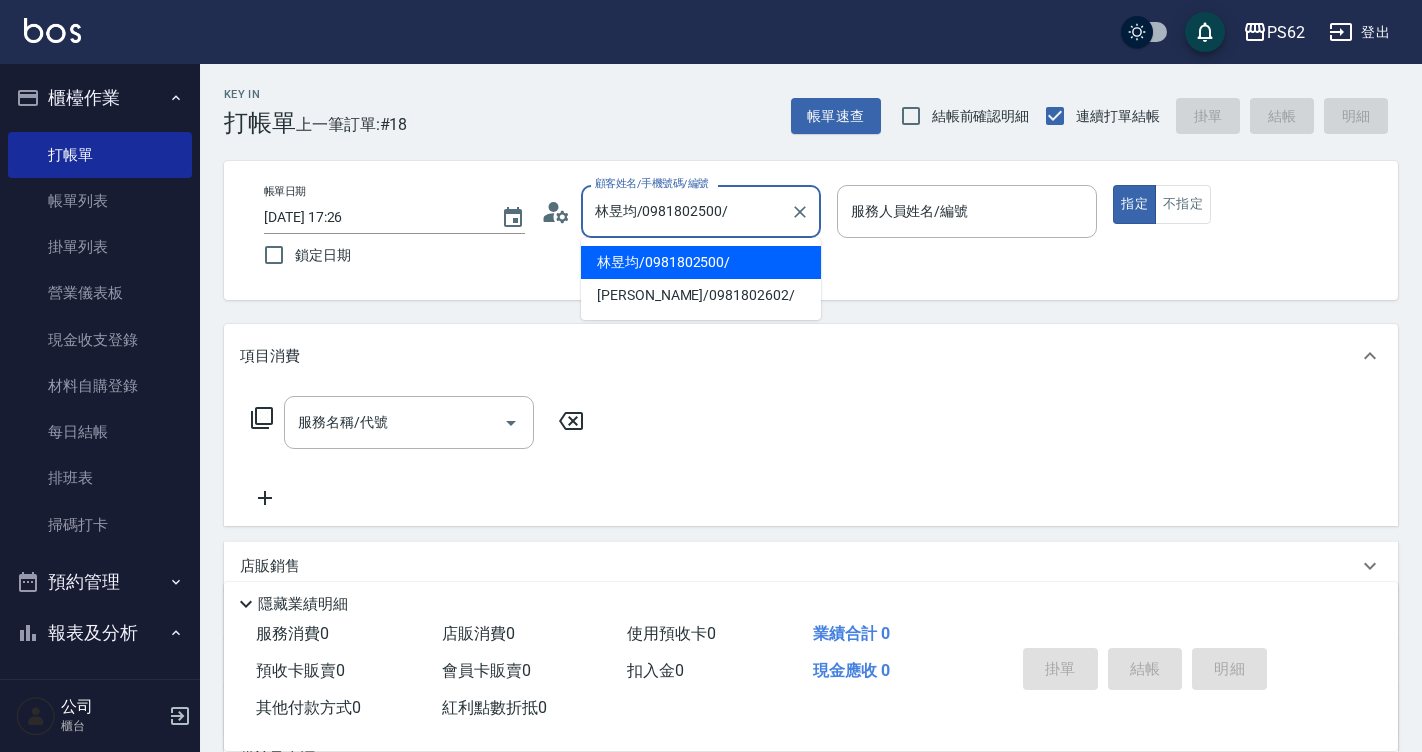 drag, startPoint x: 734, startPoint y: 221, endPoint x: 388, endPoint y: 211, distance: 346.14447 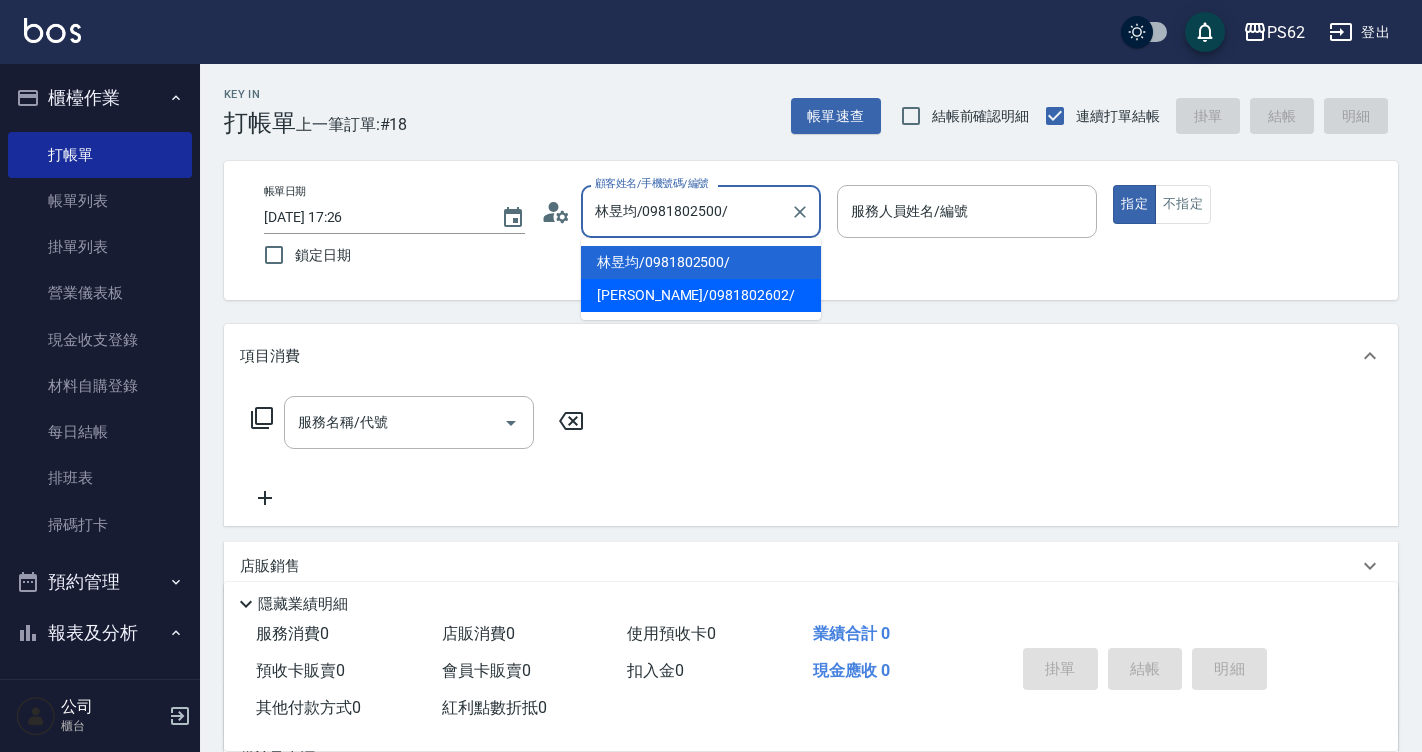 click on "[PERSON_NAME]/0981802602/" at bounding box center (701, 295) 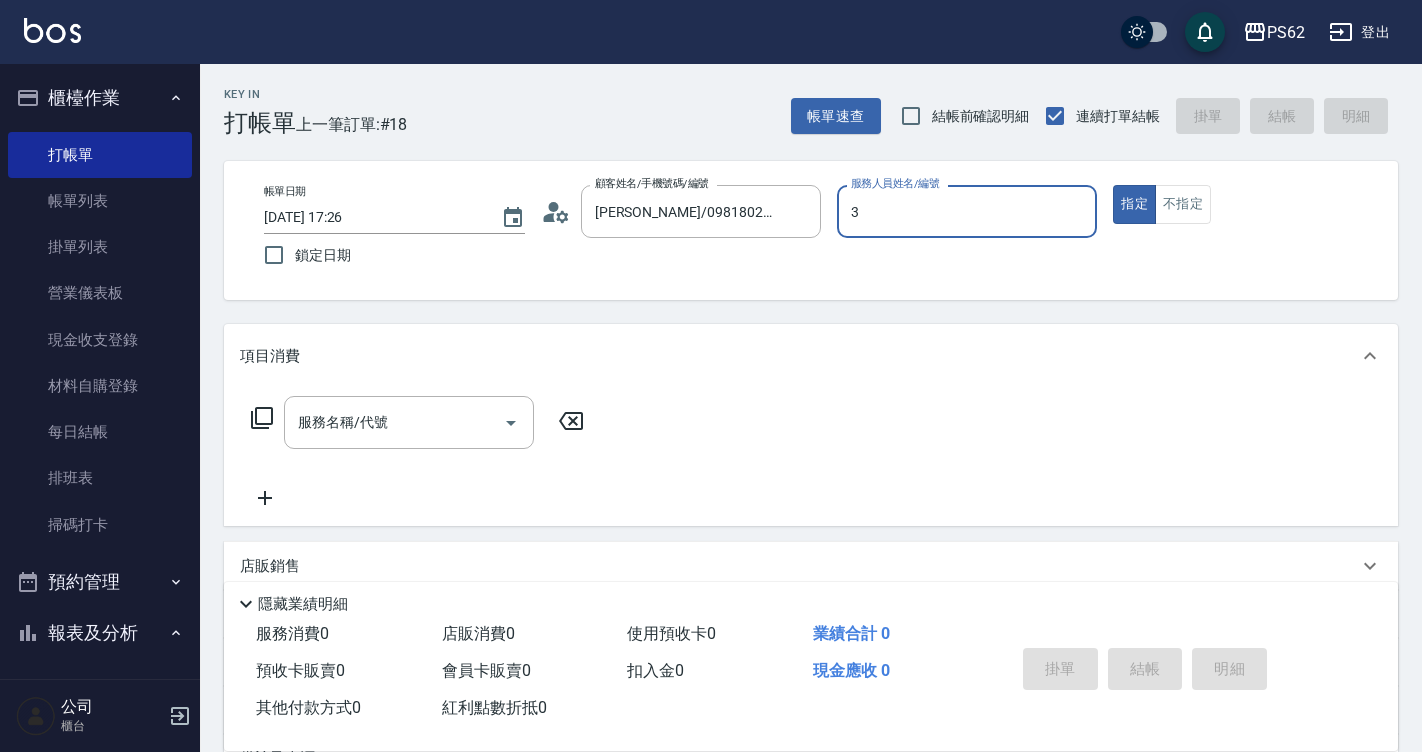 type on "[PERSON_NAME]-3" 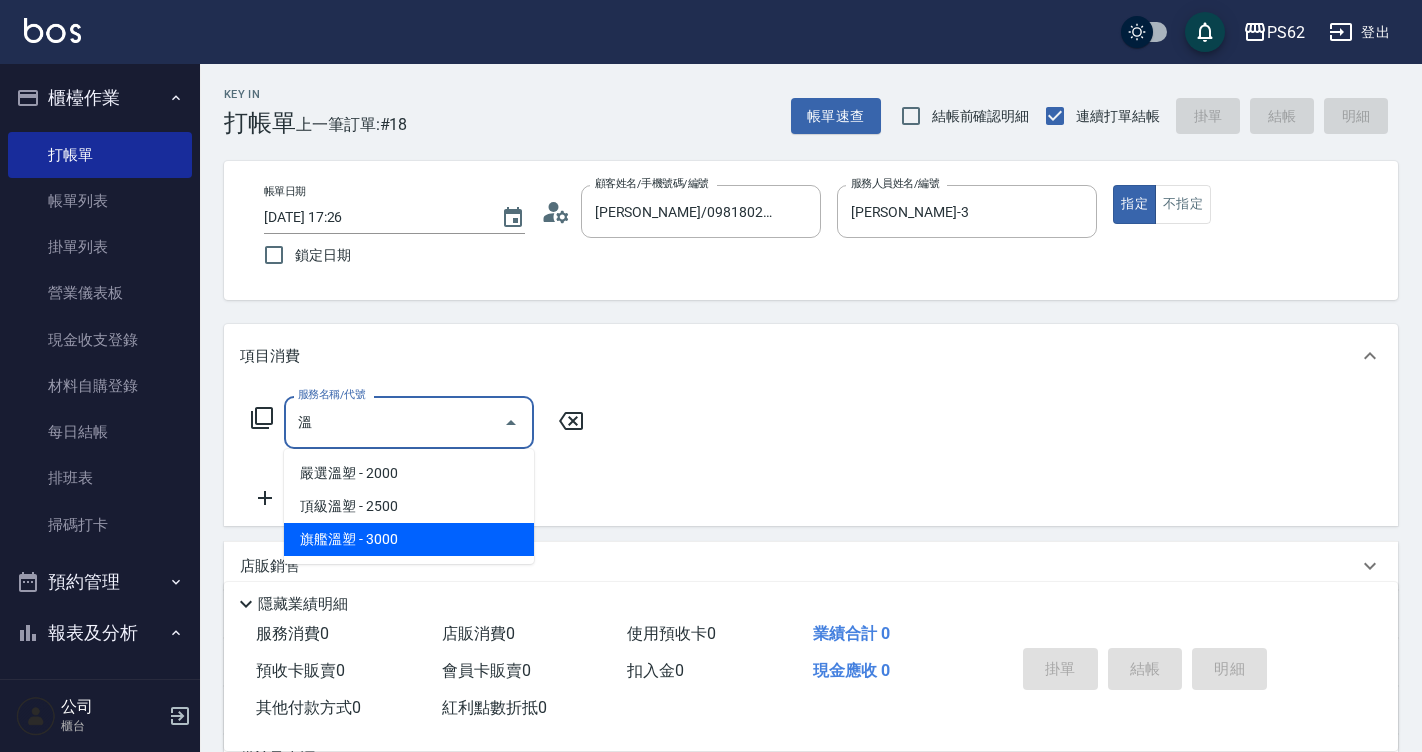 drag, startPoint x: 370, startPoint y: 537, endPoint x: 304, endPoint y: 463, distance: 99.15644 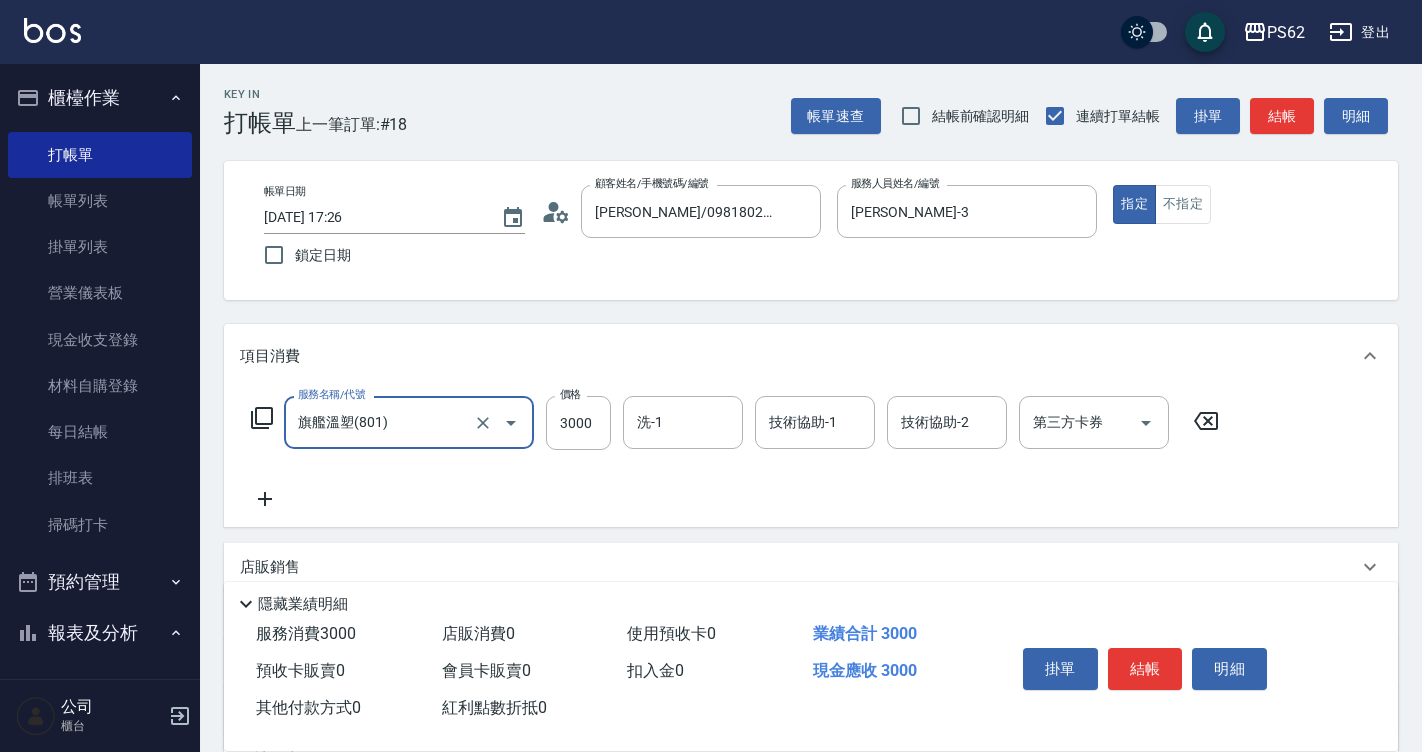 type on "旗艦溫塑(801)" 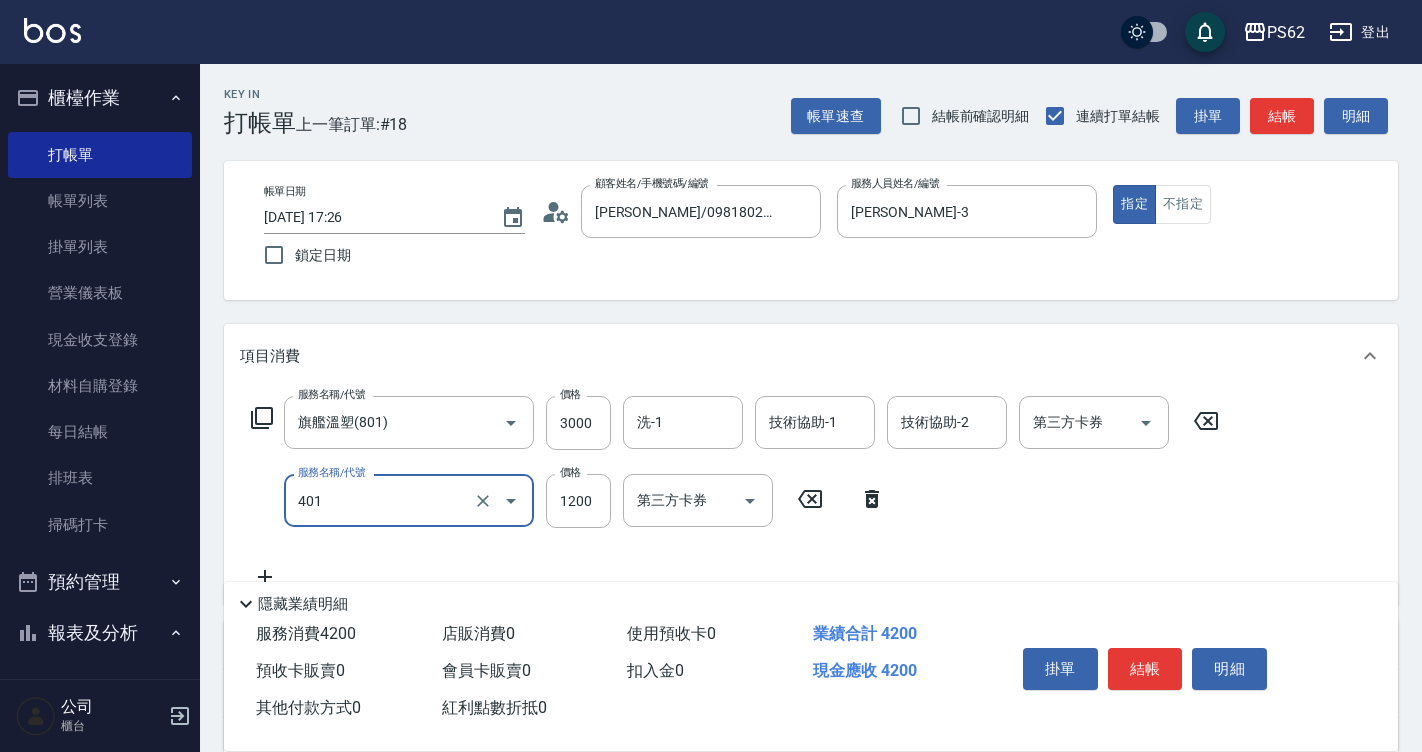 type on "一般染髮(401)" 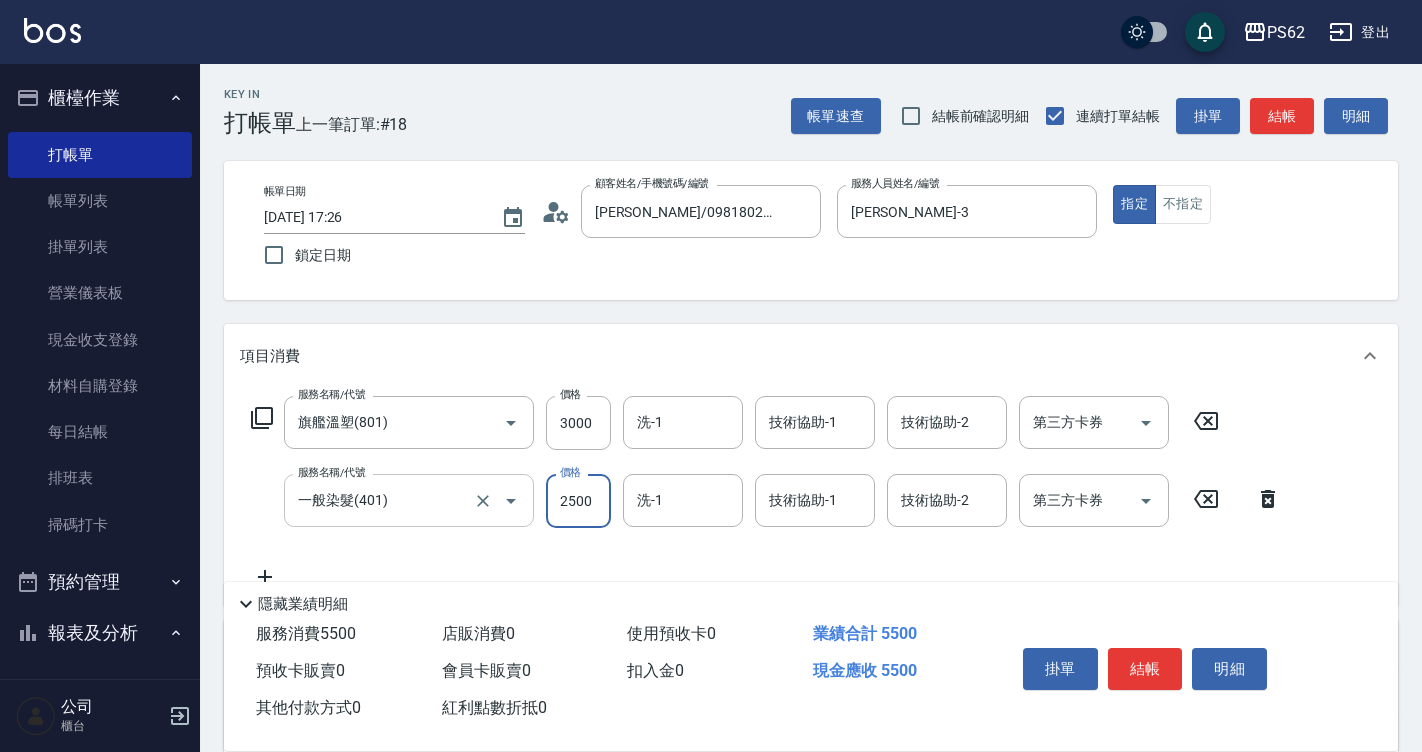 type on "2500" 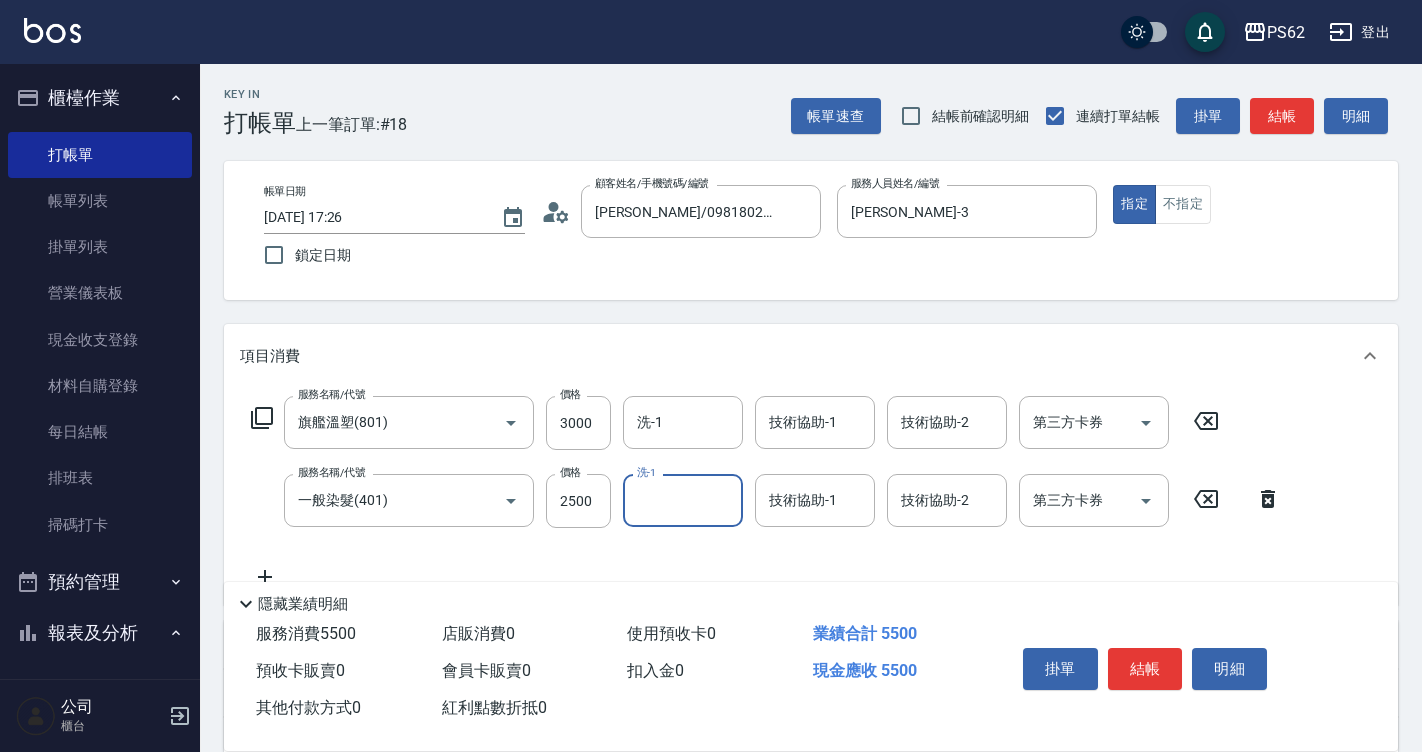 click on "服務名稱/代號 旗艦溫塑(801) 服務名稱/代號 價格 3000 價格 洗-1 洗-1 技術協助-1 技術協助-1 技術協助-2 技術協助-2 第三方卡券 第三方卡券 服務名稱/代號 一般染髮(401) 服務名稱/代號 價格 2500 價格 洗-1 洗-1 技術協助-1 技術協助-1 技術協助-2 技術協助-2 第三方卡券 第三方卡券" at bounding box center (811, 496) 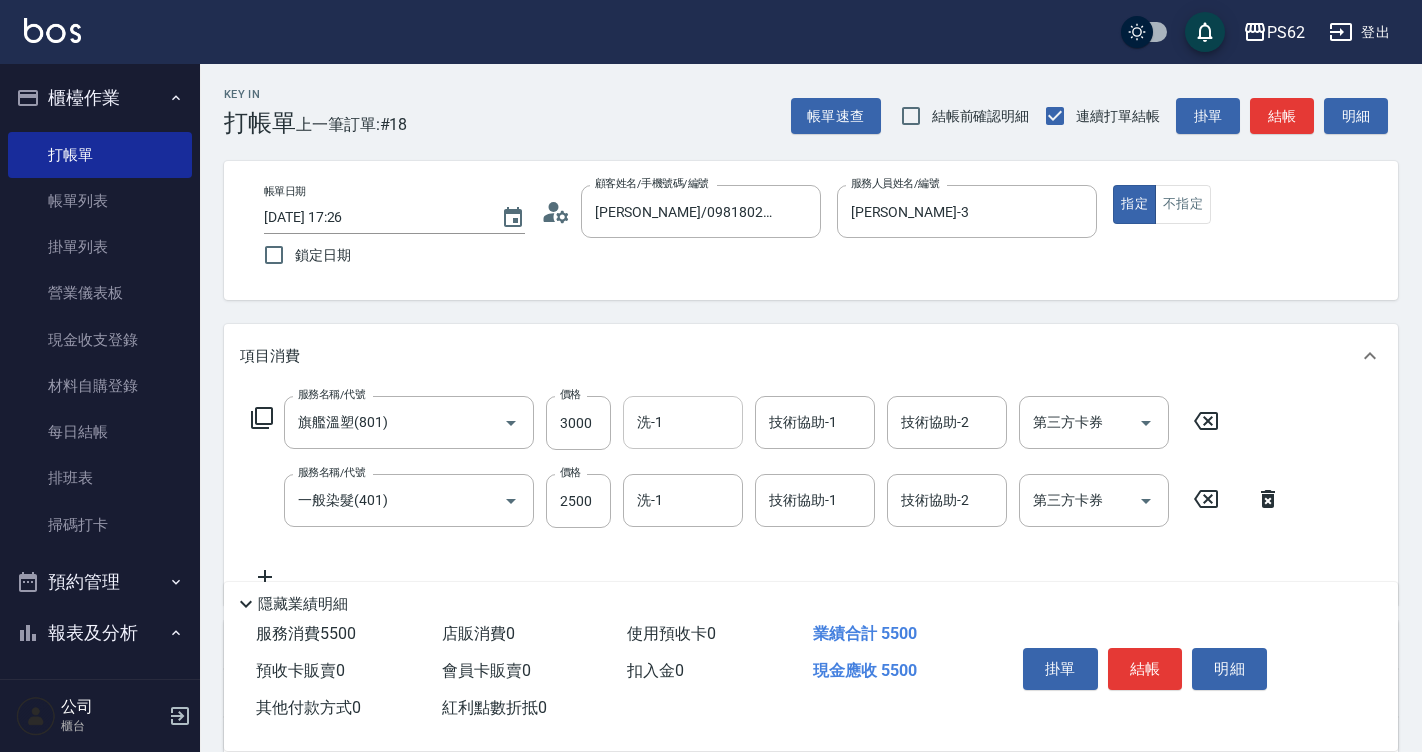 click on "洗-1" at bounding box center (683, 422) 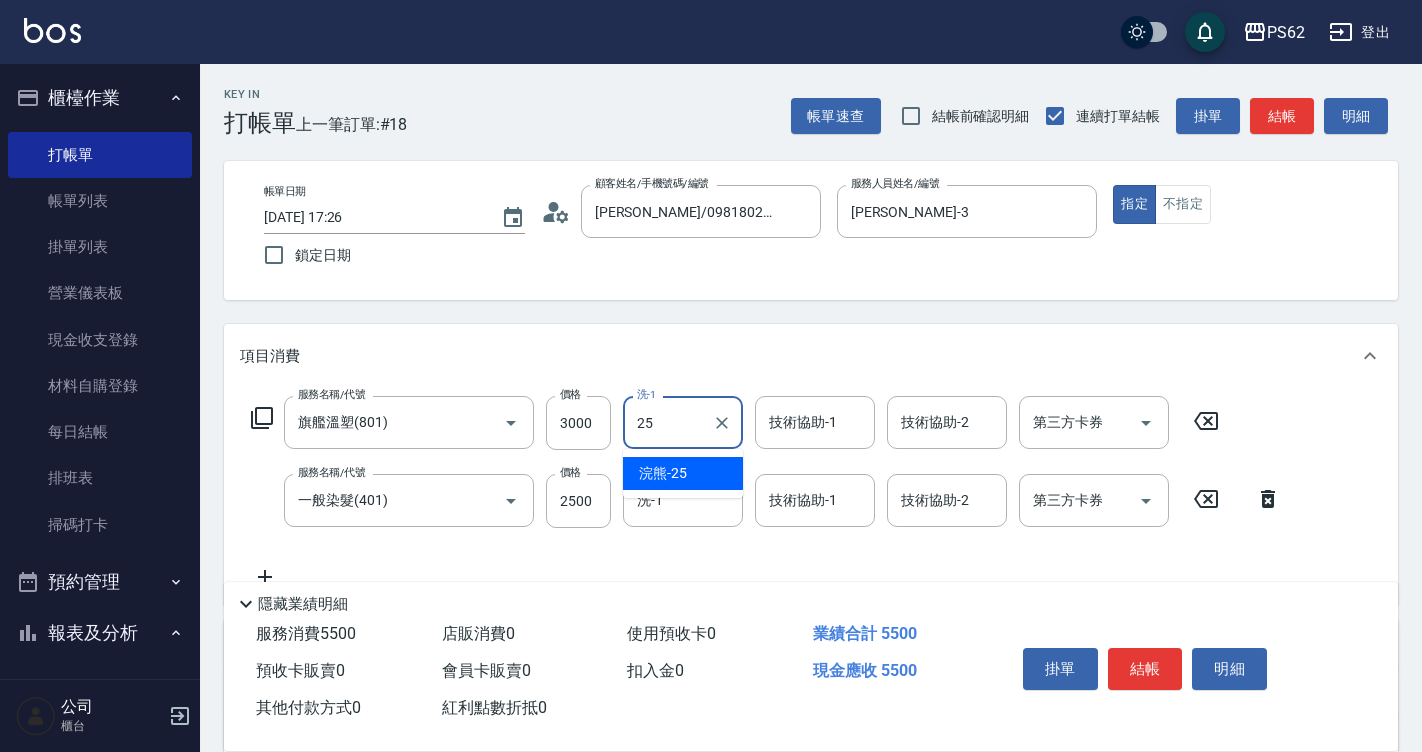 type on "浣熊-25" 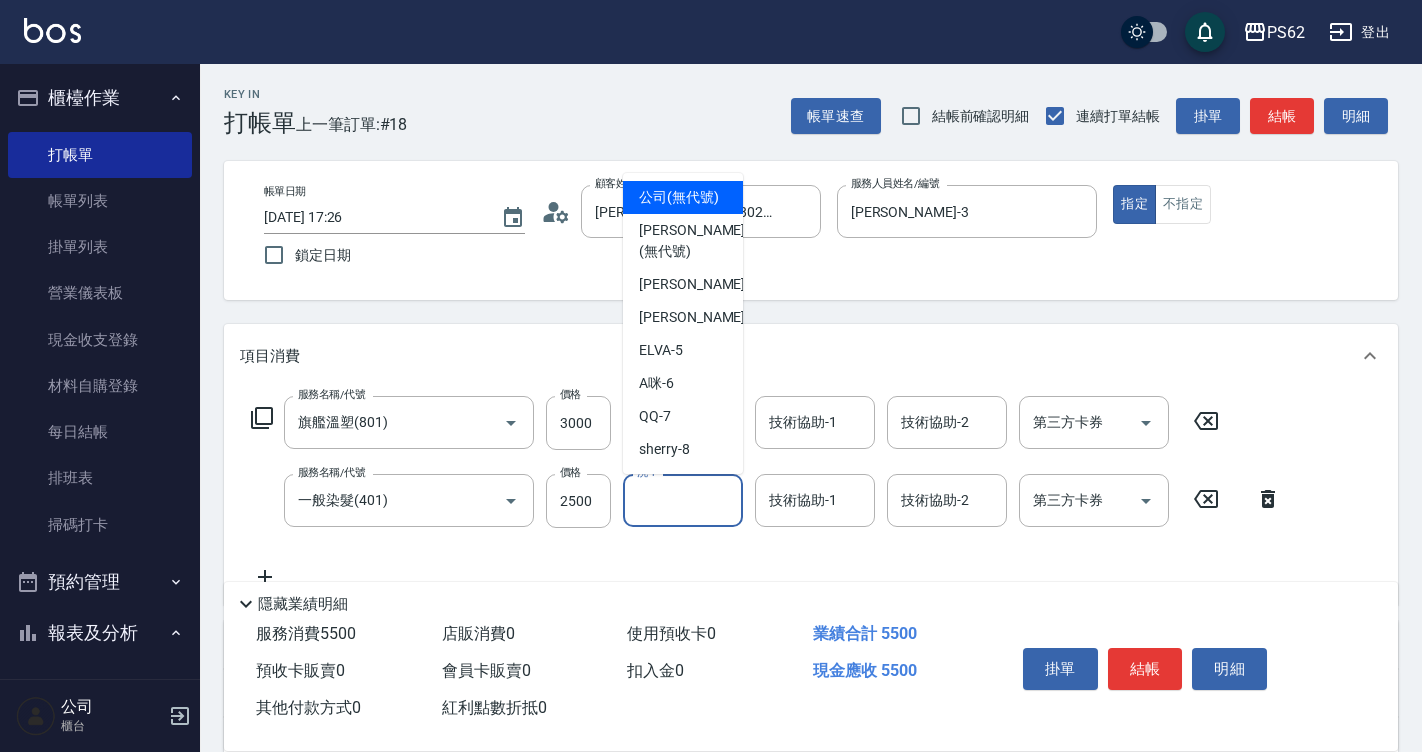 click on "洗-1" at bounding box center [683, 500] 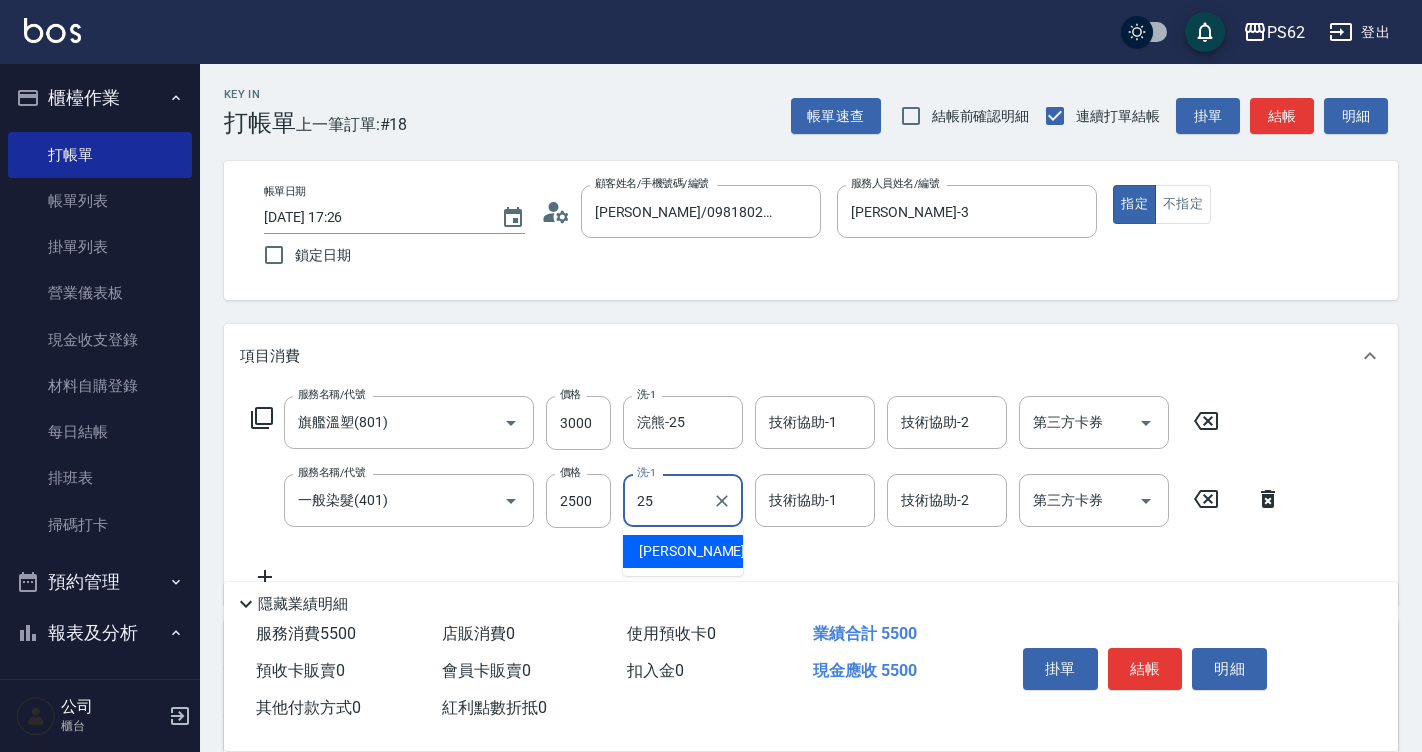 type on "浣熊-25" 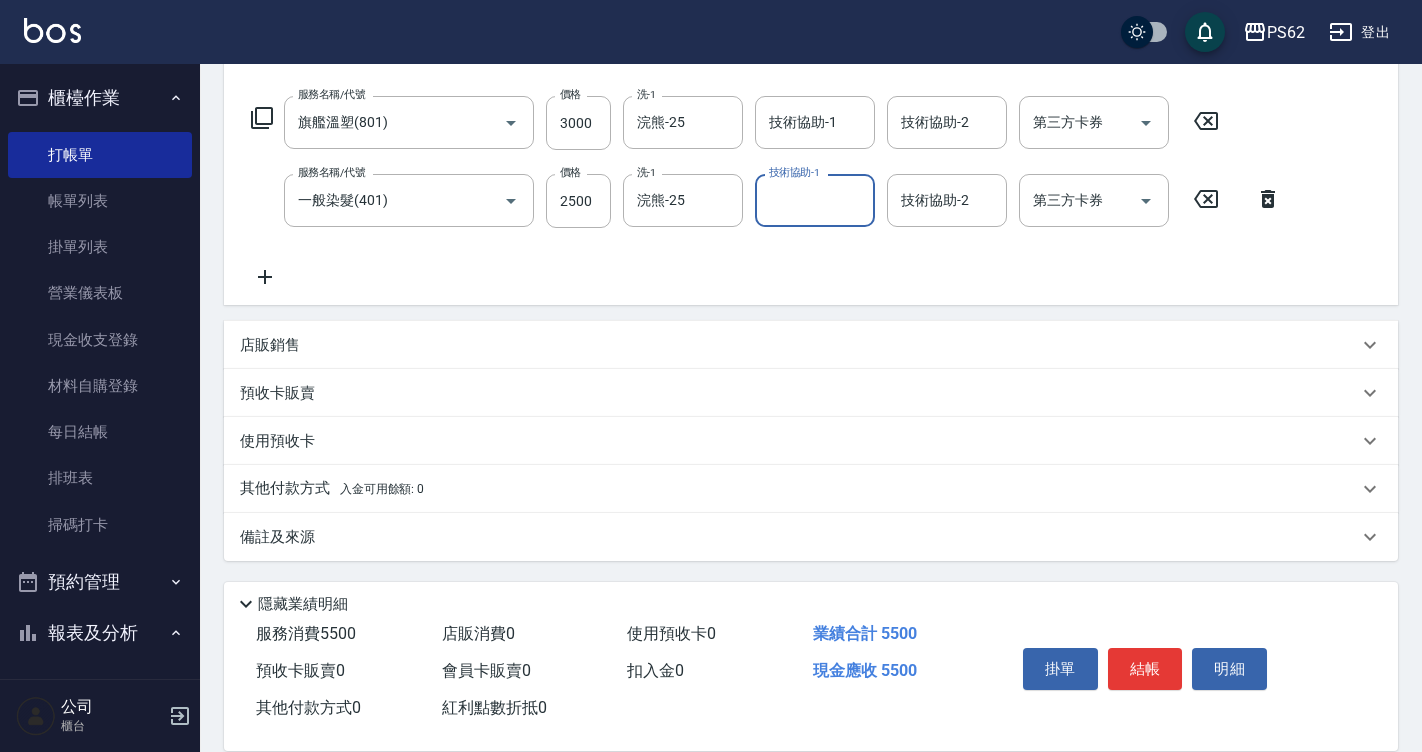 scroll, scrollTop: 301, scrollLeft: 0, axis: vertical 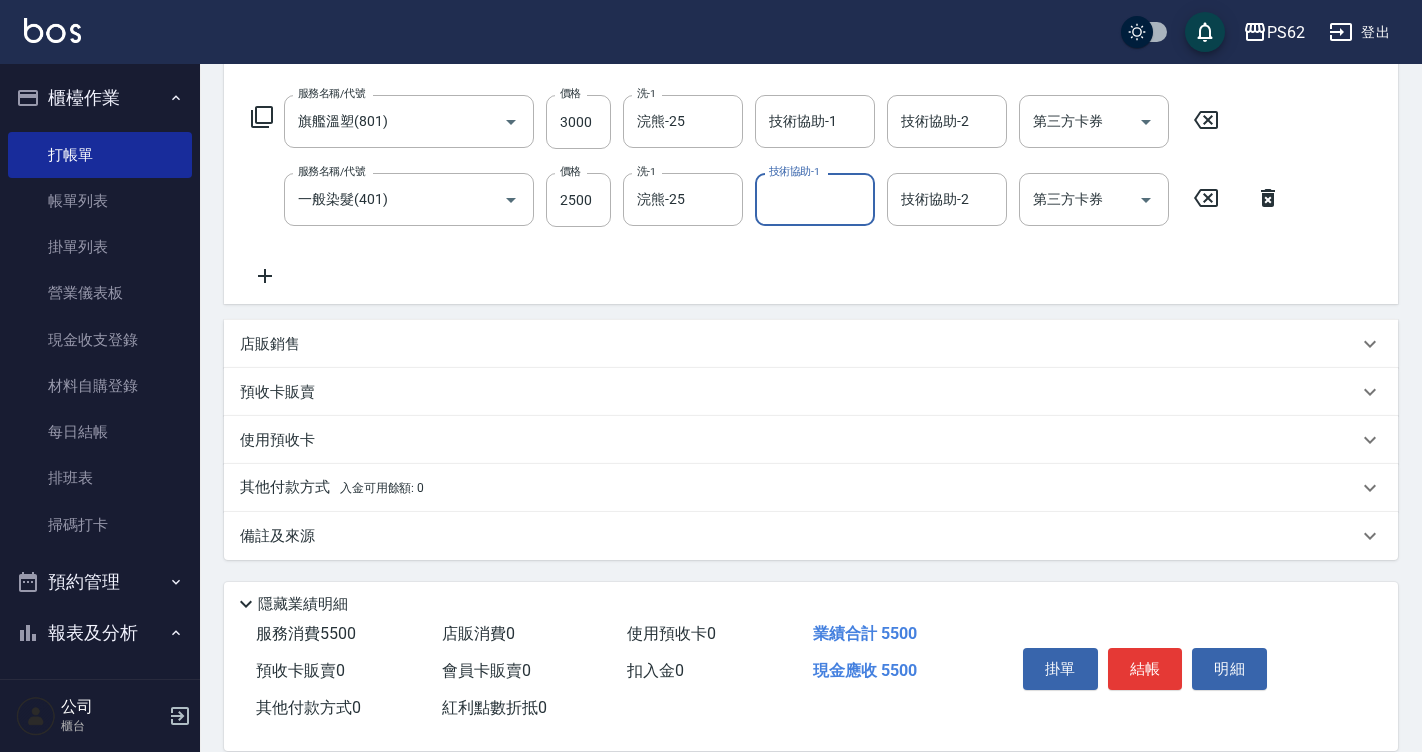 click on "其他付款方式 入金可用餘額: 0" at bounding box center [332, 488] 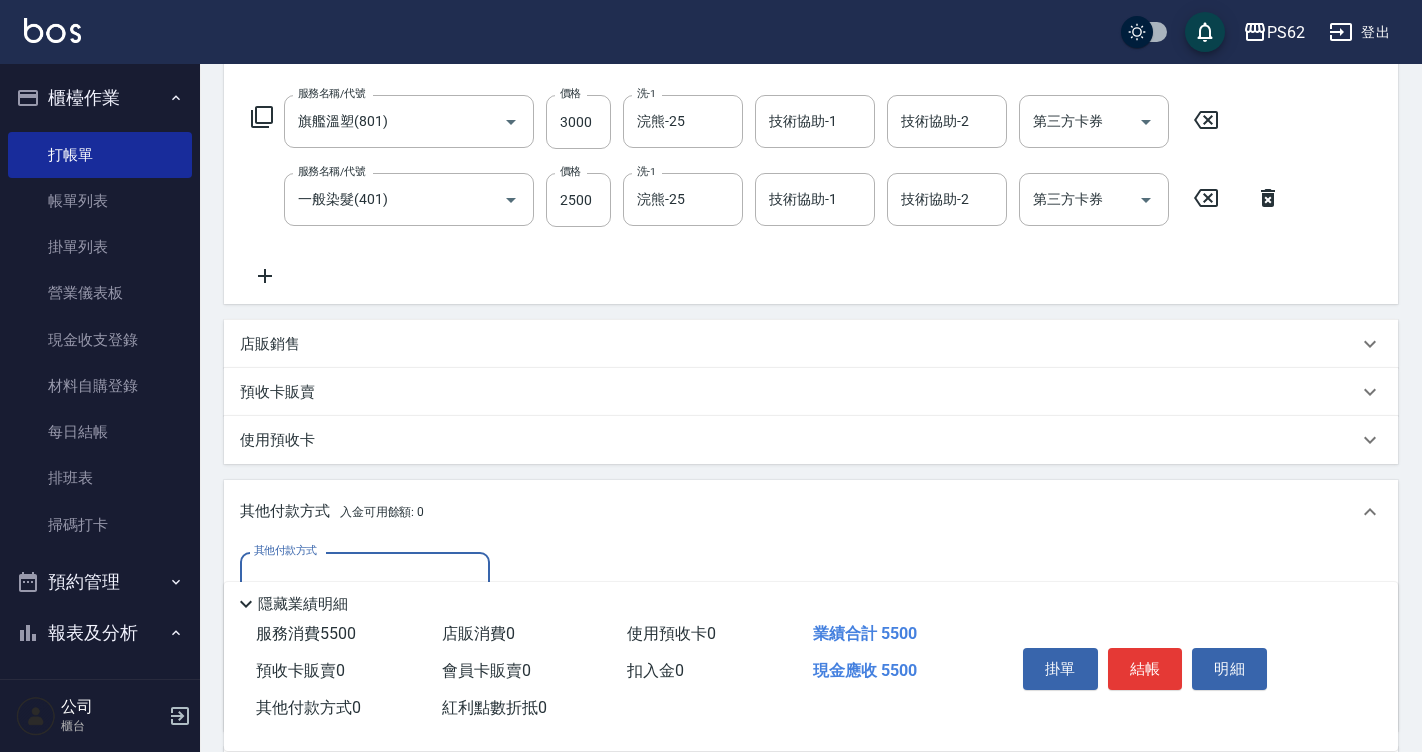 scroll, scrollTop: 1, scrollLeft: 0, axis: vertical 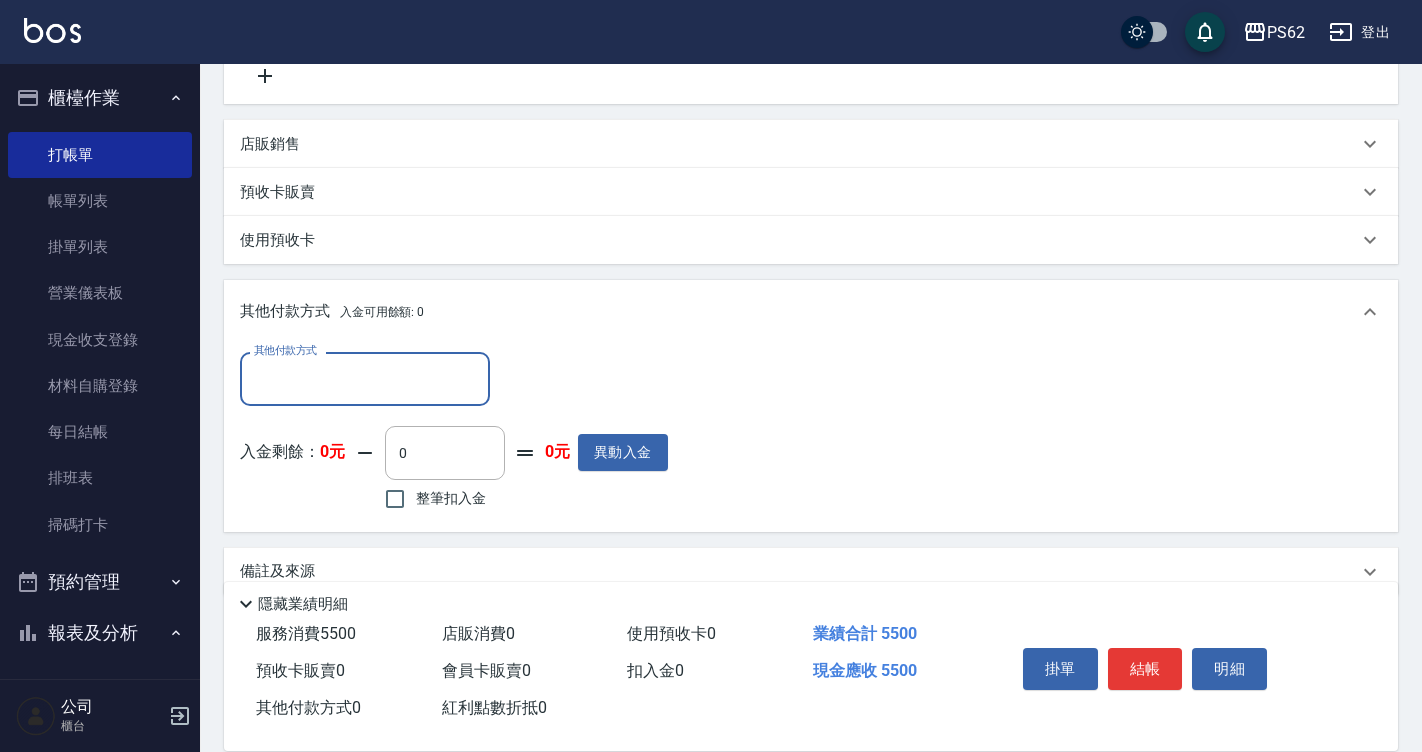 click on "其他付款方式" at bounding box center [365, 378] 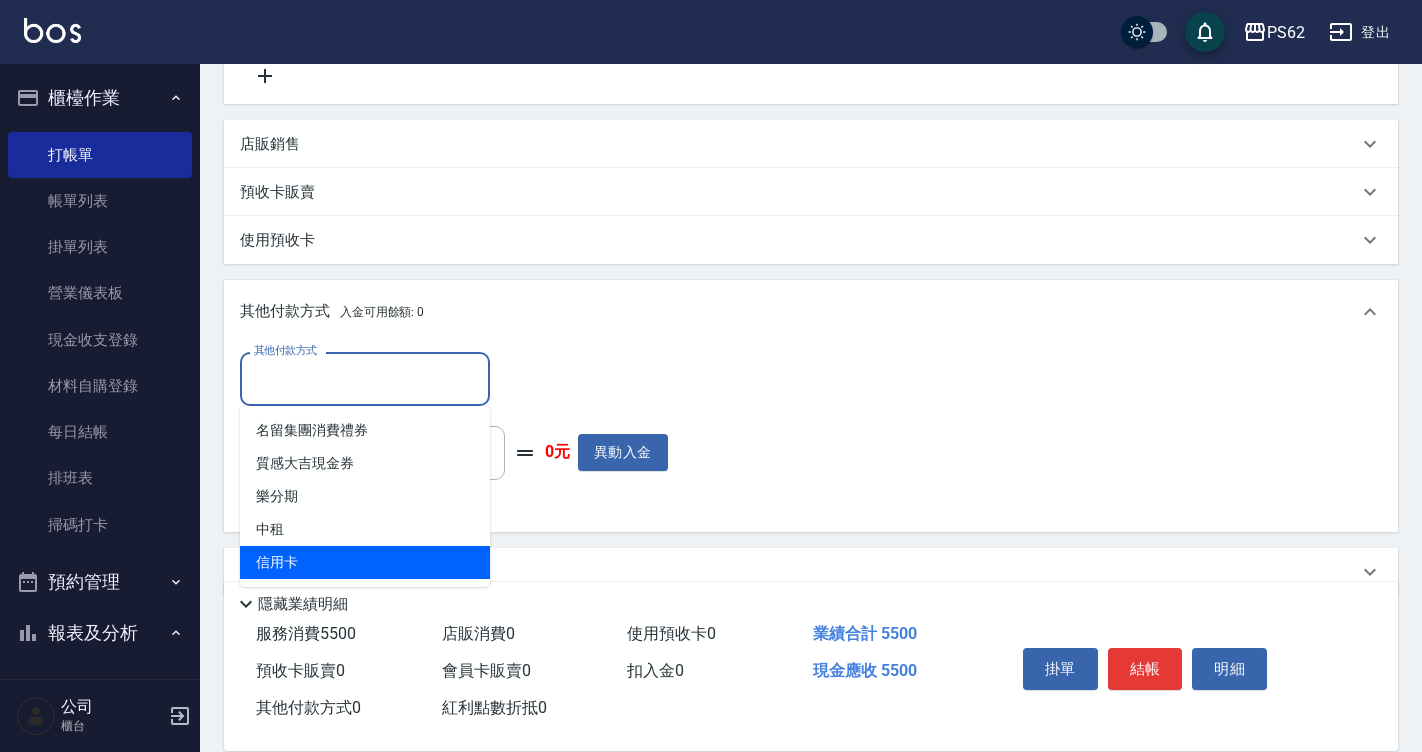 click on "信用卡" at bounding box center [365, 562] 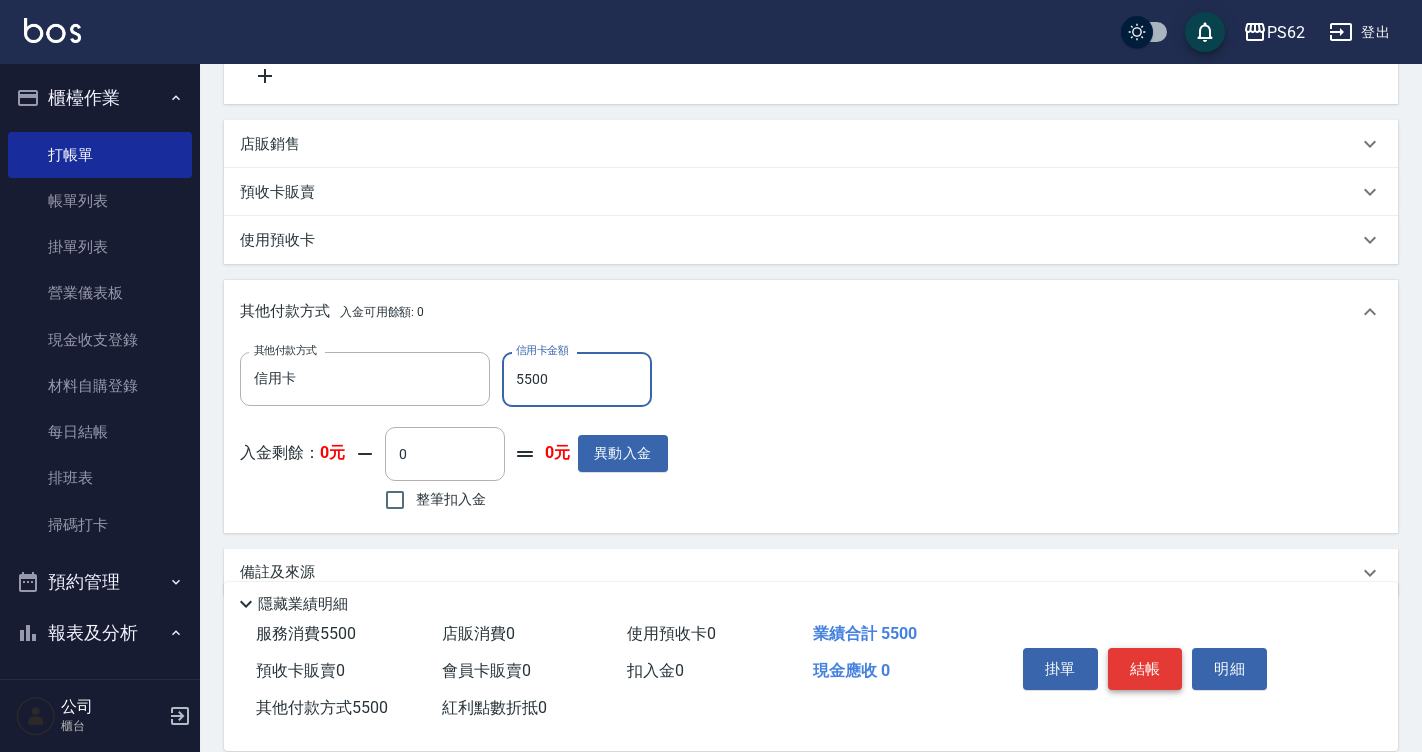 type on "5500" 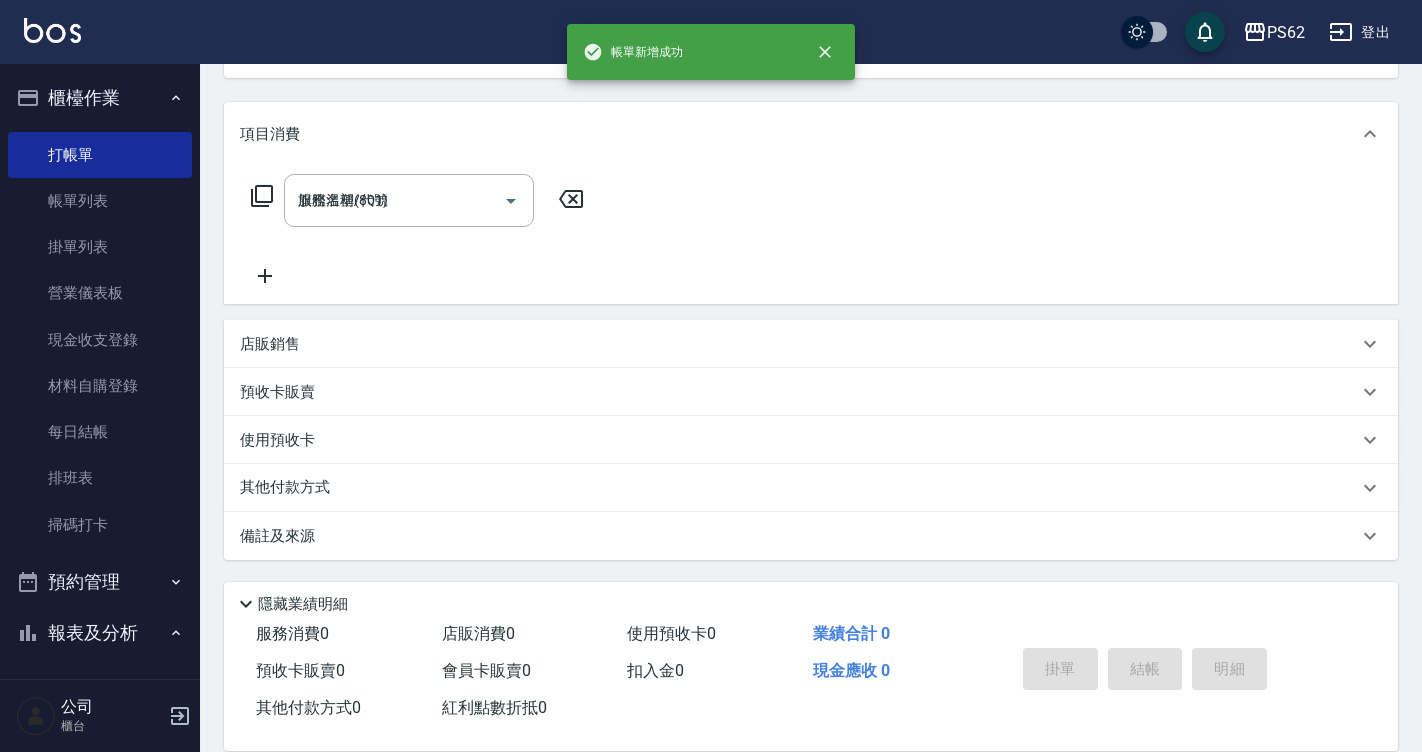 type on "[DATE] 17:27" 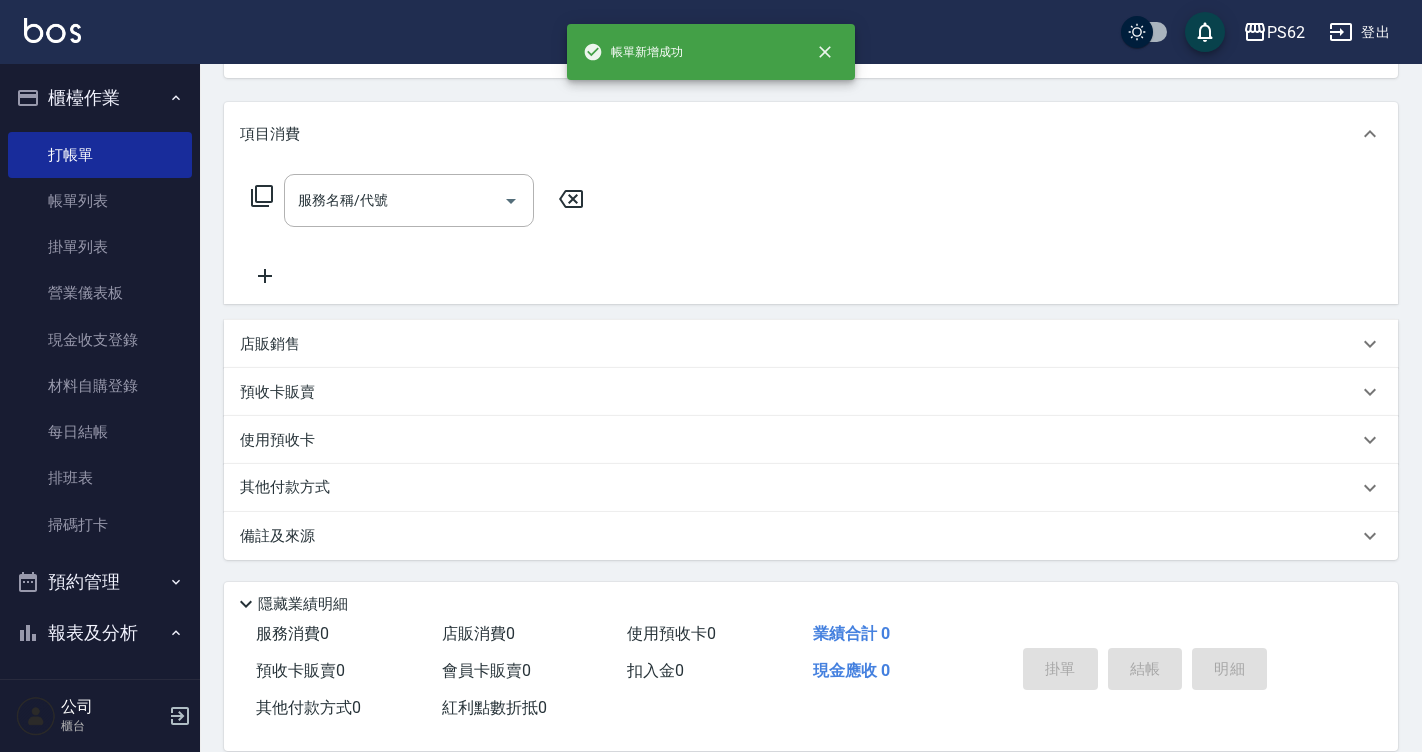 scroll, scrollTop: 0, scrollLeft: 0, axis: both 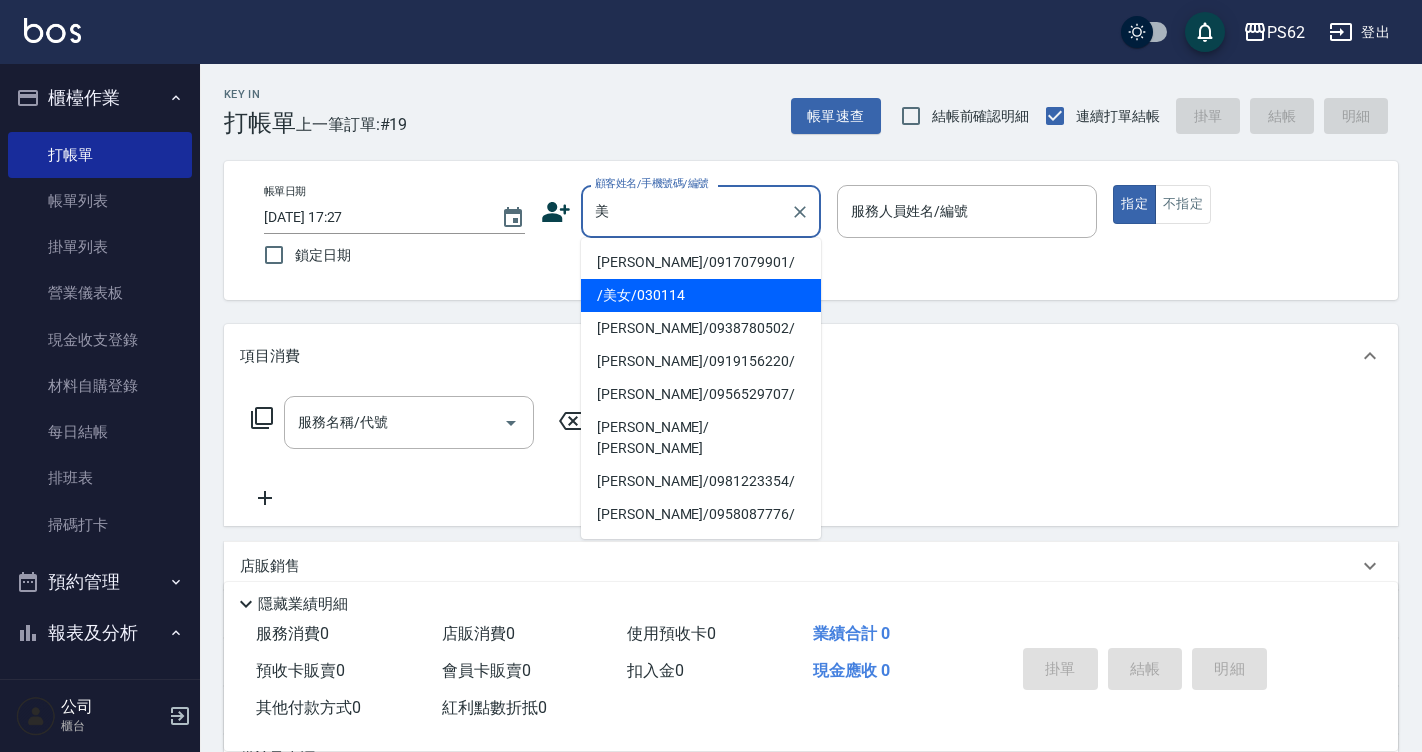 click on "/美女/030114" at bounding box center [701, 295] 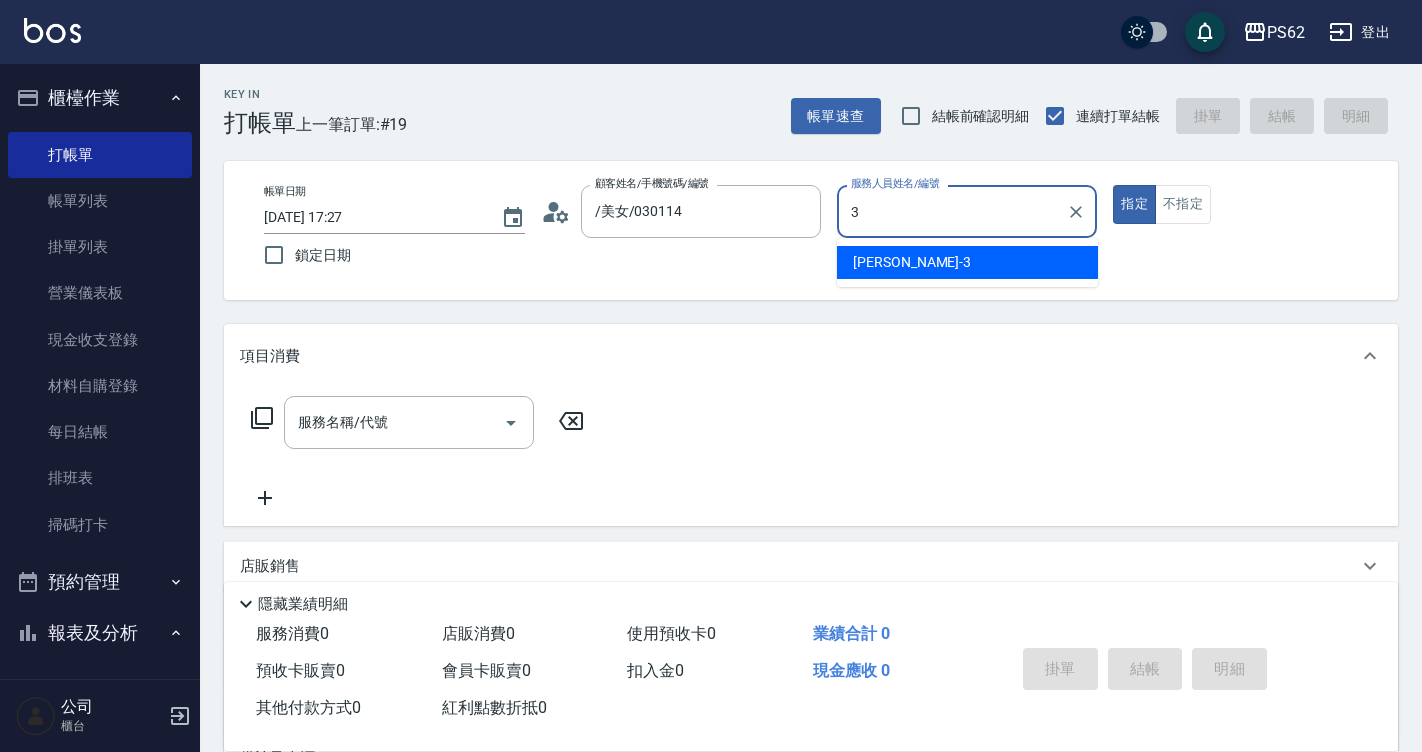 type on "[PERSON_NAME]-3" 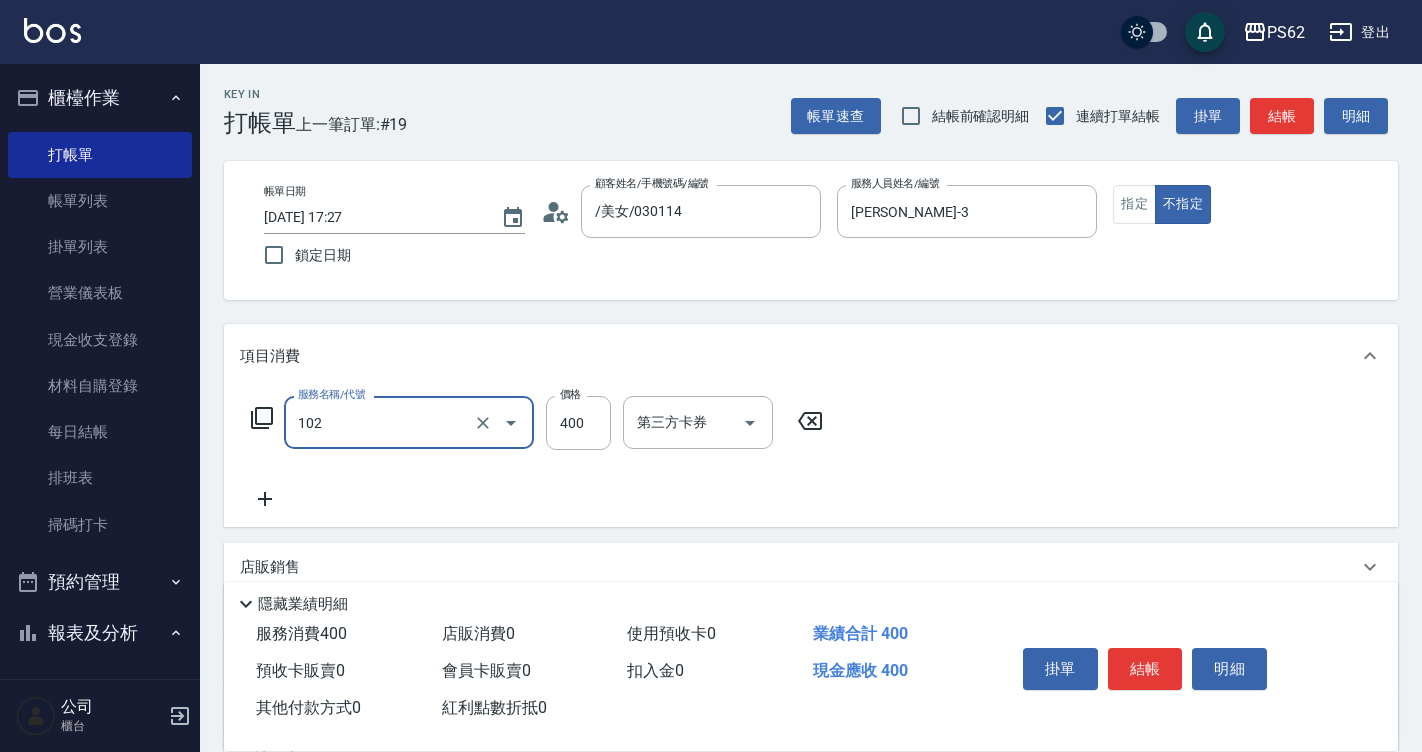 type on "精油洗髮(102)" 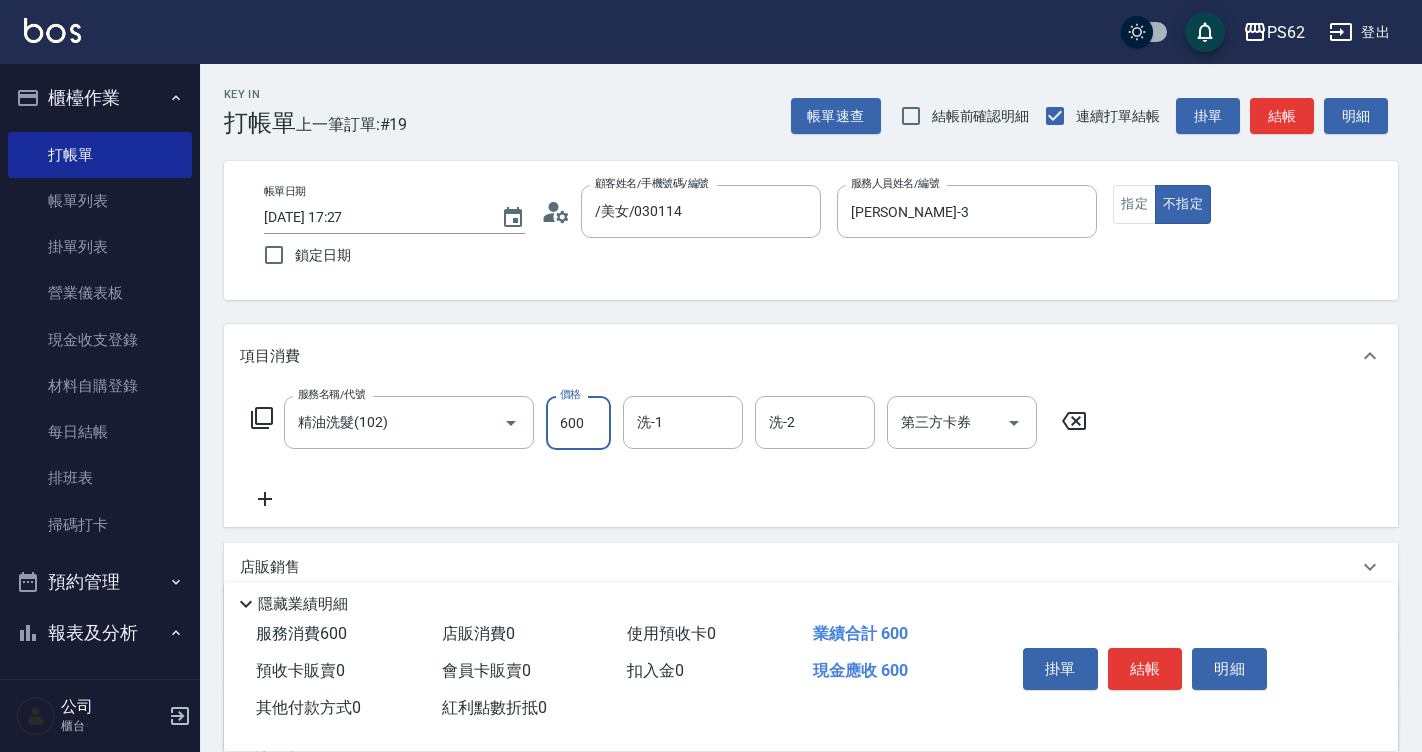 type on "600" 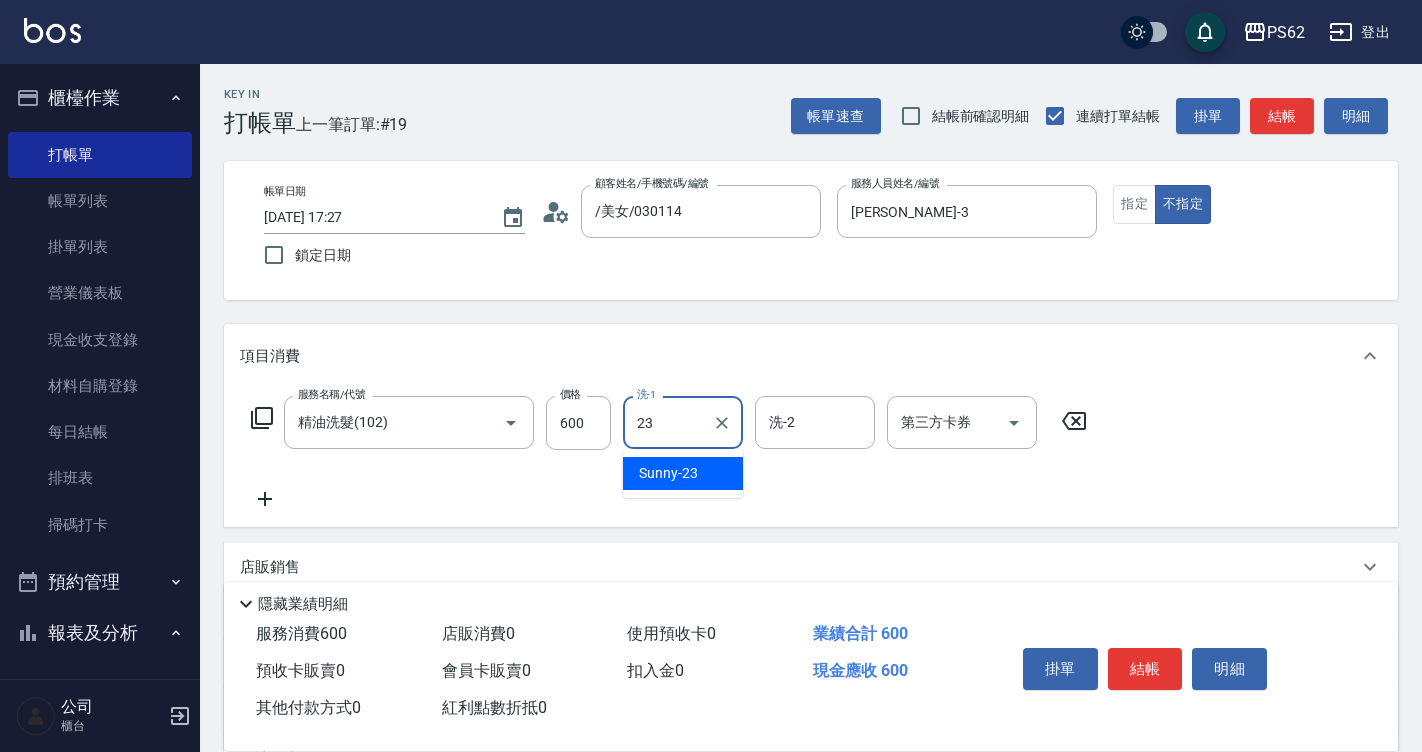 type on "Sunny-23" 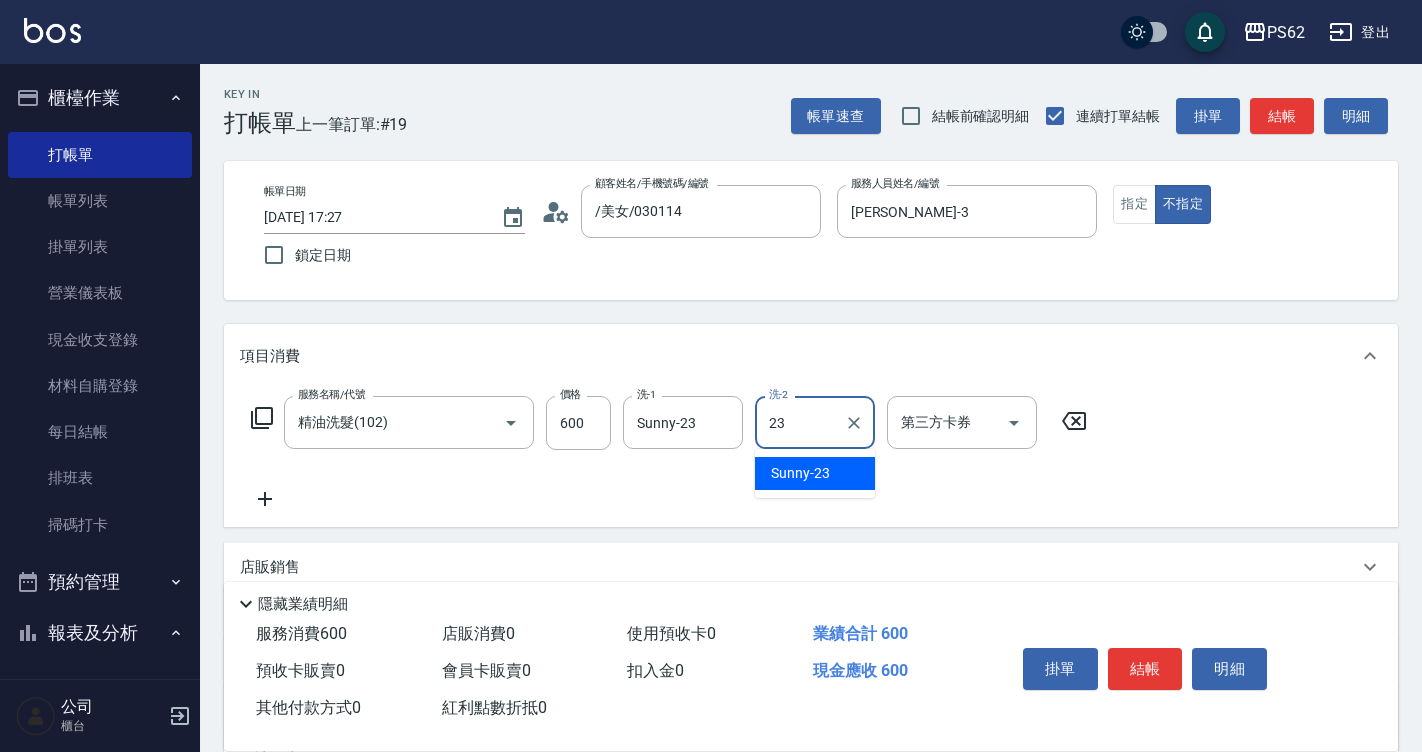 type on "Sunny-23" 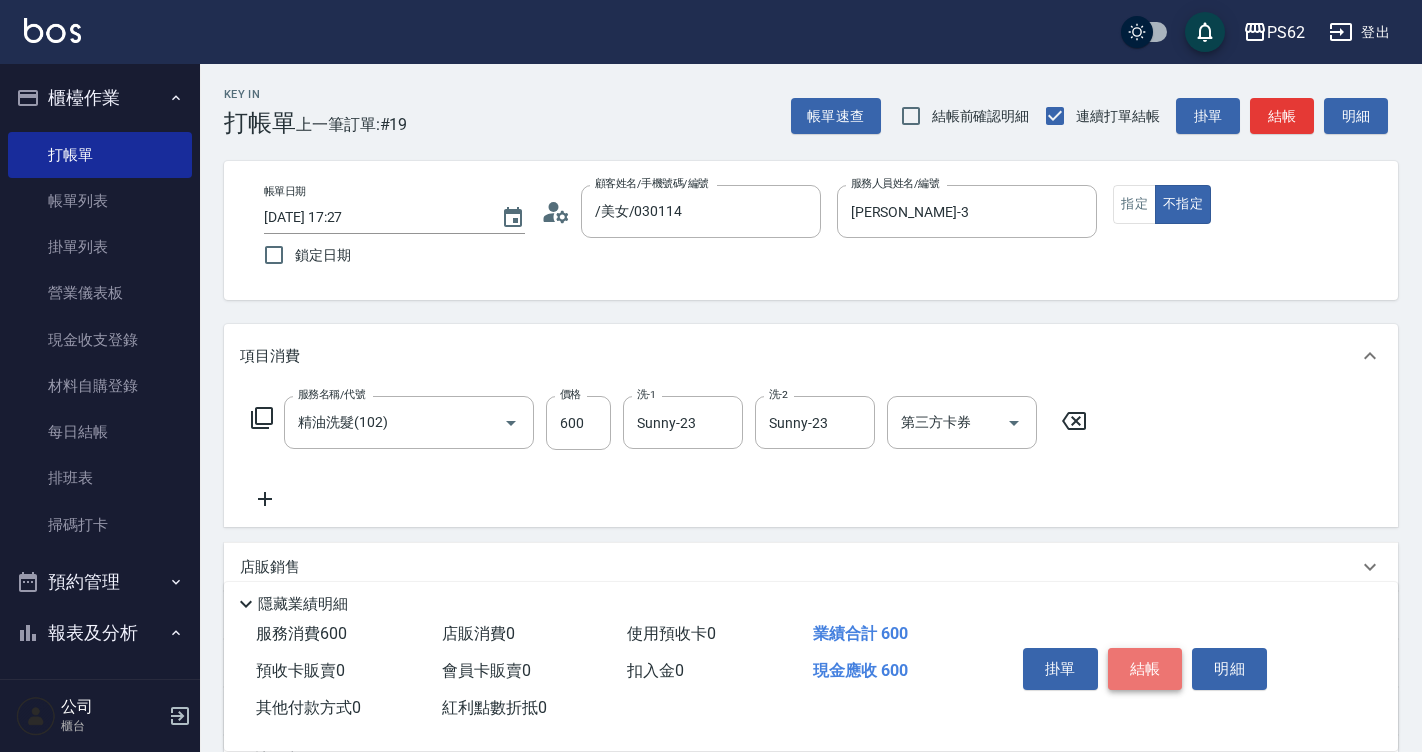 click on "結帳" at bounding box center [1145, 669] 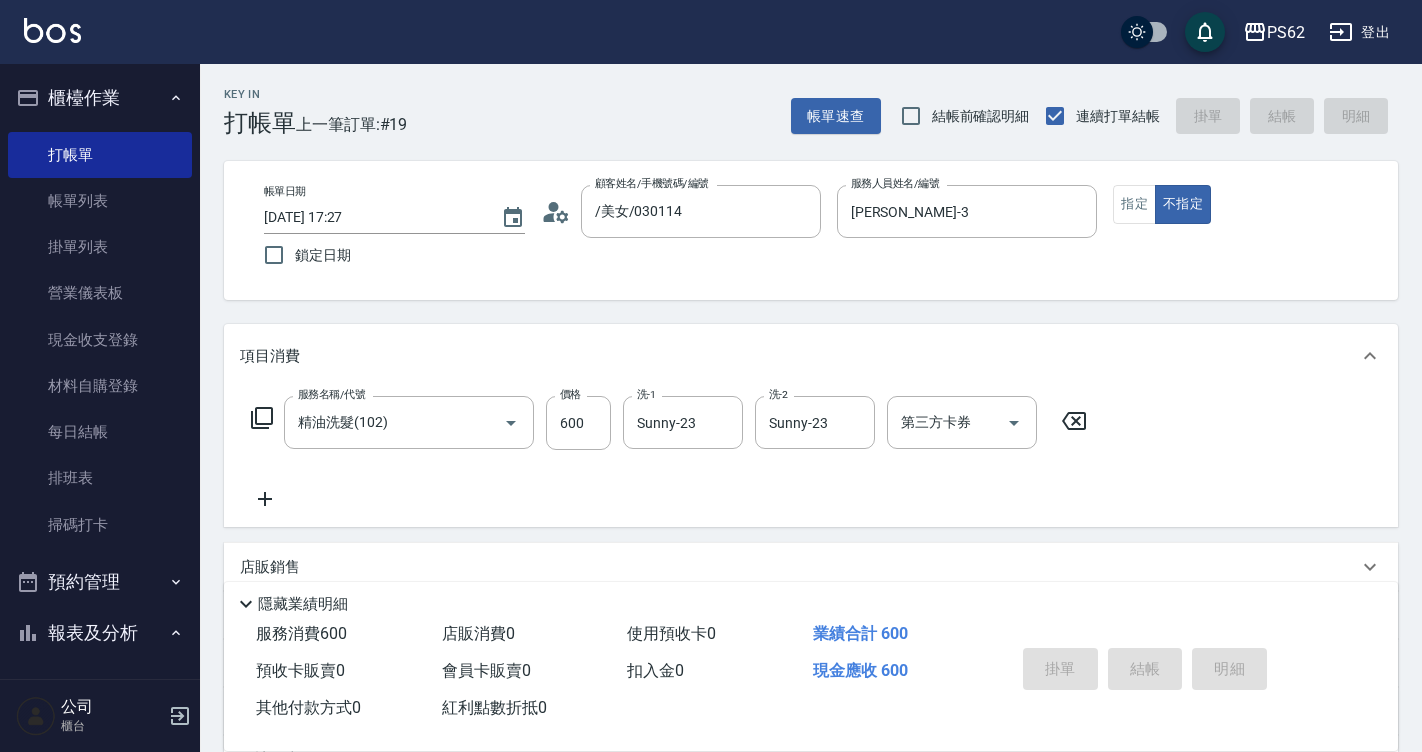 type 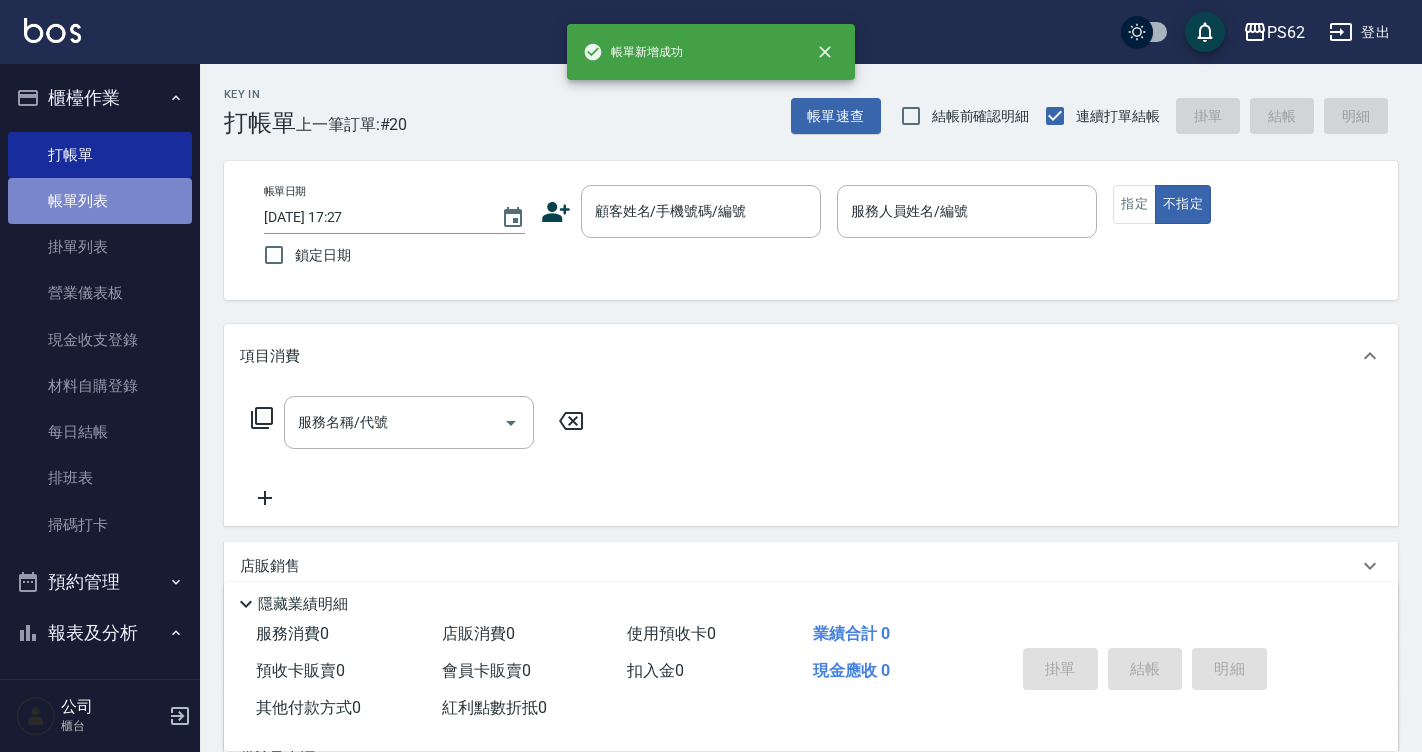 click on "帳單列表" at bounding box center [100, 201] 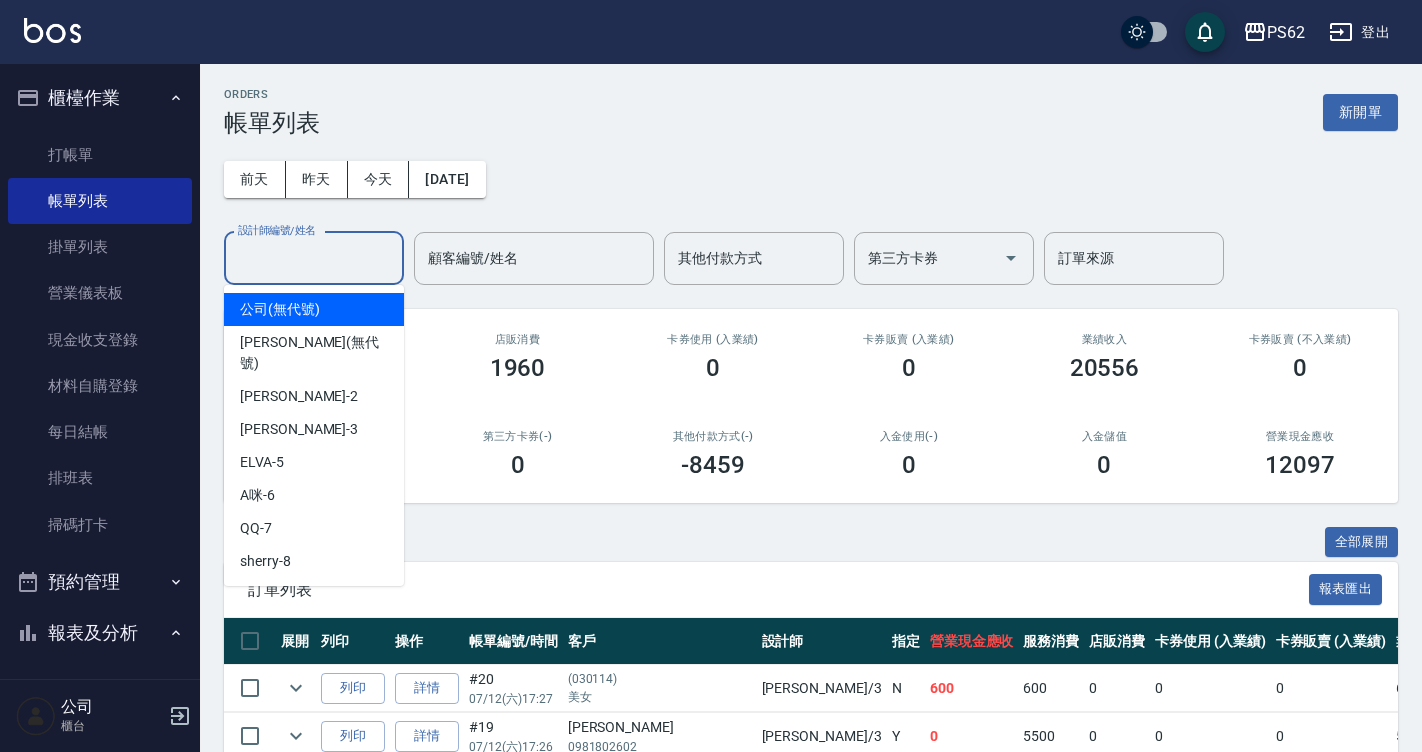 click on "設計師編號/姓名" at bounding box center (314, 258) 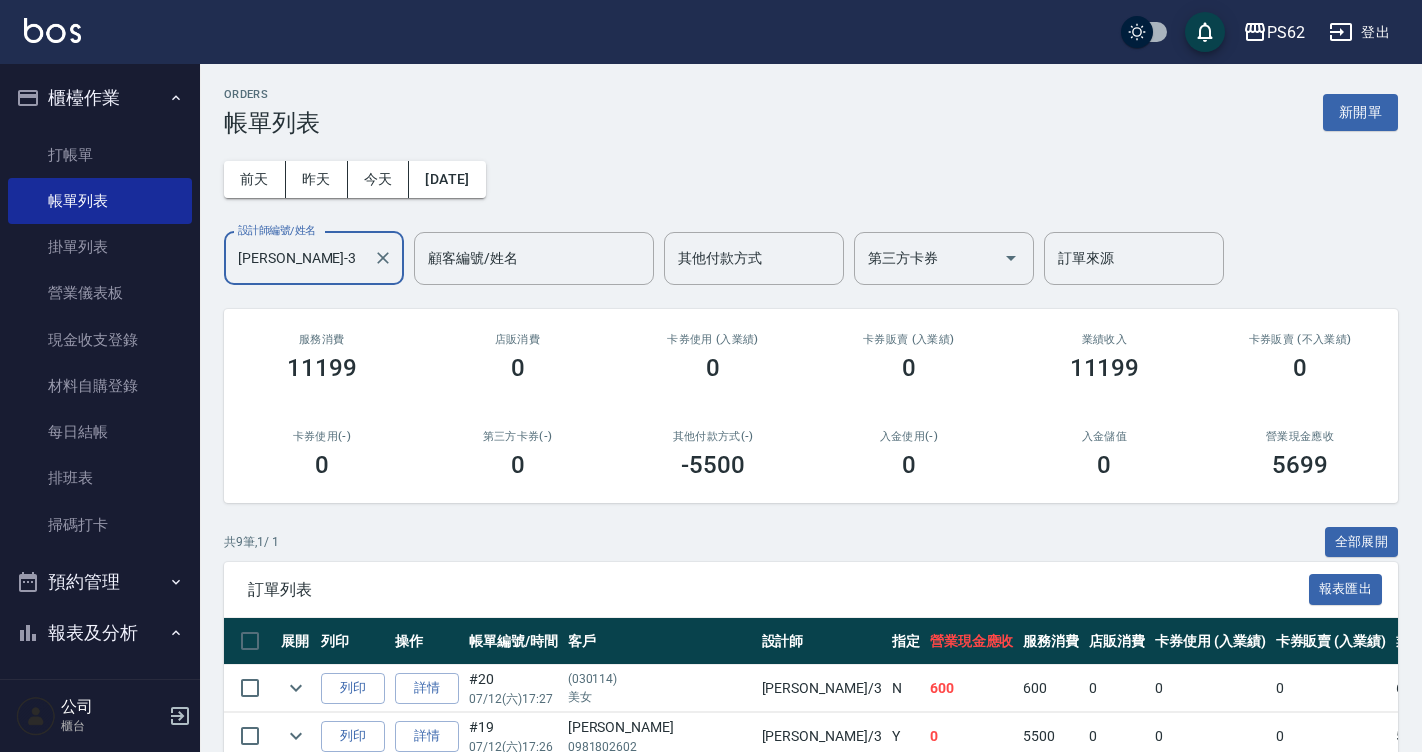 scroll, scrollTop: 438, scrollLeft: 0, axis: vertical 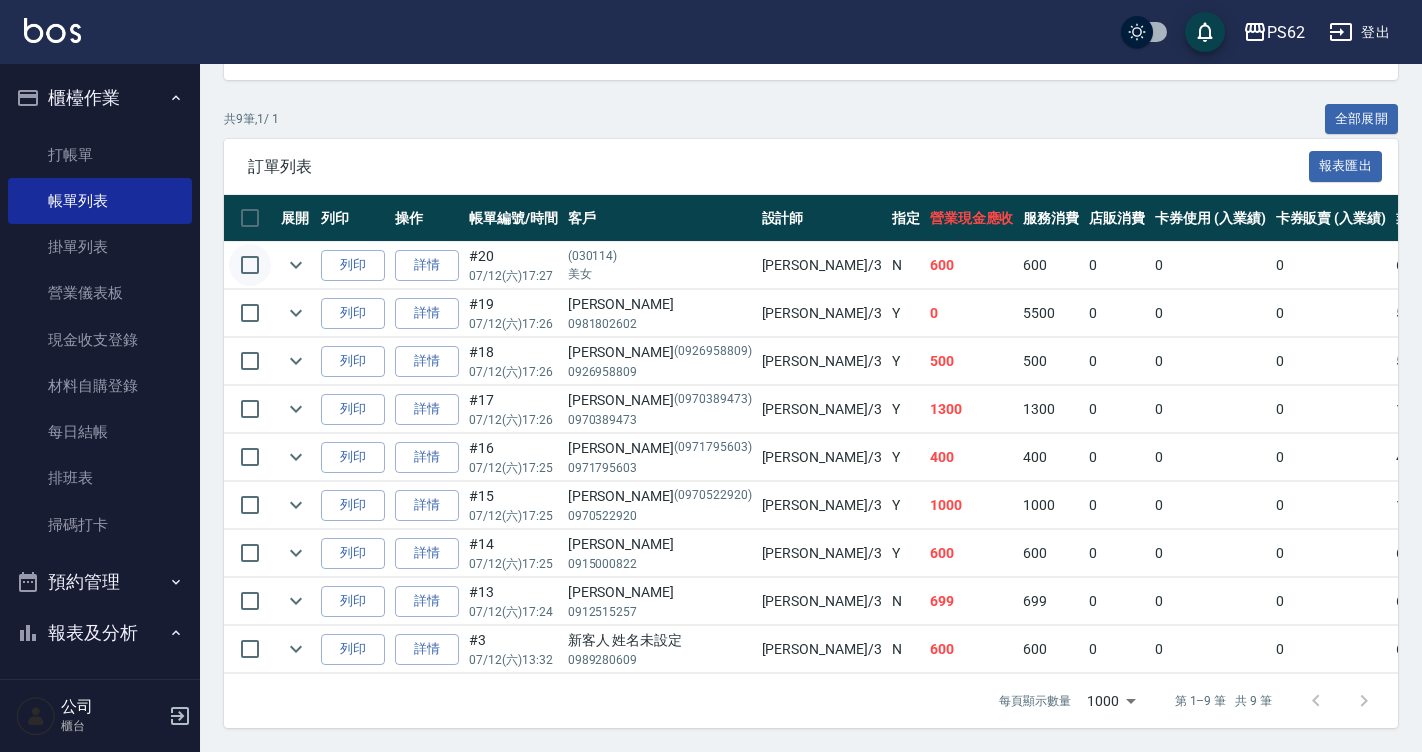 type on "[PERSON_NAME]-3" 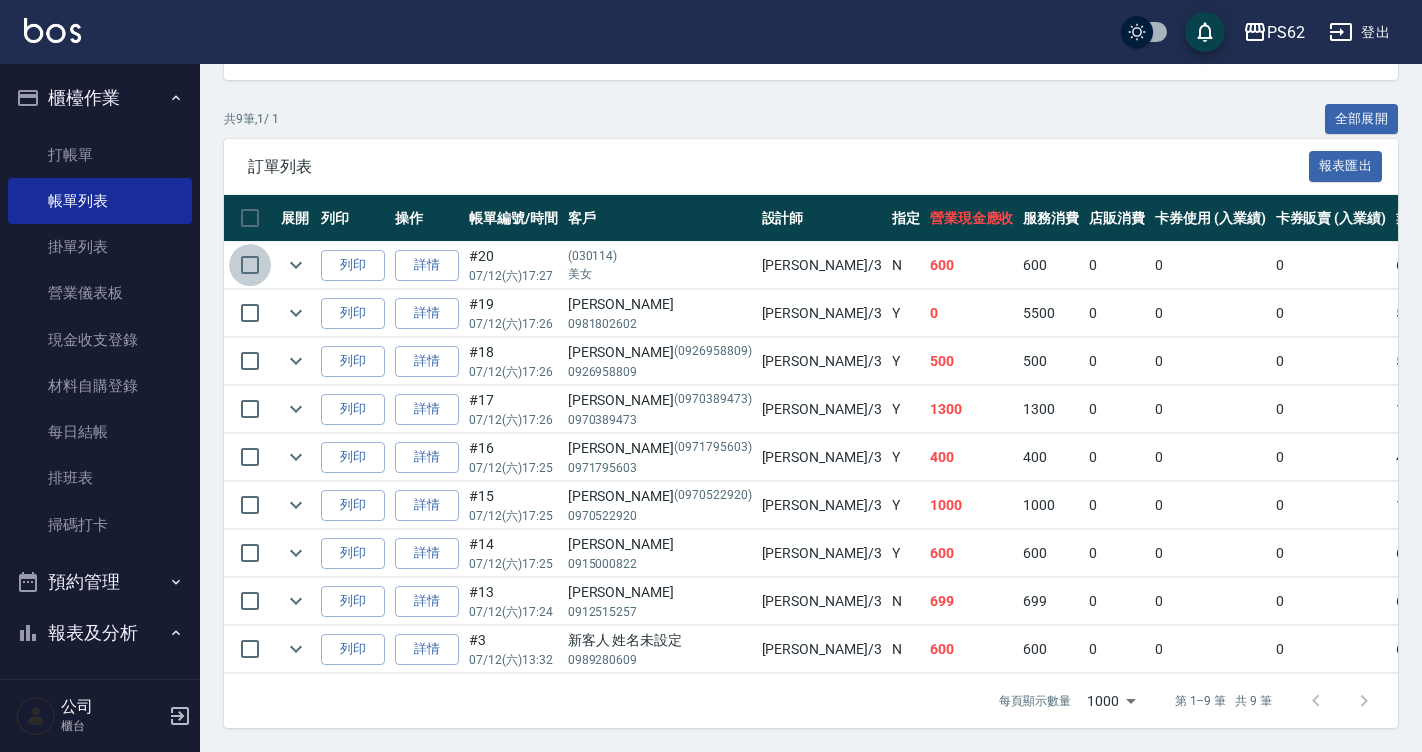click at bounding box center (250, 265) 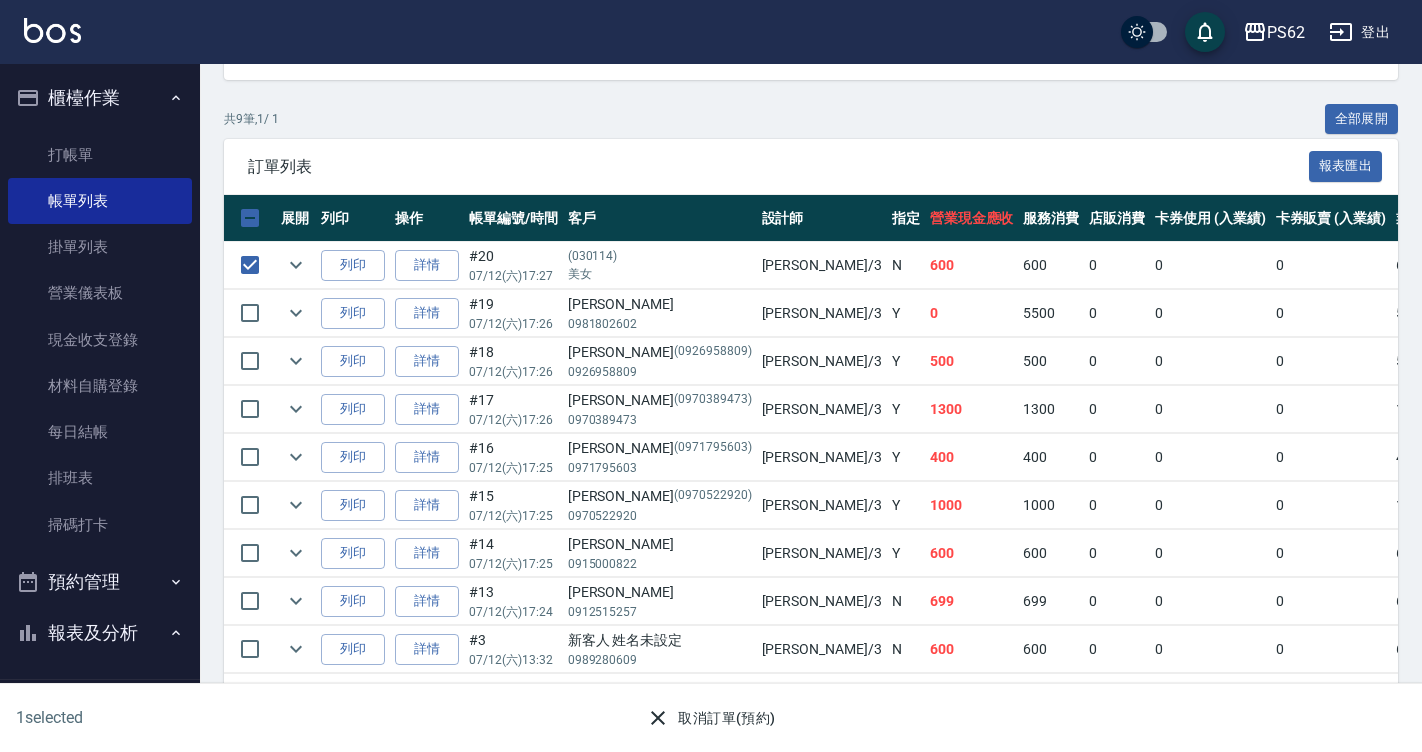 scroll, scrollTop: 438, scrollLeft: 0, axis: vertical 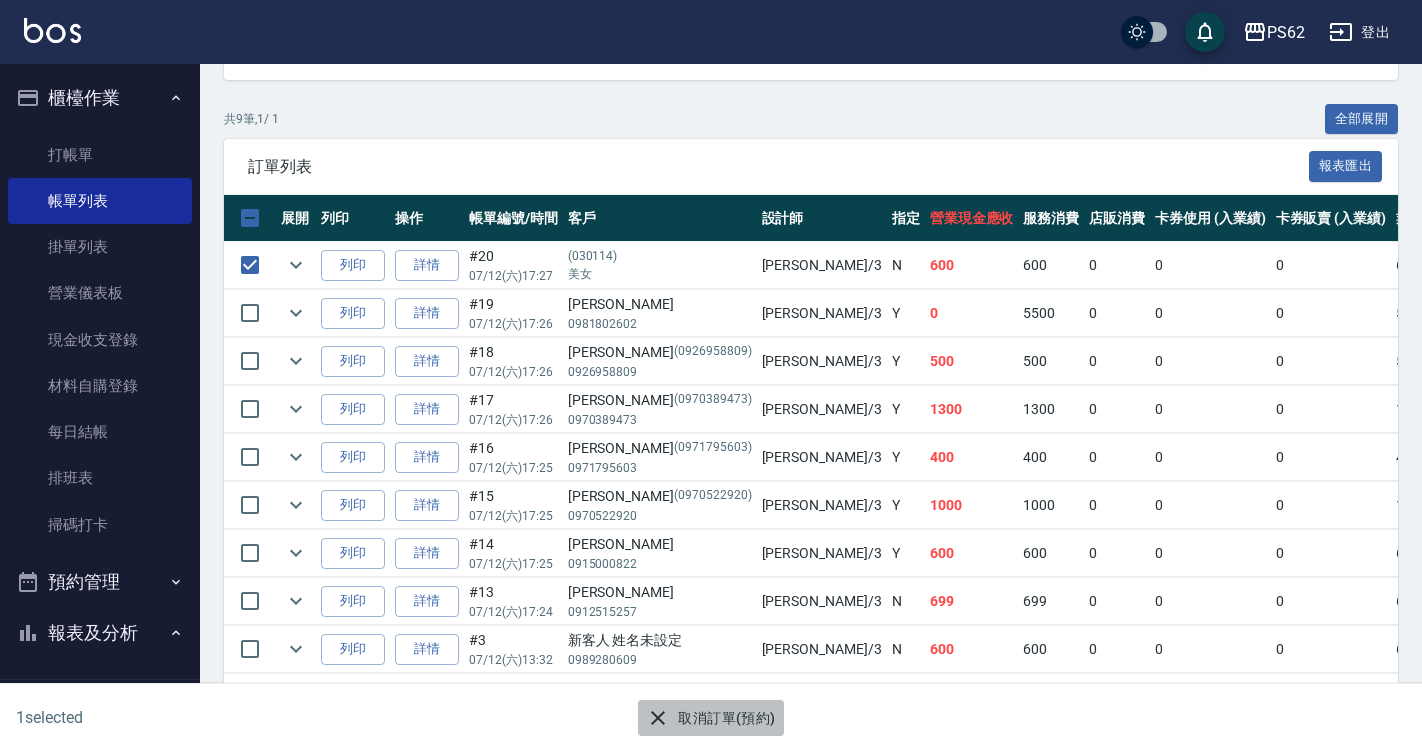 click on "取消訂單(預約)" at bounding box center [710, 718] 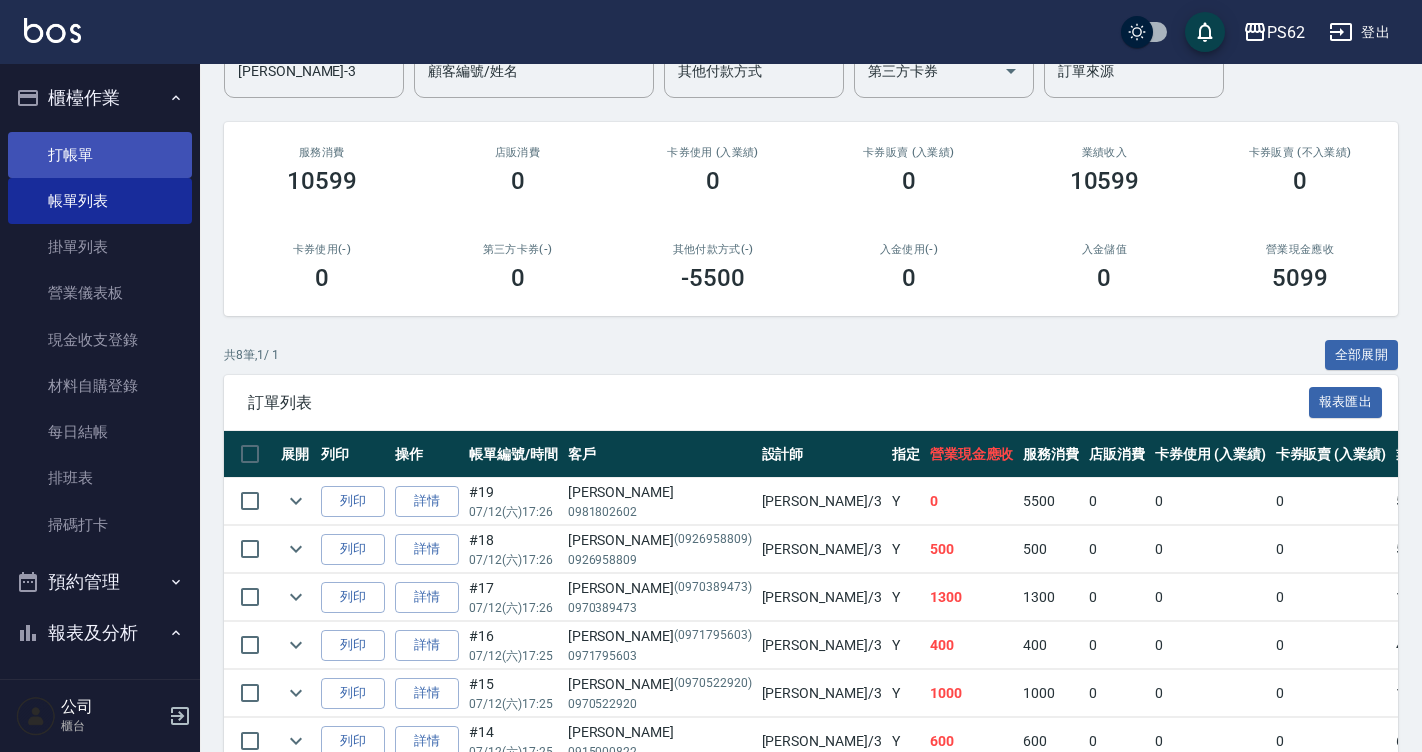 scroll, scrollTop: 0, scrollLeft: 0, axis: both 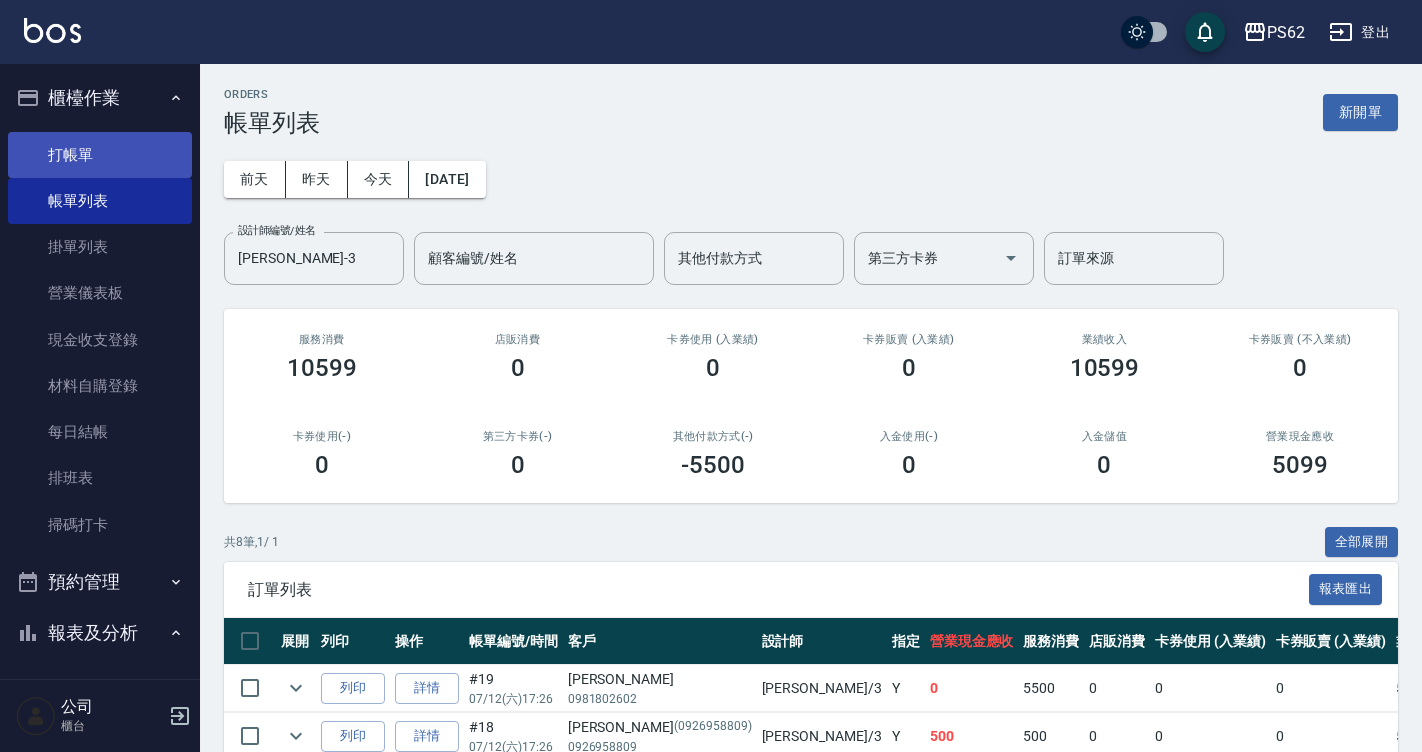 click on "打帳單" at bounding box center (100, 155) 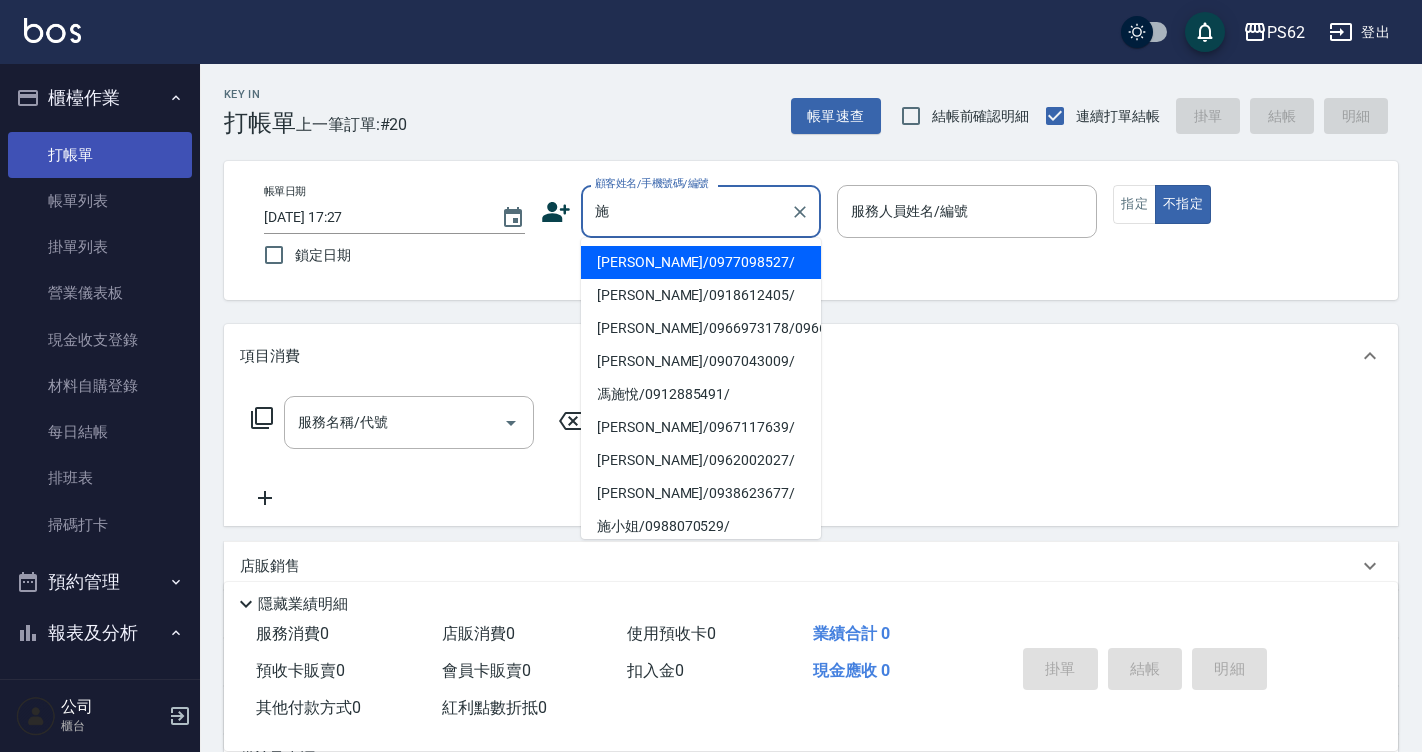 type on "[PERSON_NAME]/0977098527/" 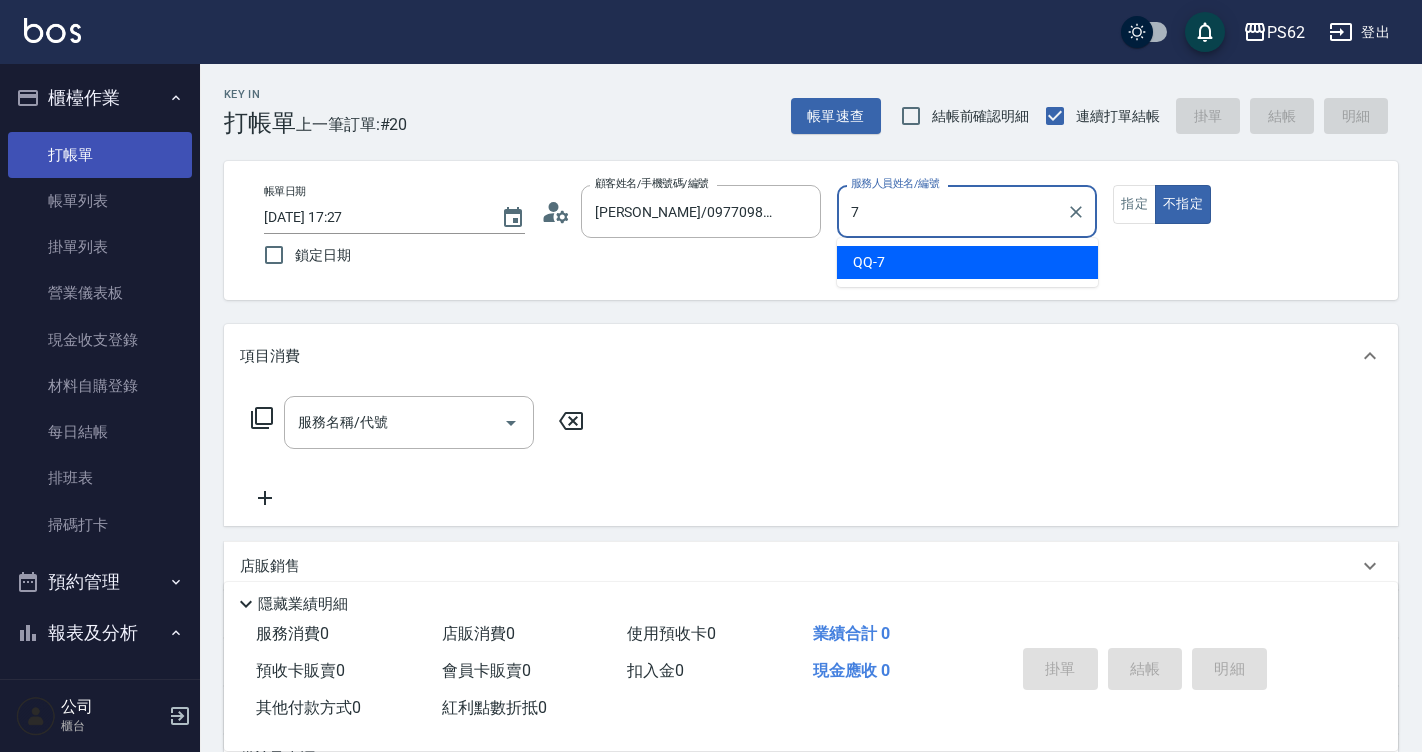 type on "QQ-7" 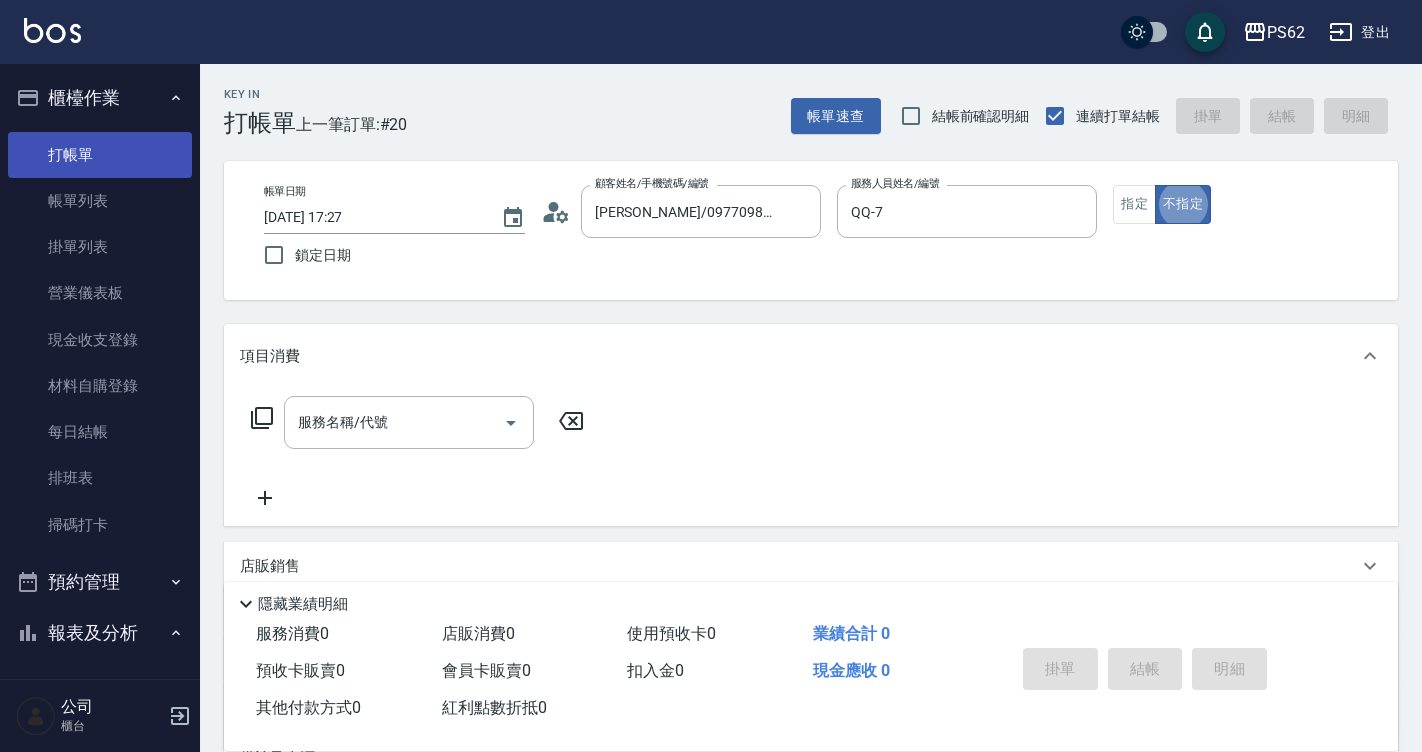 type on "false" 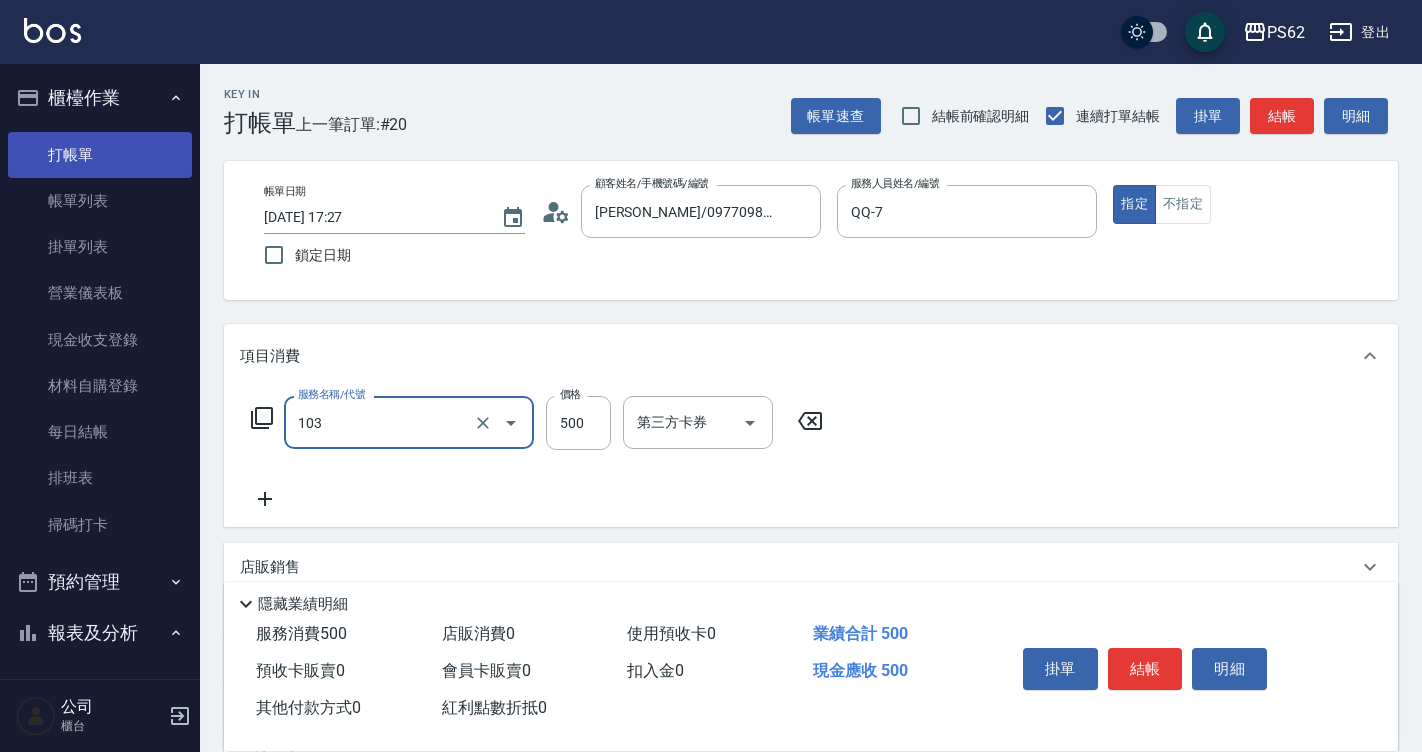 type on "B級洗剪500(103)" 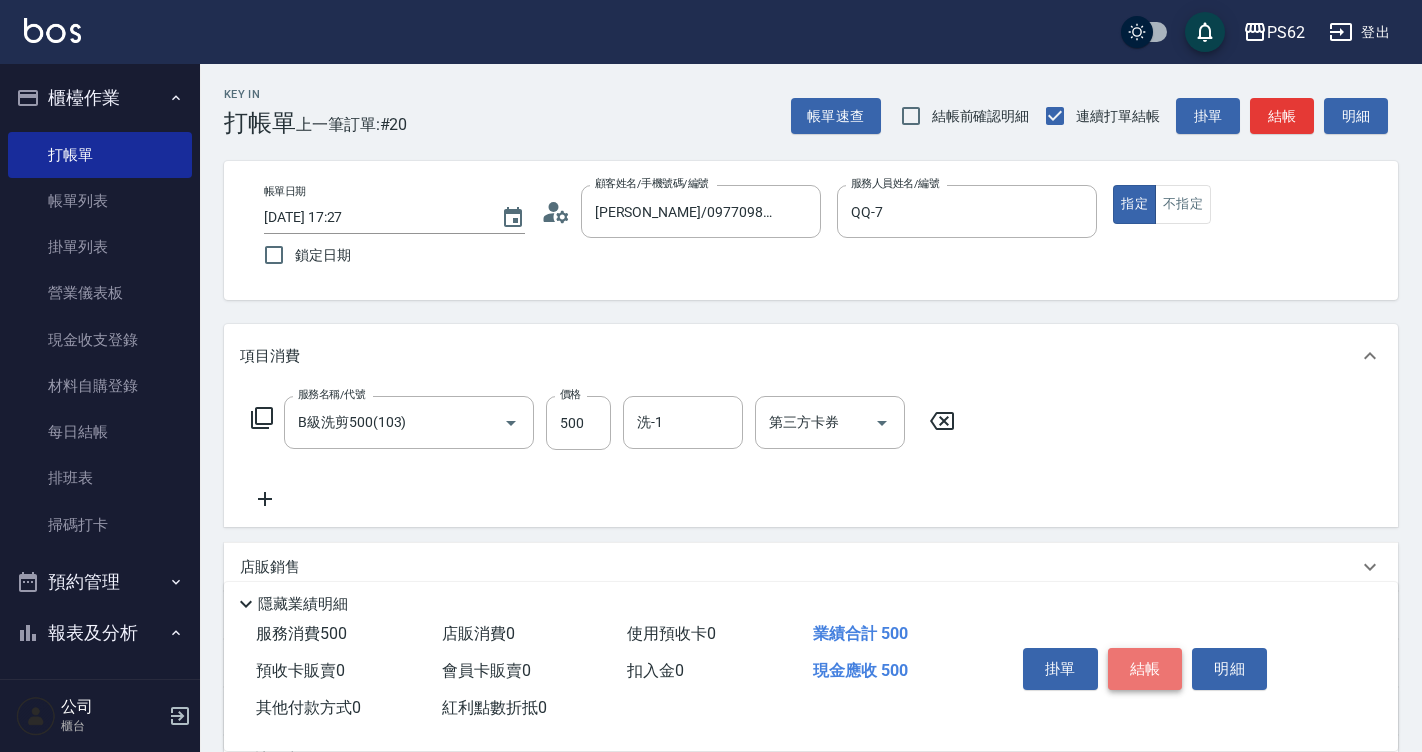 click on "結帳" at bounding box center (1145, 669) 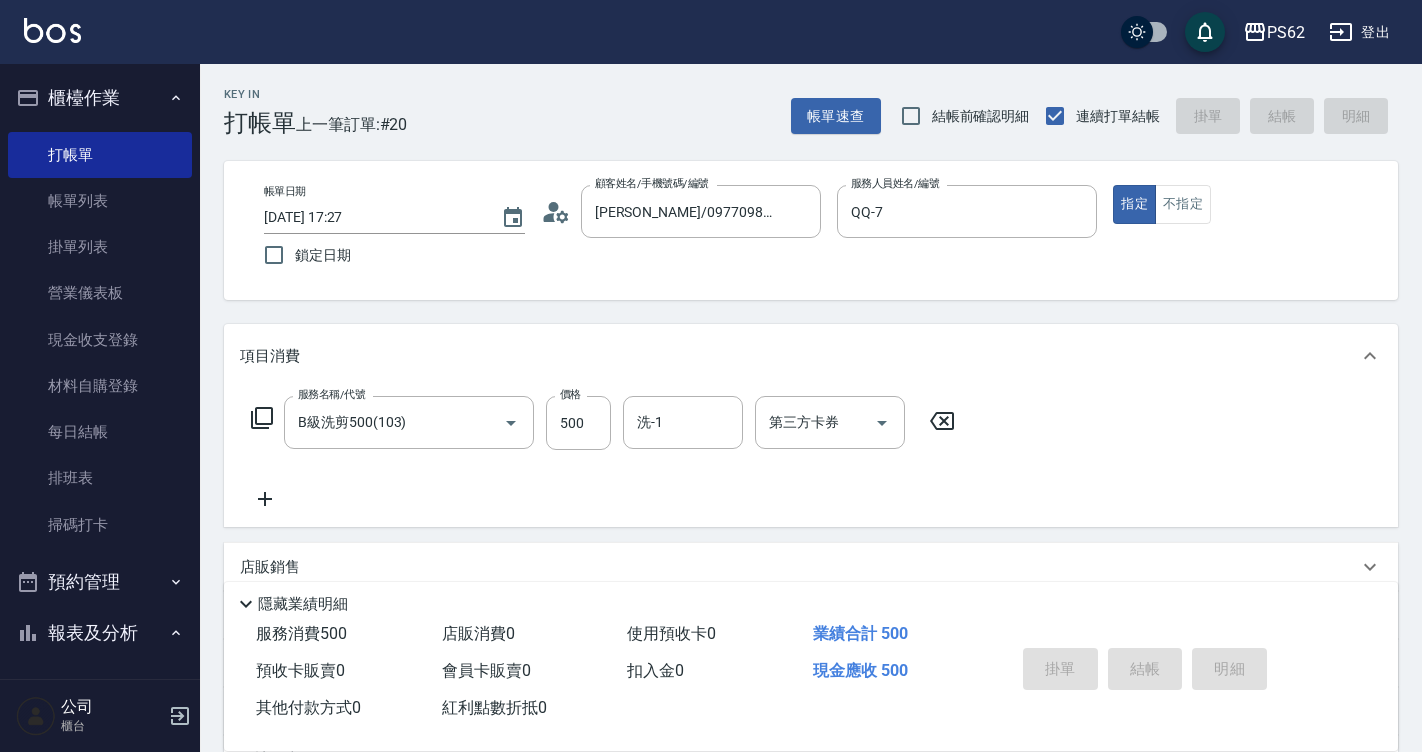 type on "[DATE] 17:37" 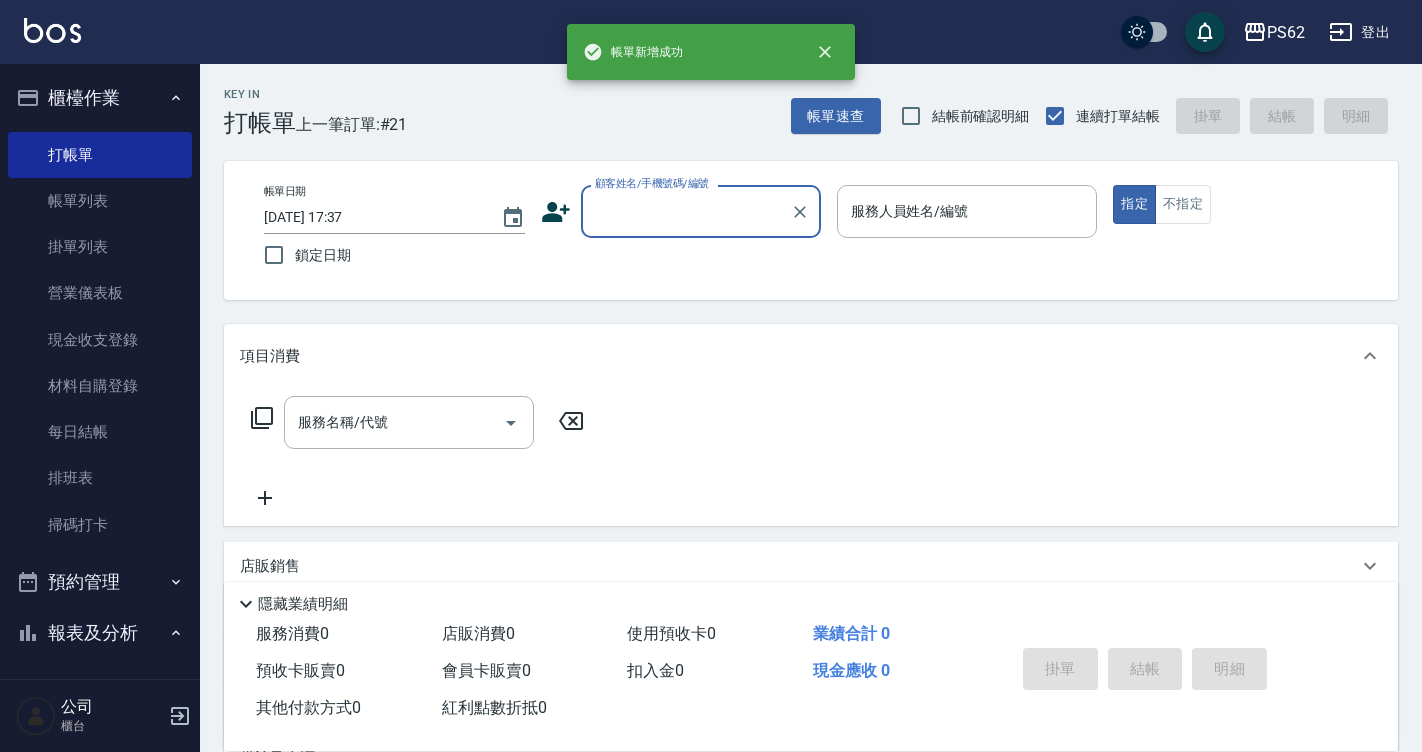 click on "顧客姓名/手機號碼/編號" at bounding box center [686, 211] 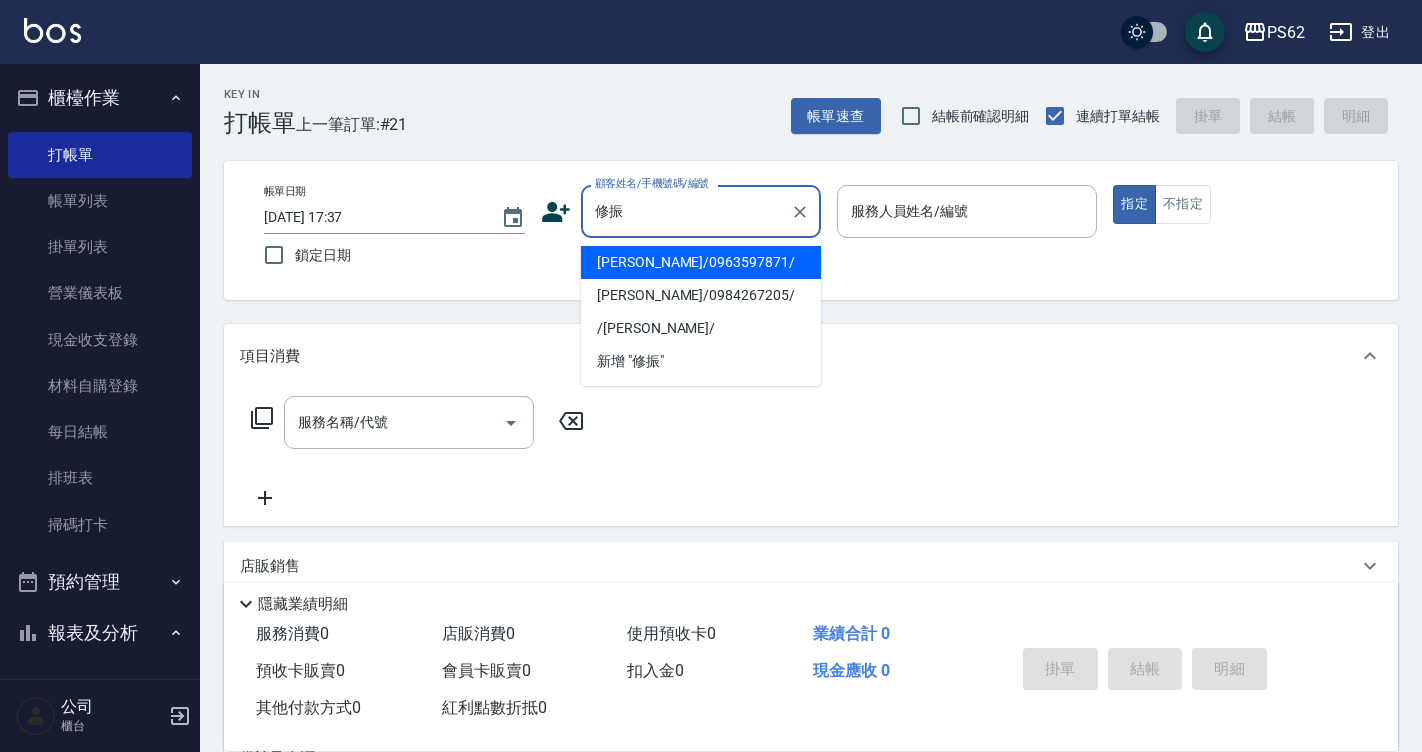 type on "[PERSON_NAME]/0963597871/" 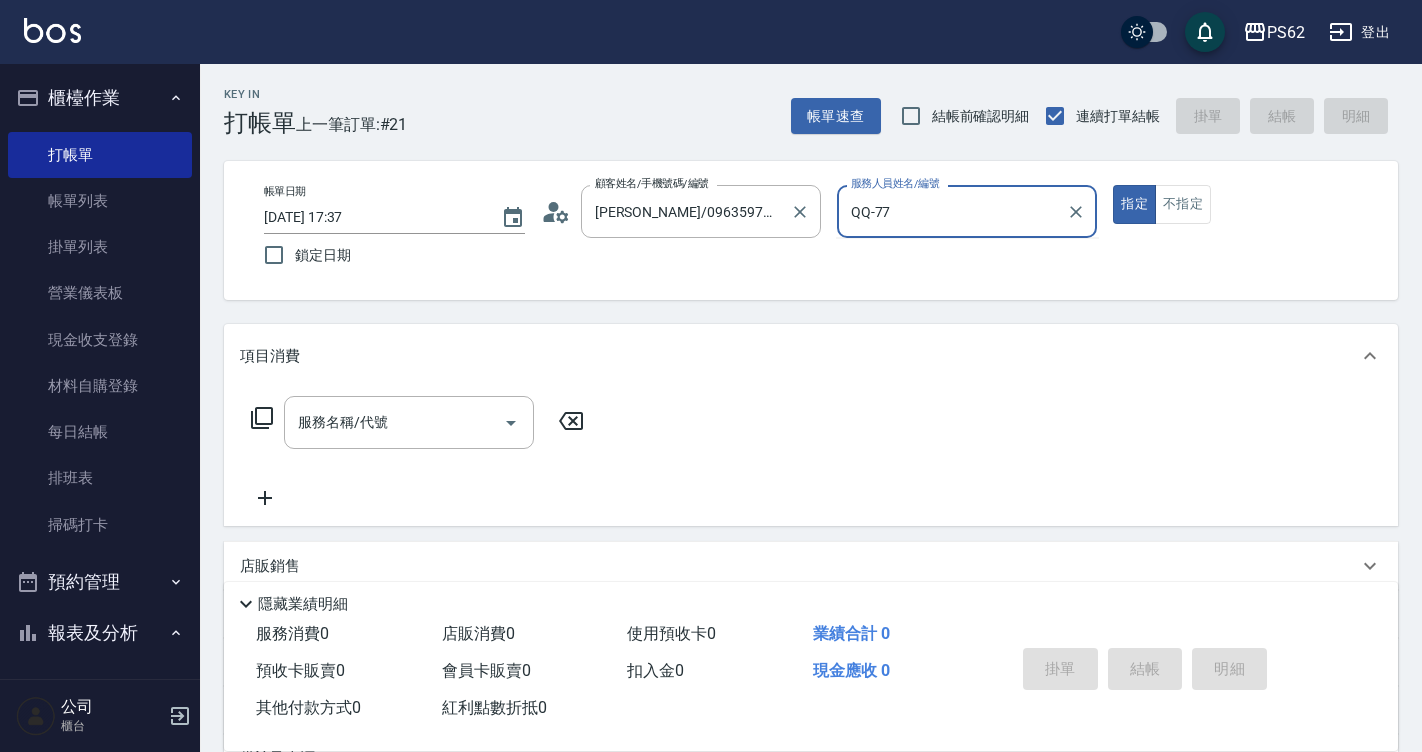 type on "QQ-7" 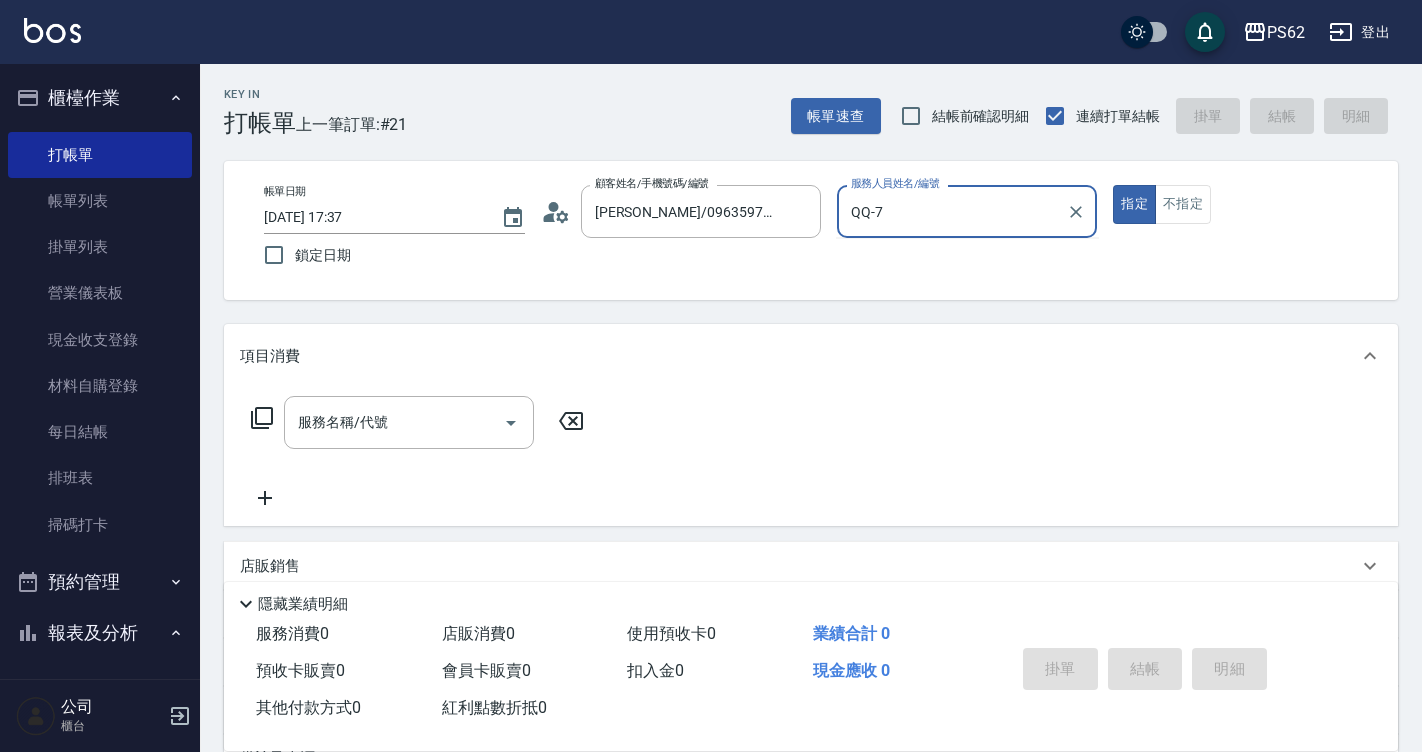 click on "指定" at bounding box center (1134, 204) 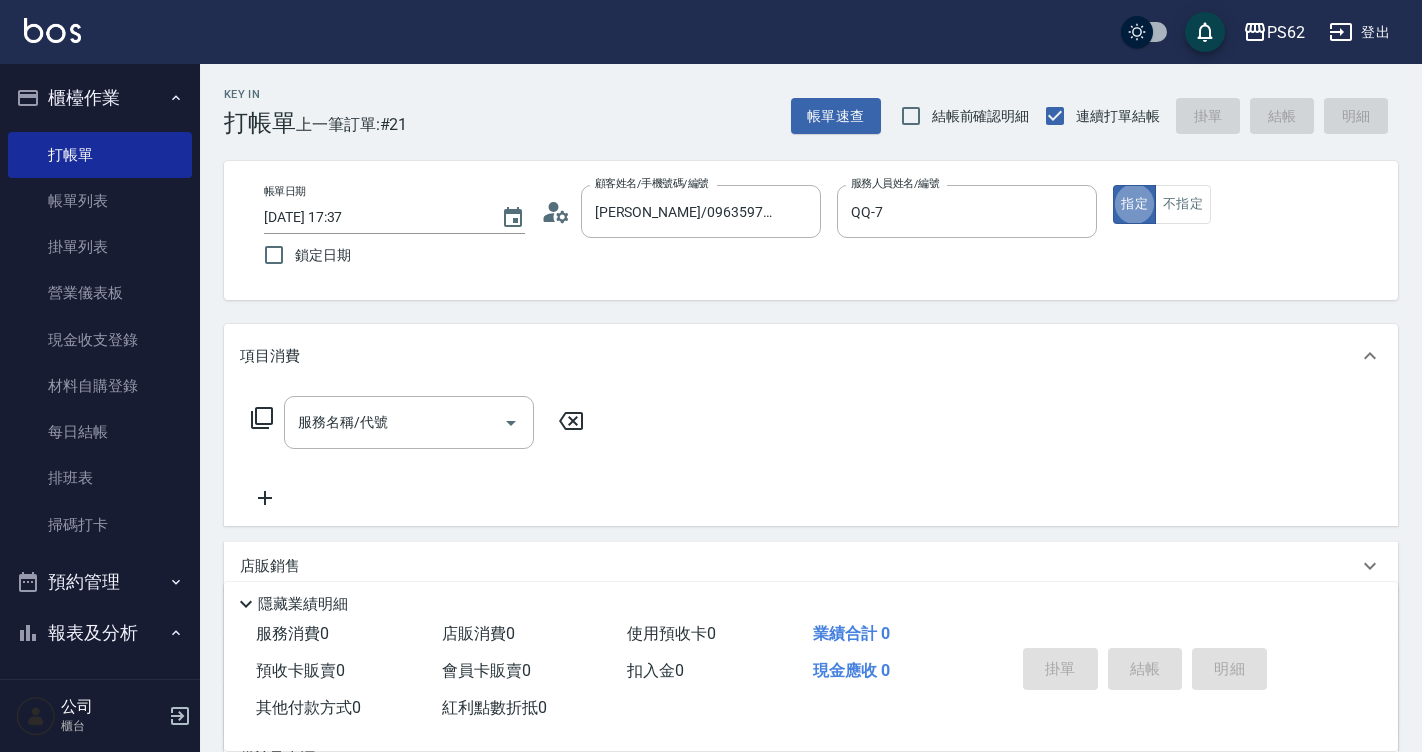 type on "true" 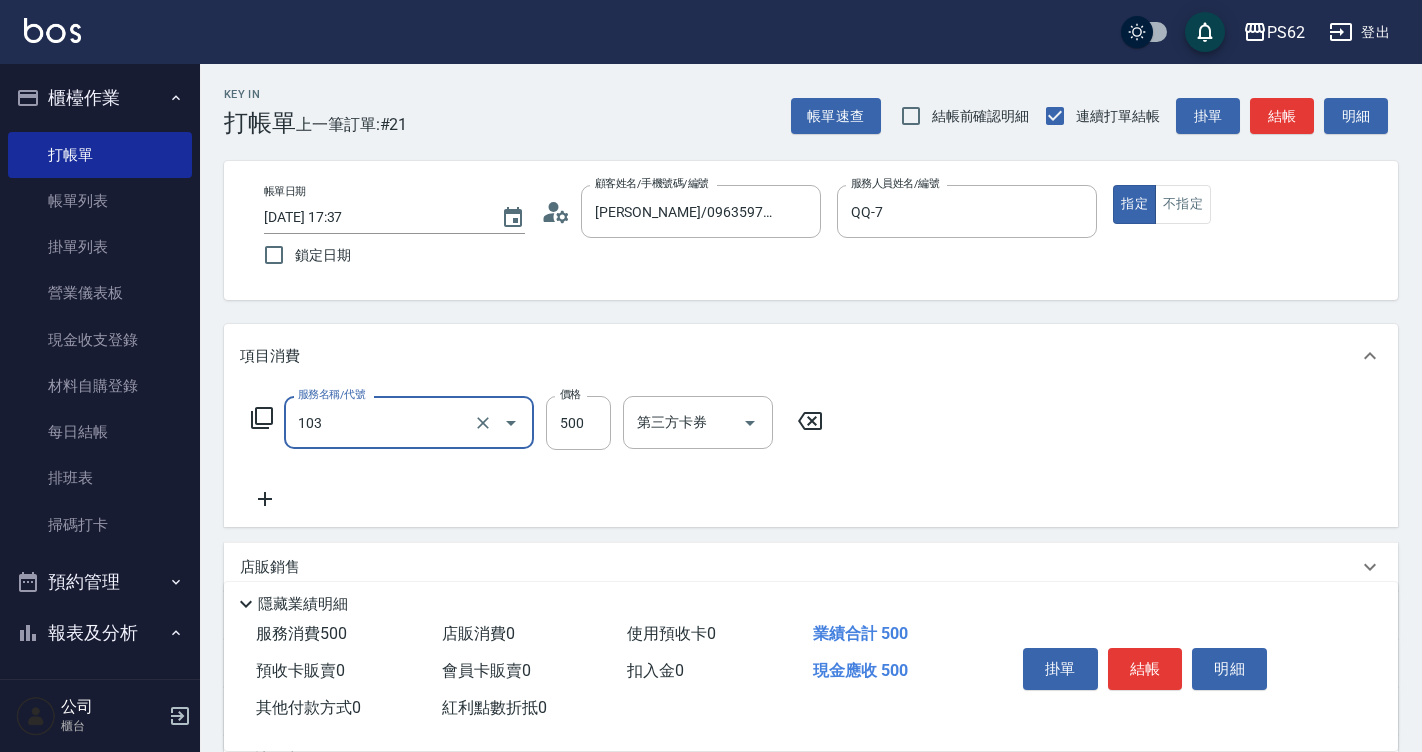 type on "B級洗剪500(103)" 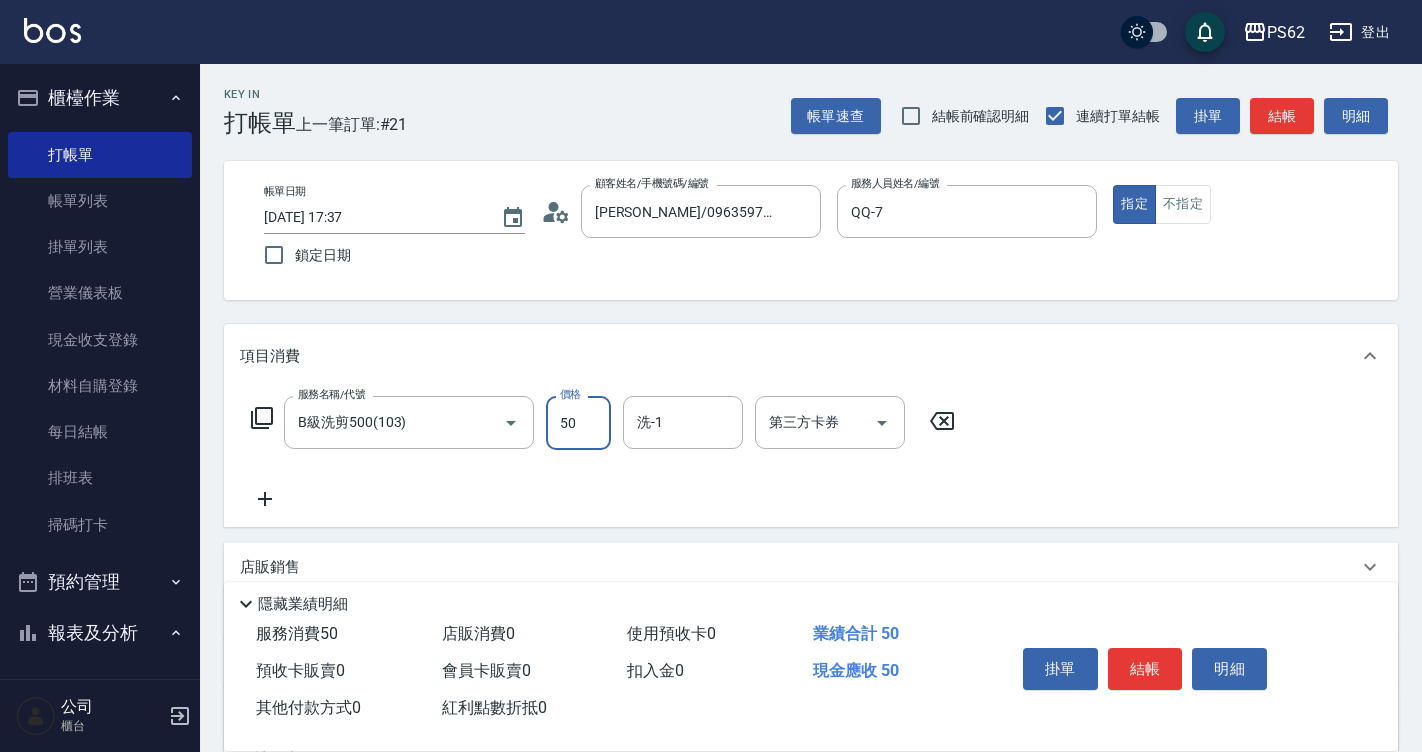 type on "500" 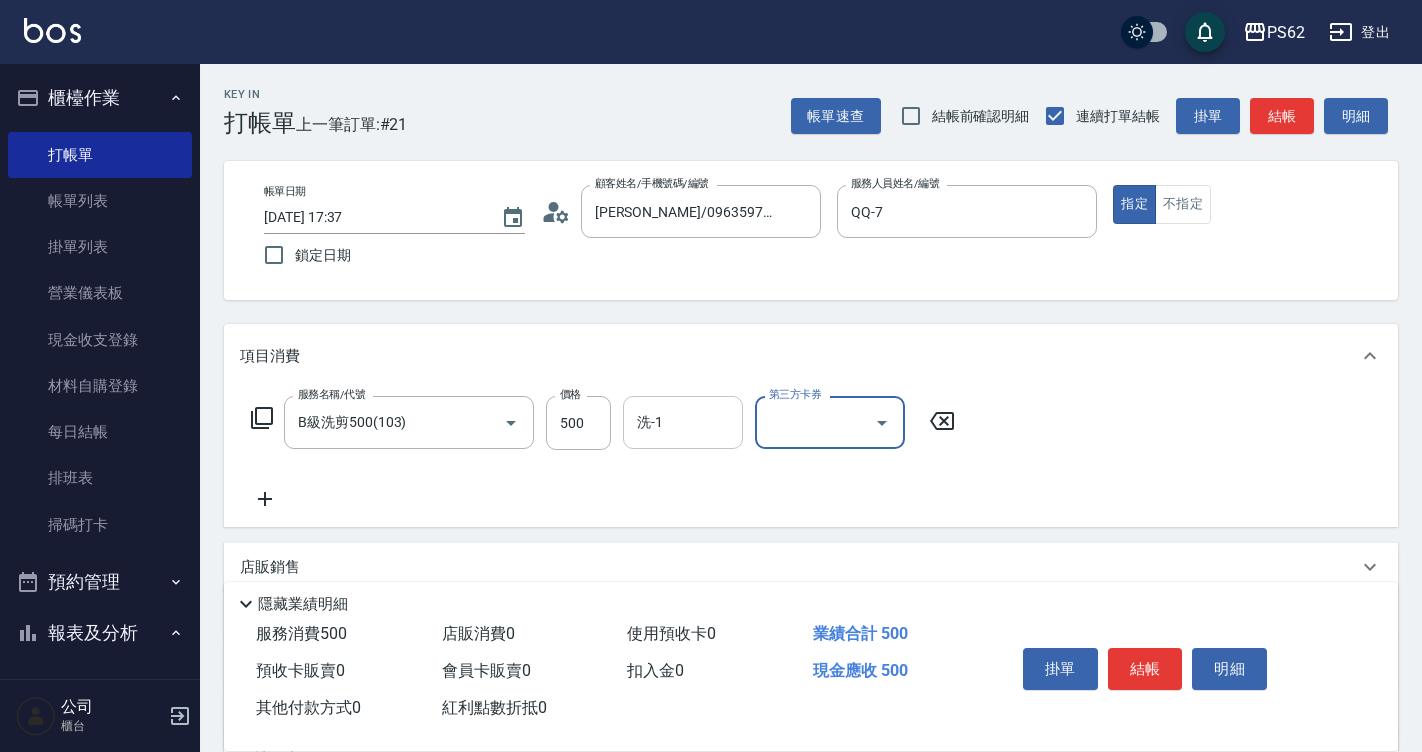 click on "洗-1" at bounding box center [683, 422] 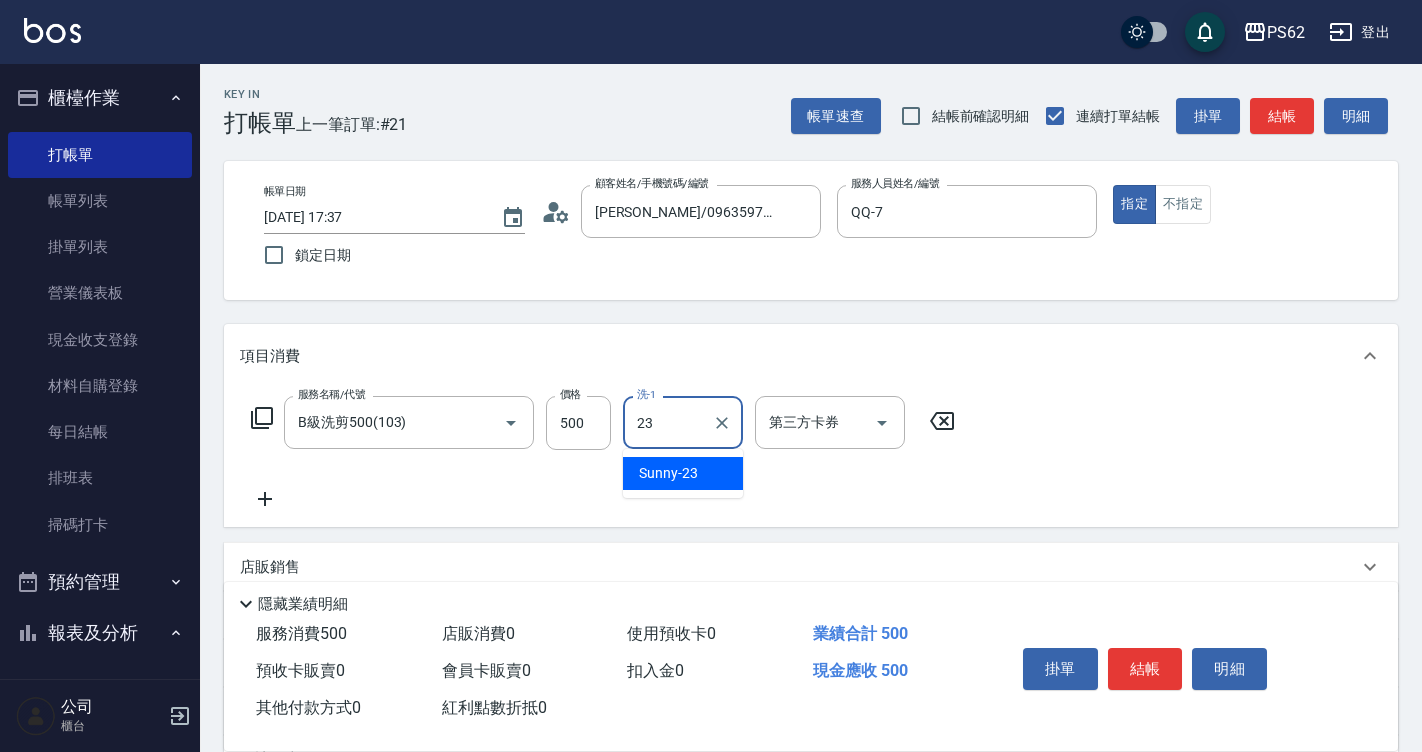 type on "Sunny-23" 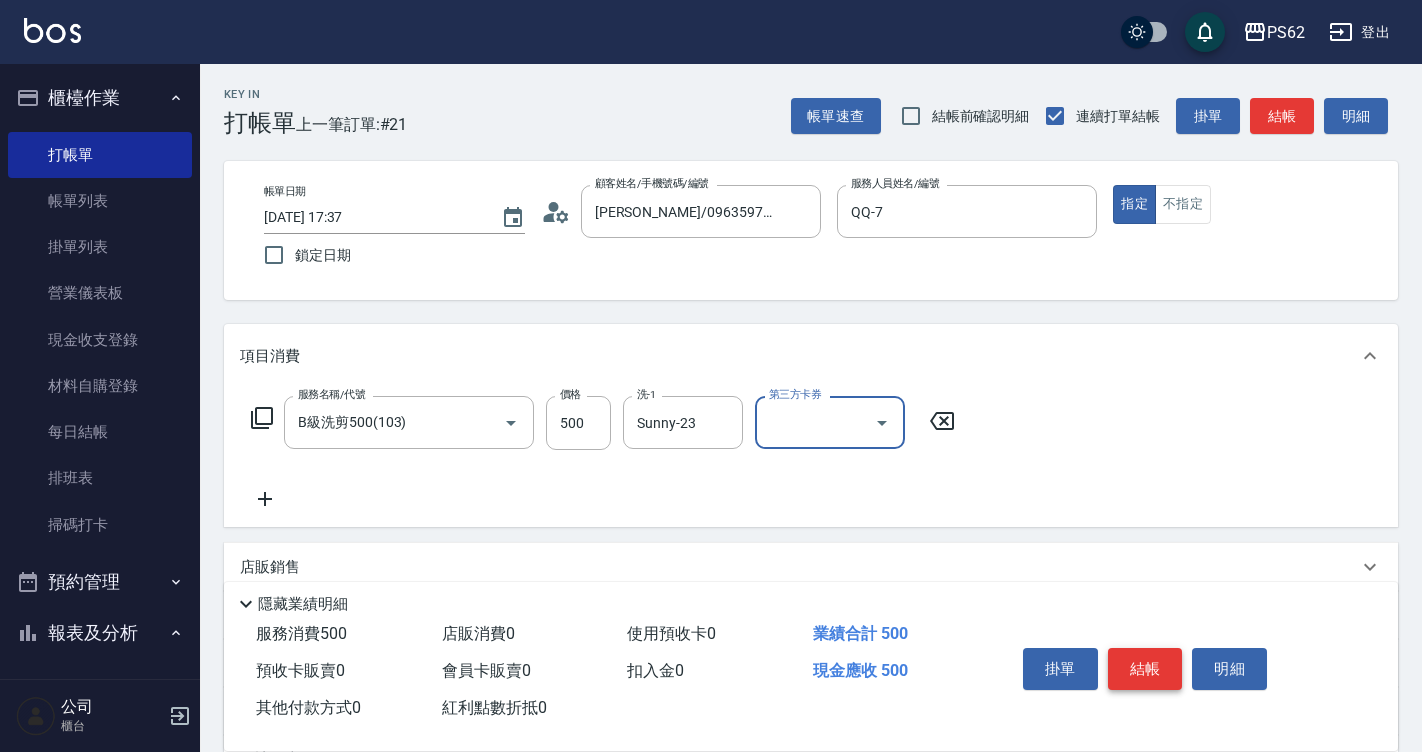 click on "結帳" at bounding box center (1145, 669) 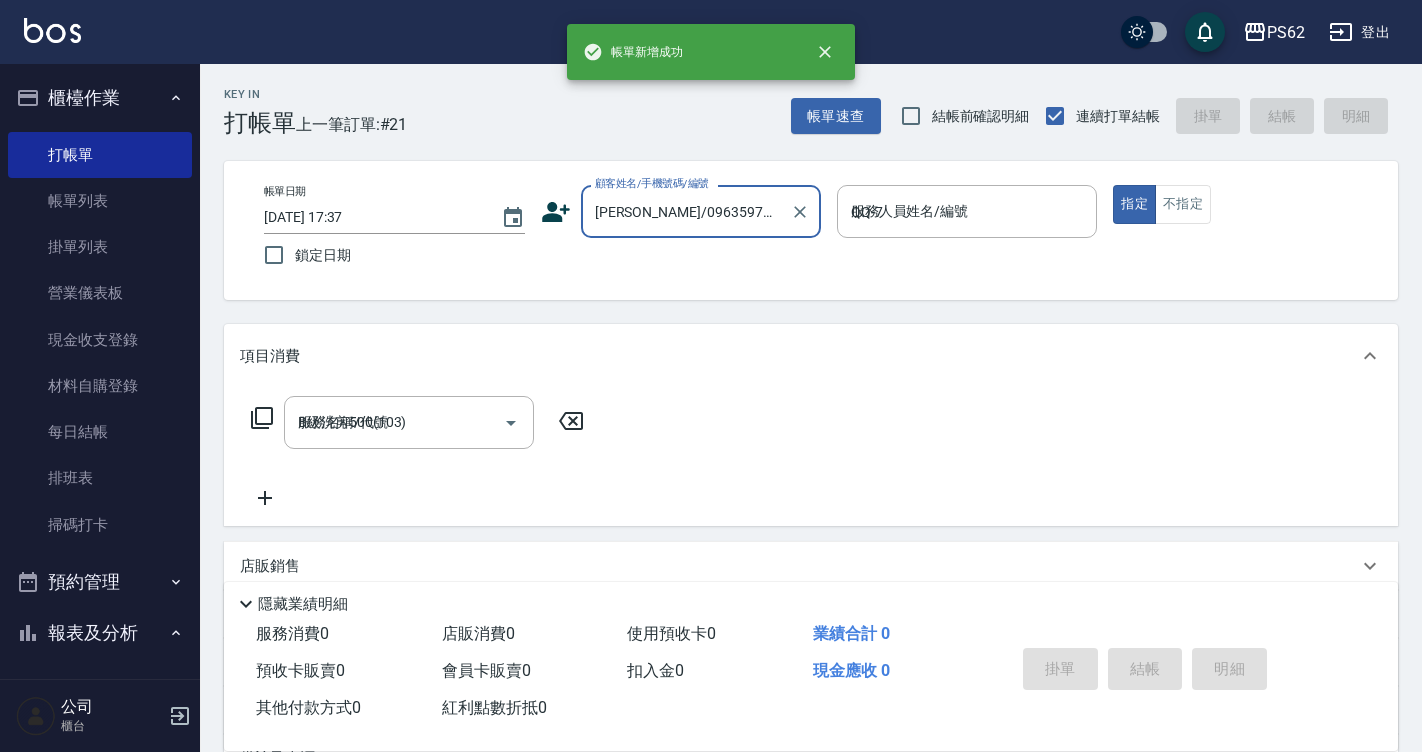 type 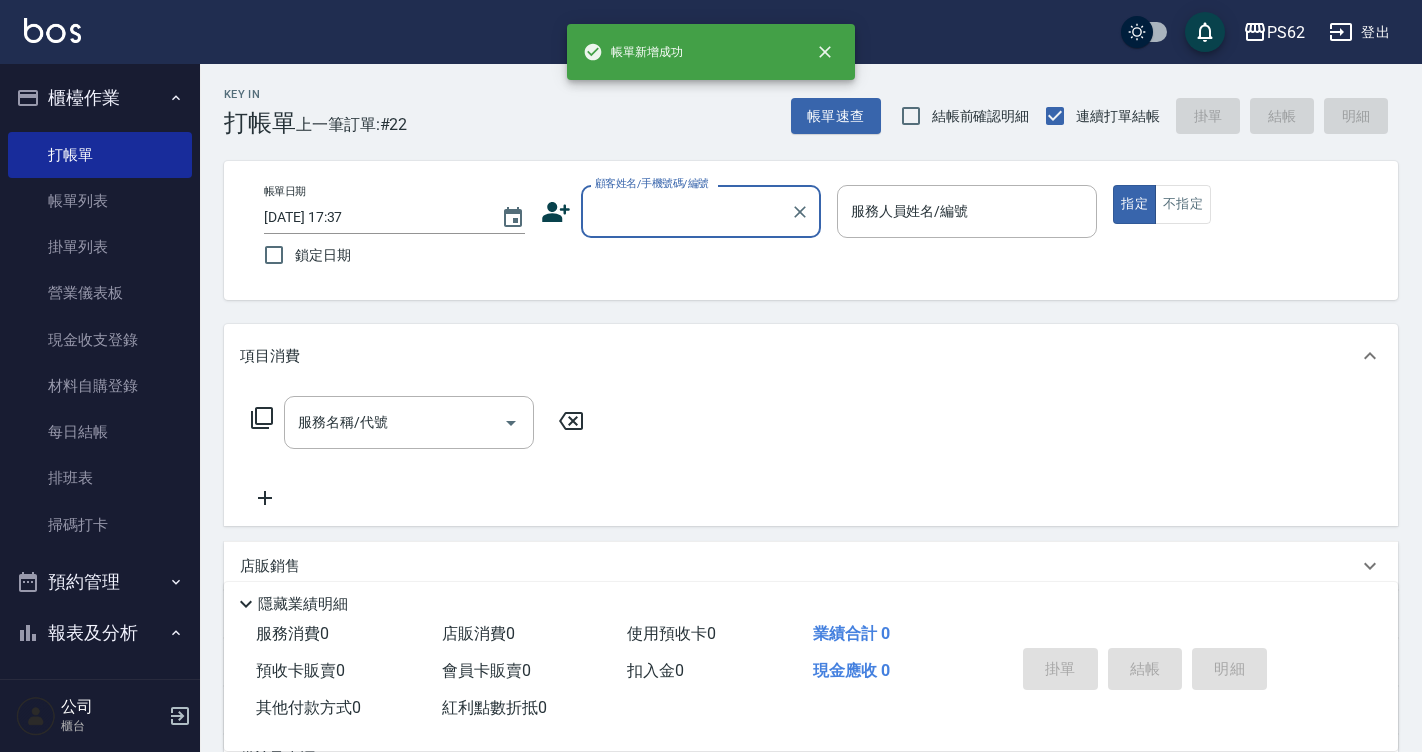 click on "顧客姓名/手機號碼/編號 顧客姓名/手機號碼/編號" at bounding box center (681, 211) 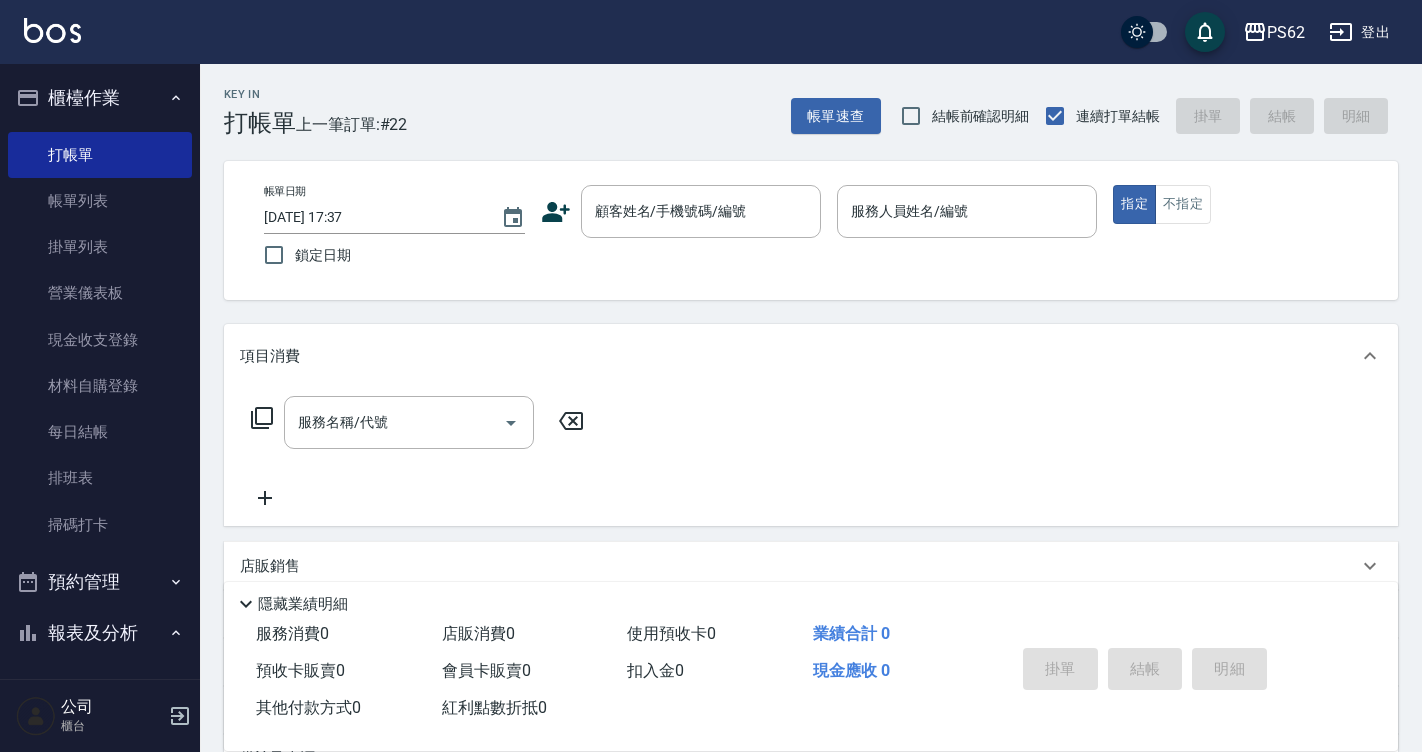 click 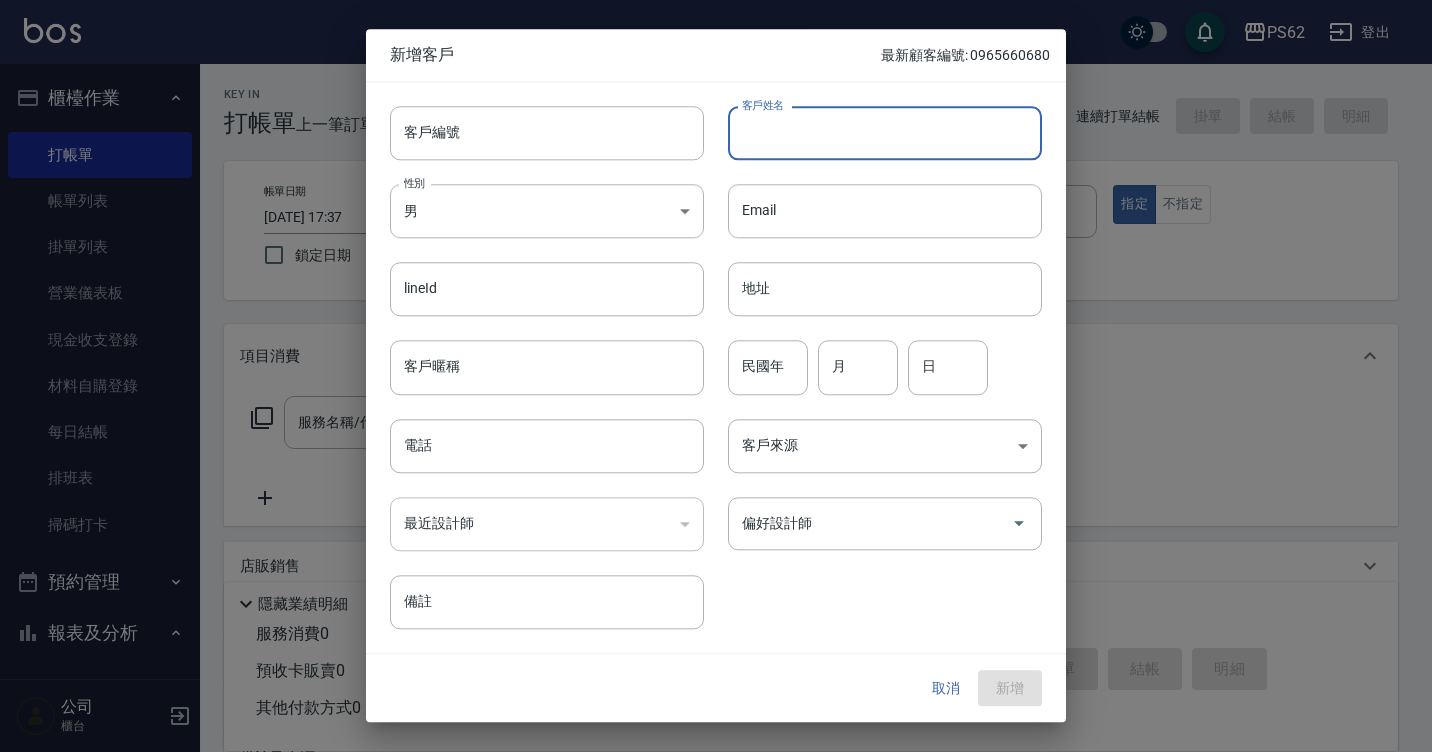 click on "客戶姓名" at bounding box center [885, 133] 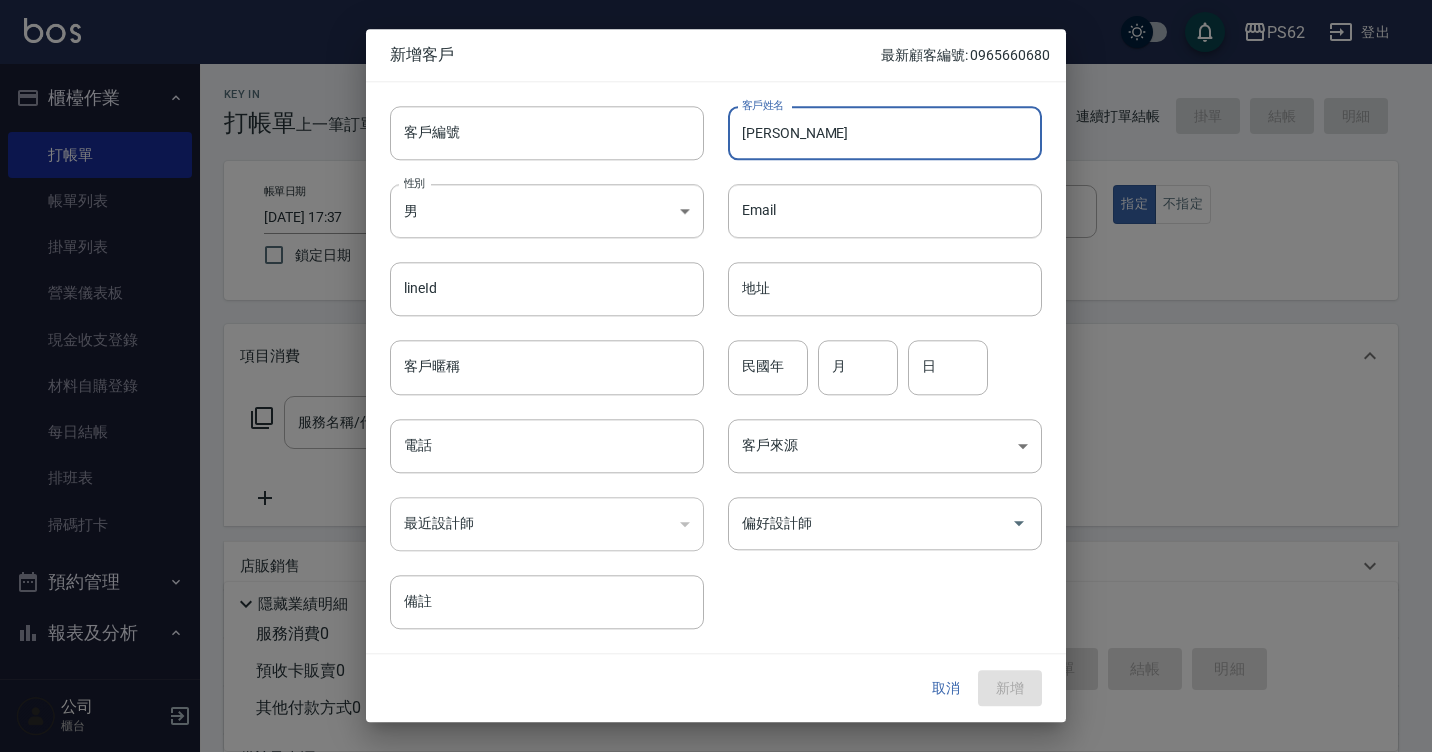 type on "[PERSON_NAME]" 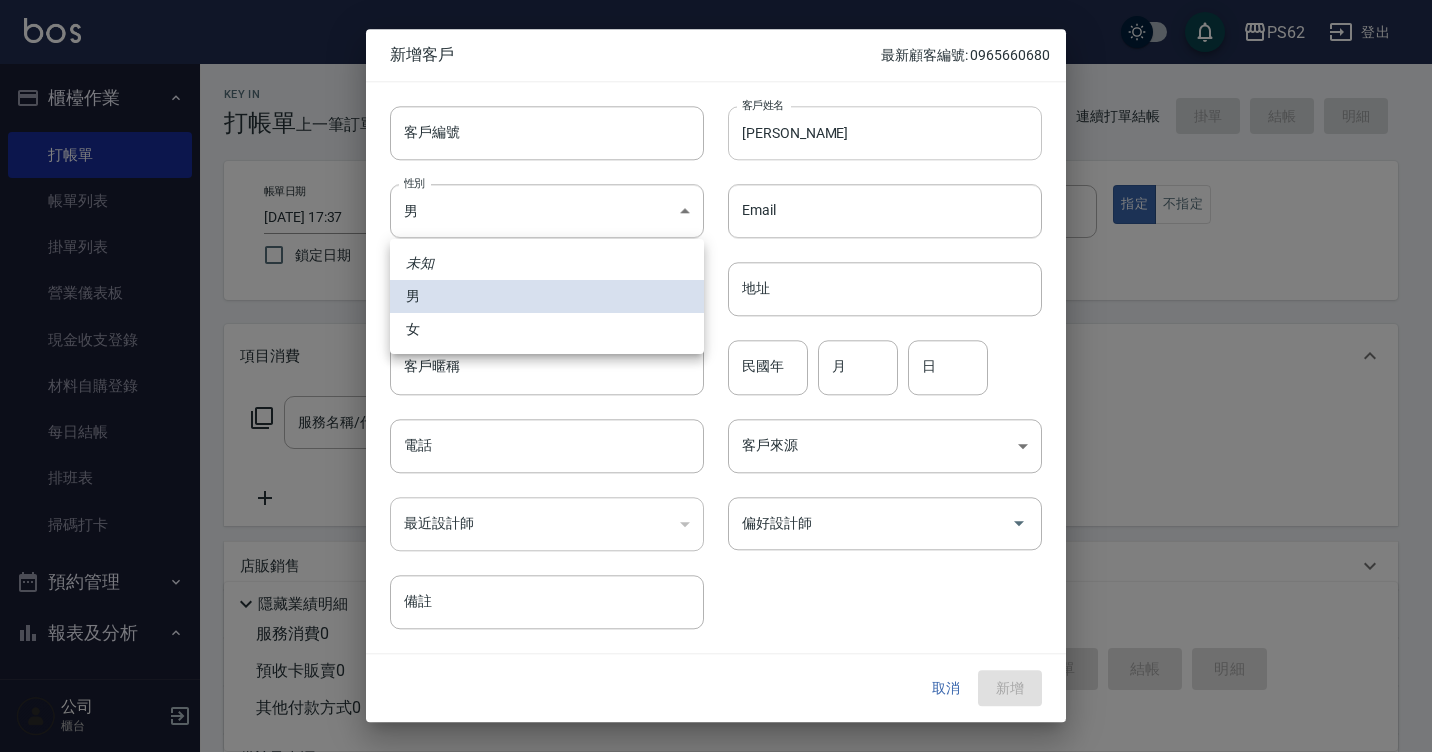 type 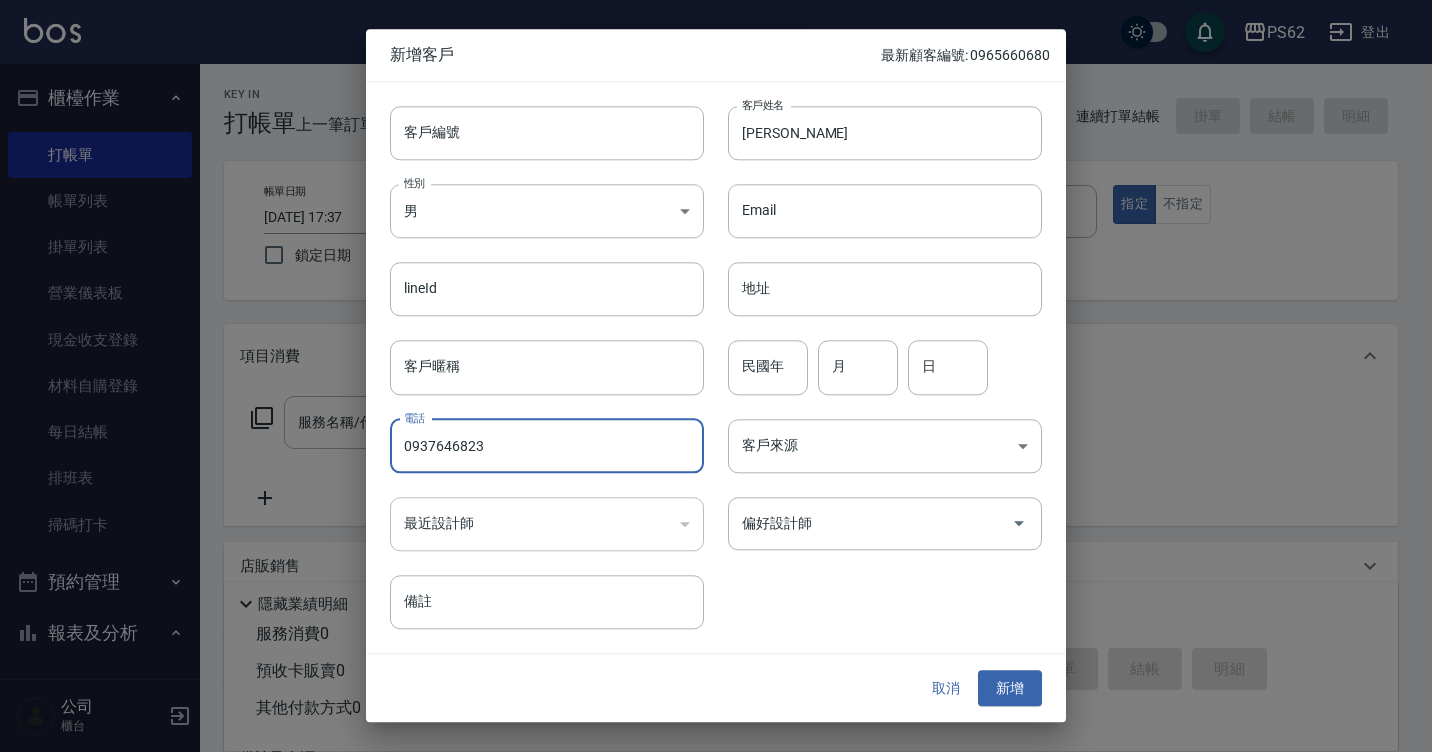 click on "0937646823" at bounding box center [547, 446] 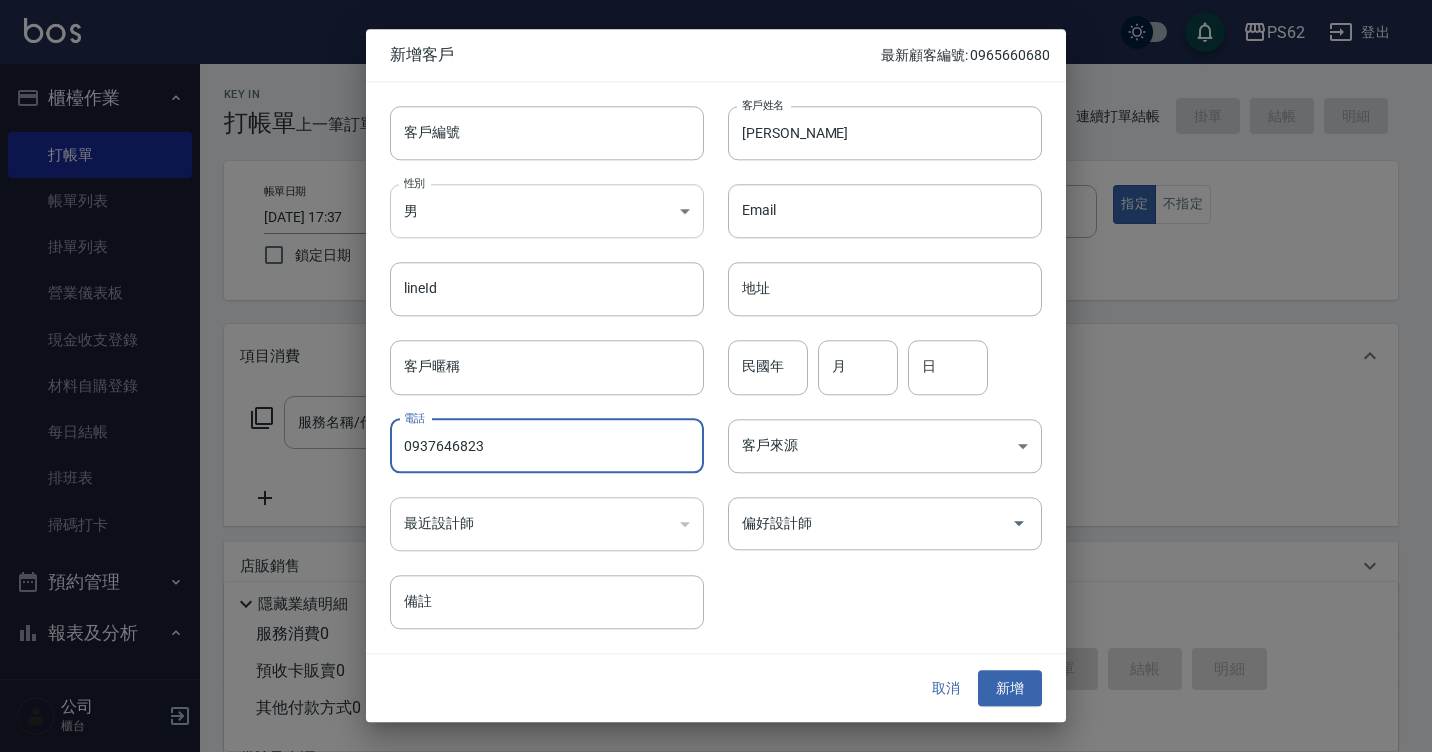 type on "0937646823" 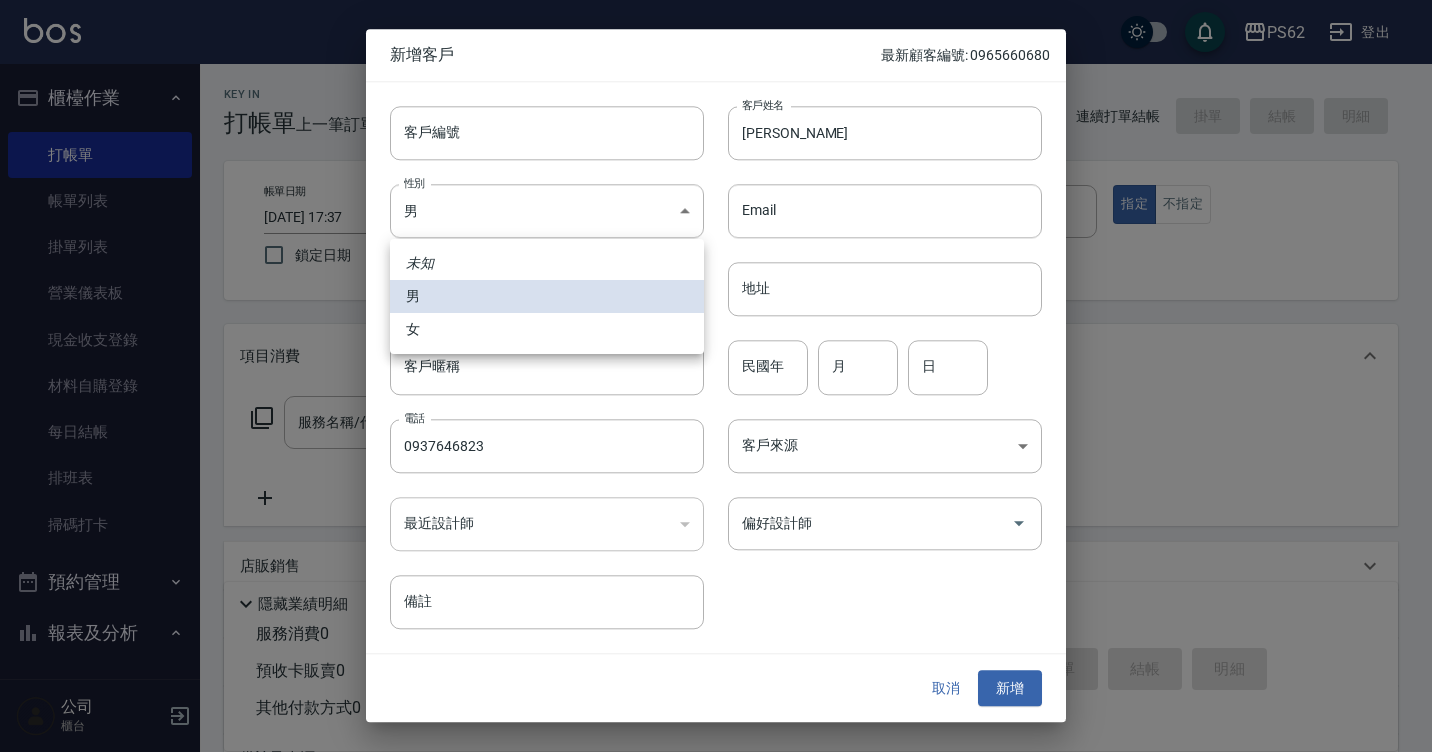 click on "女" at bounding box center (547, 329) 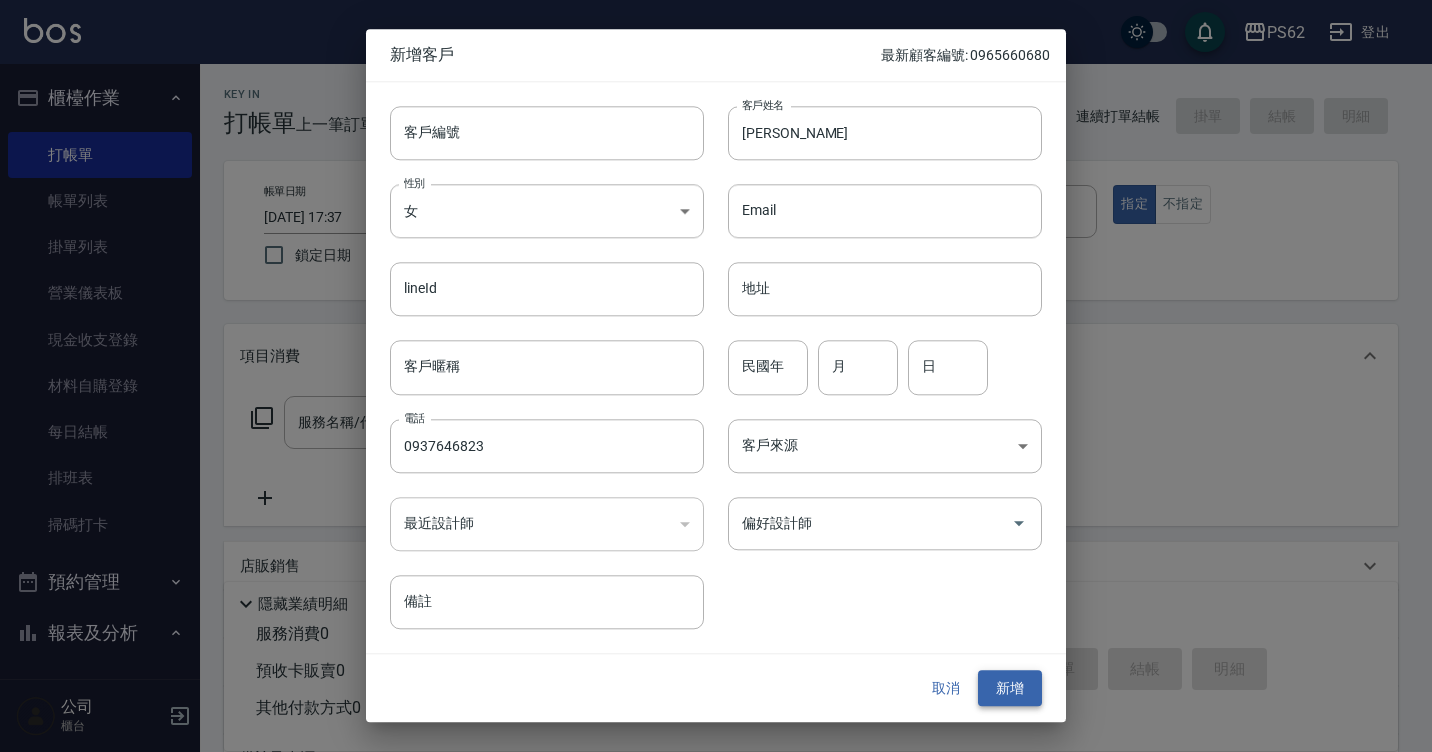 click on "新增" at bounding box center (1010, 688) 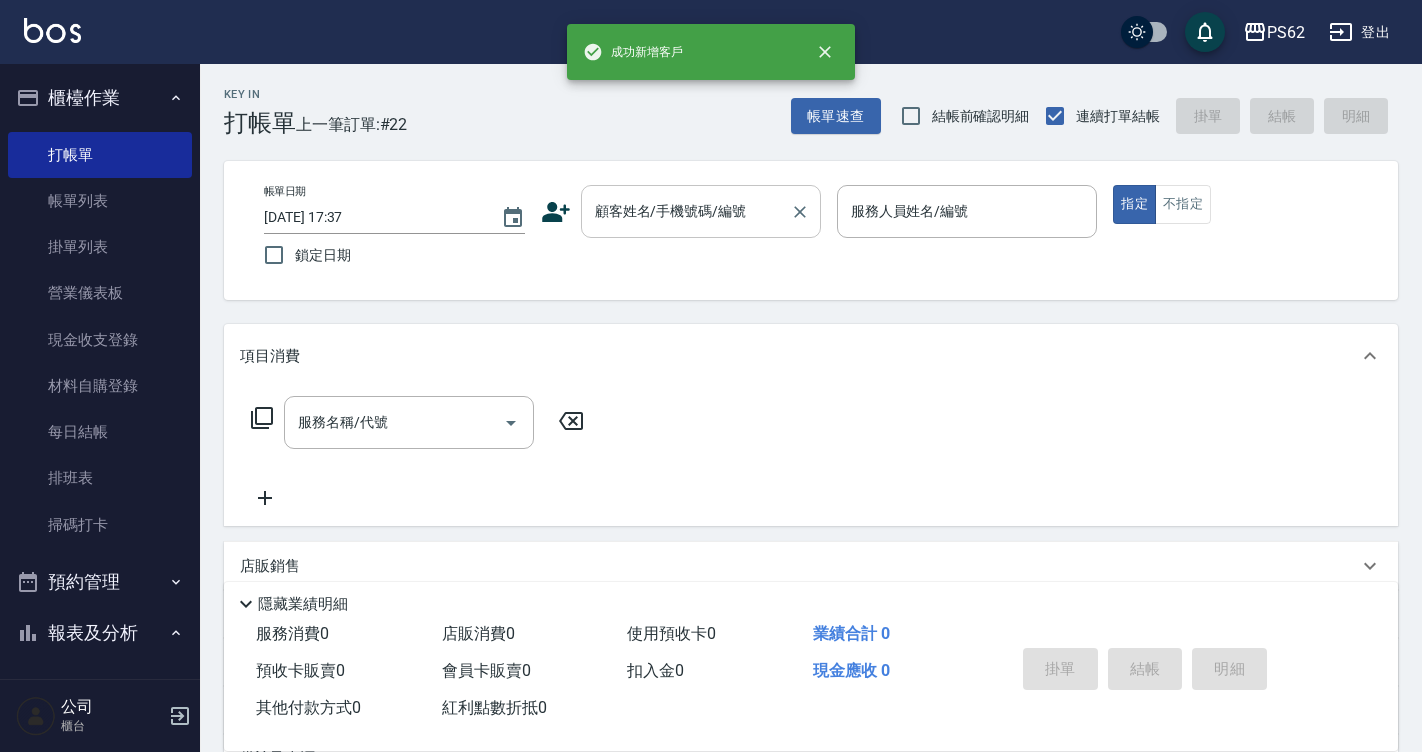 click on "顧客姓名/手機號碼/編號" at bounding box center (686, 211) 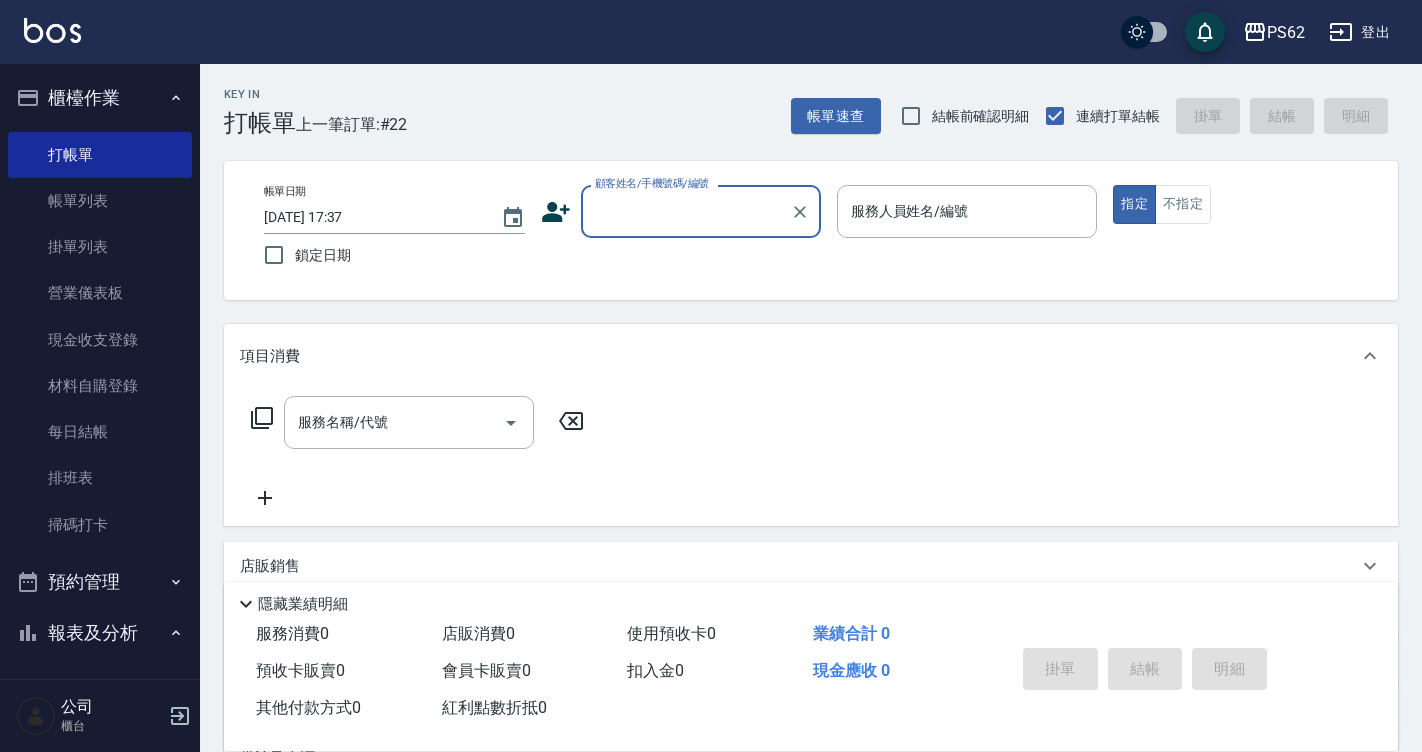 paste on "0937646823" 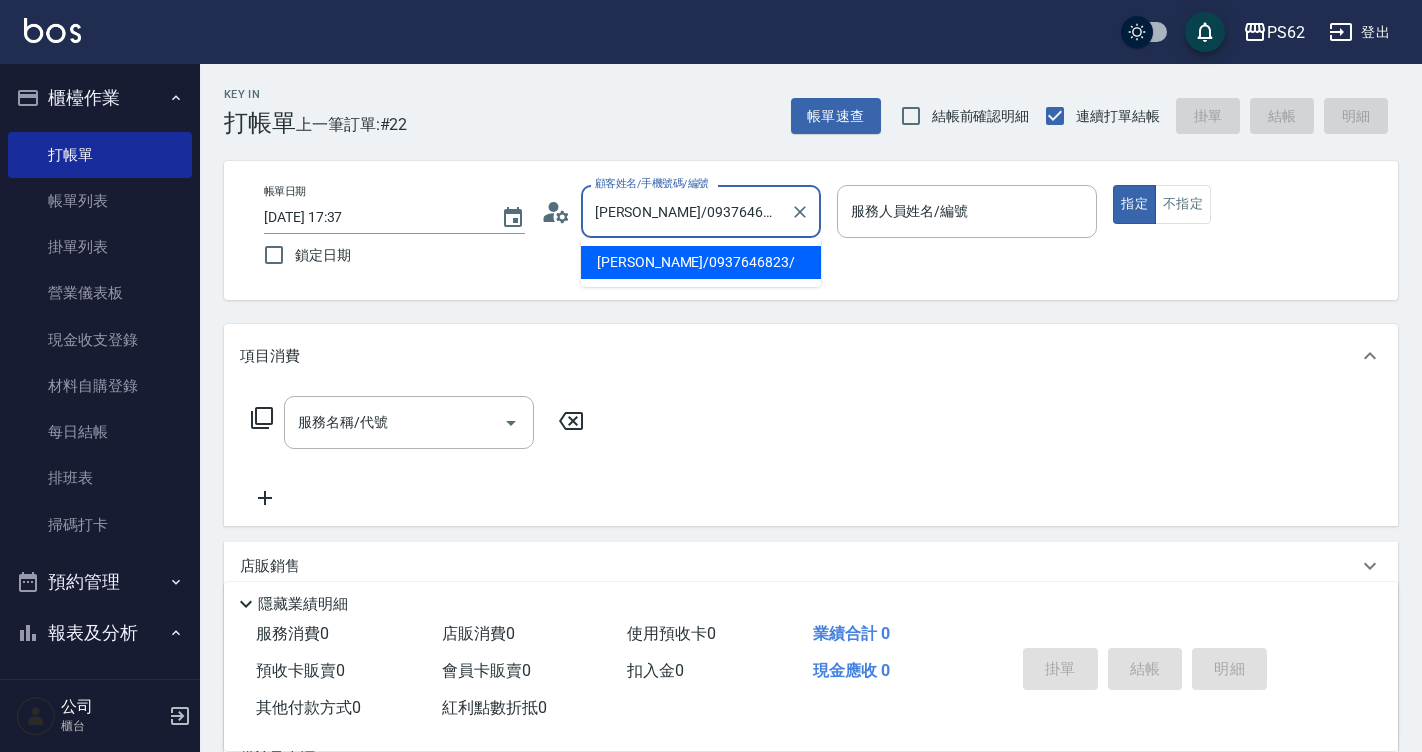 click on "[PERSON_NAME]/0937646823/" at bounding box center [701, 262] 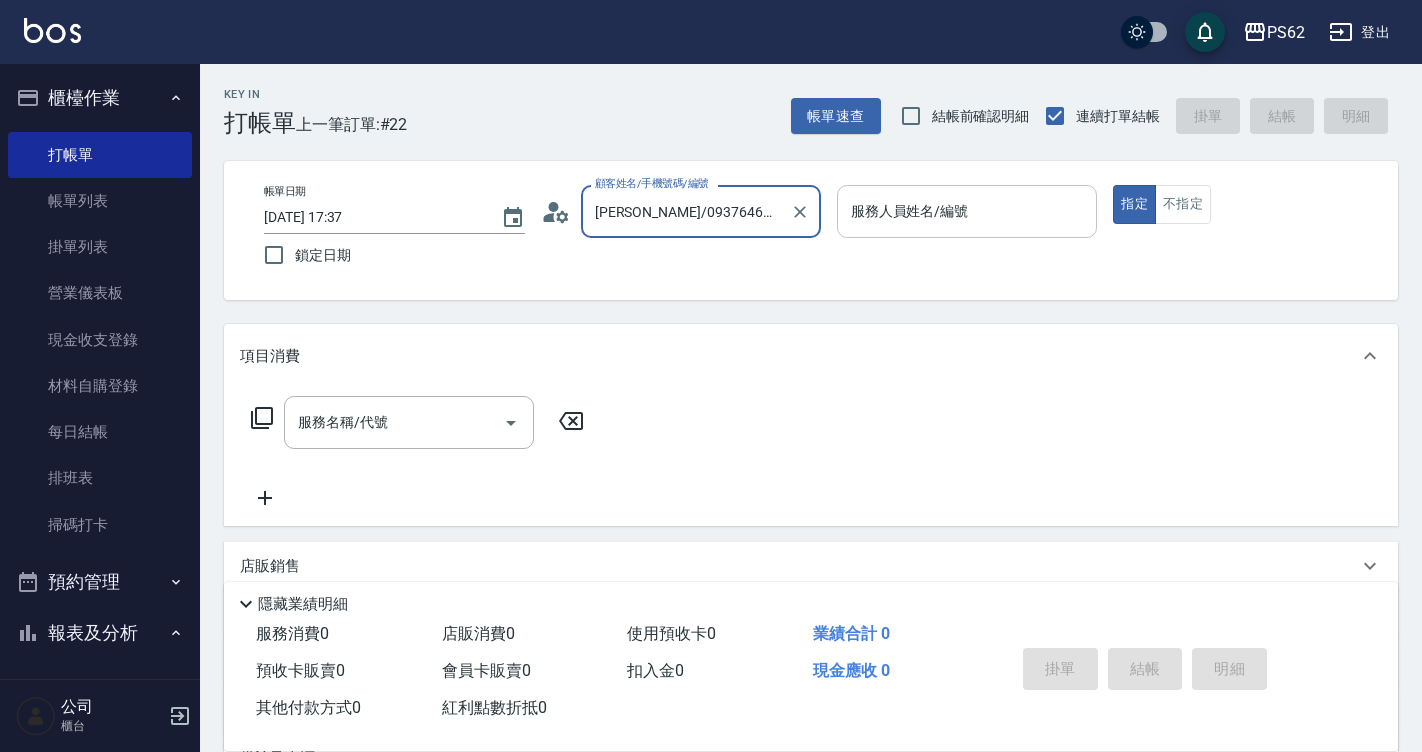 type on "[PERSON_NAME]/0937646823/" 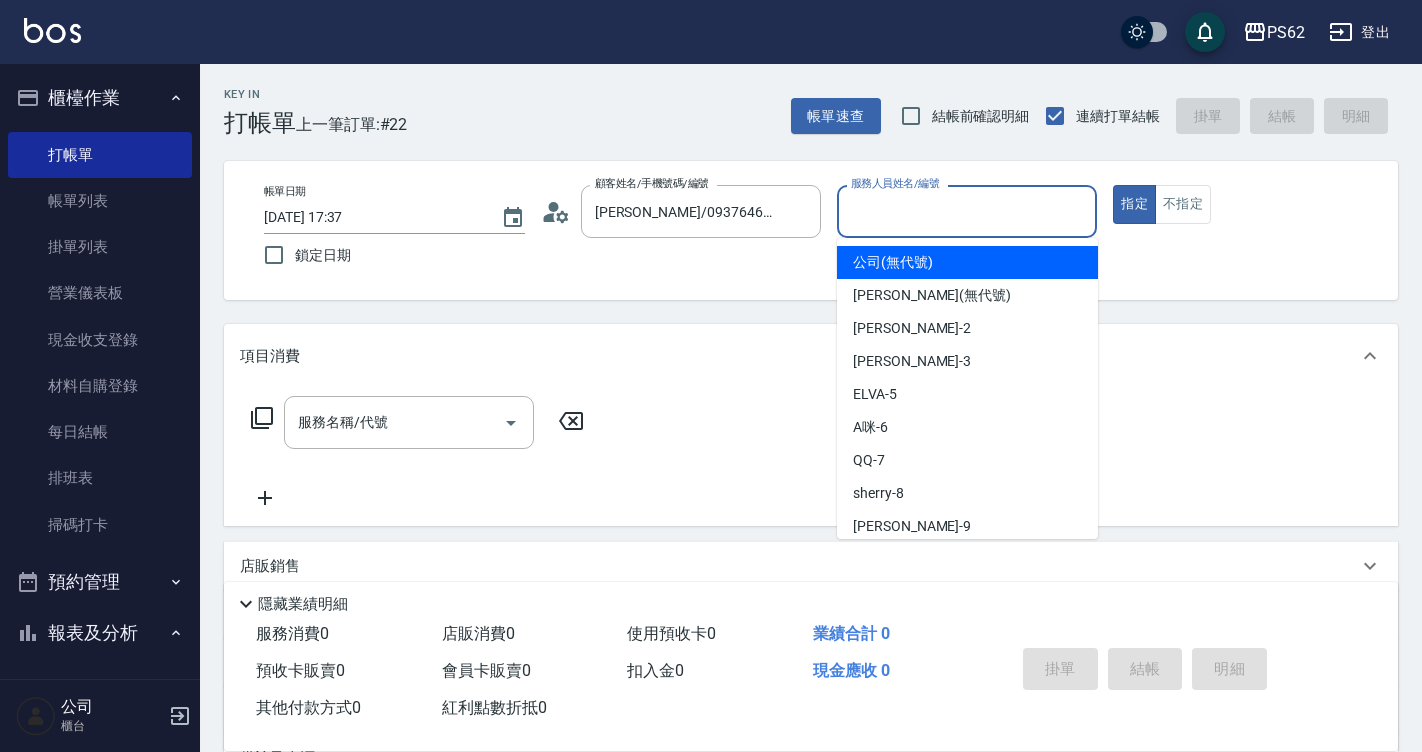click on "服務人員姓名/編號" at bounding box center (967, 211) 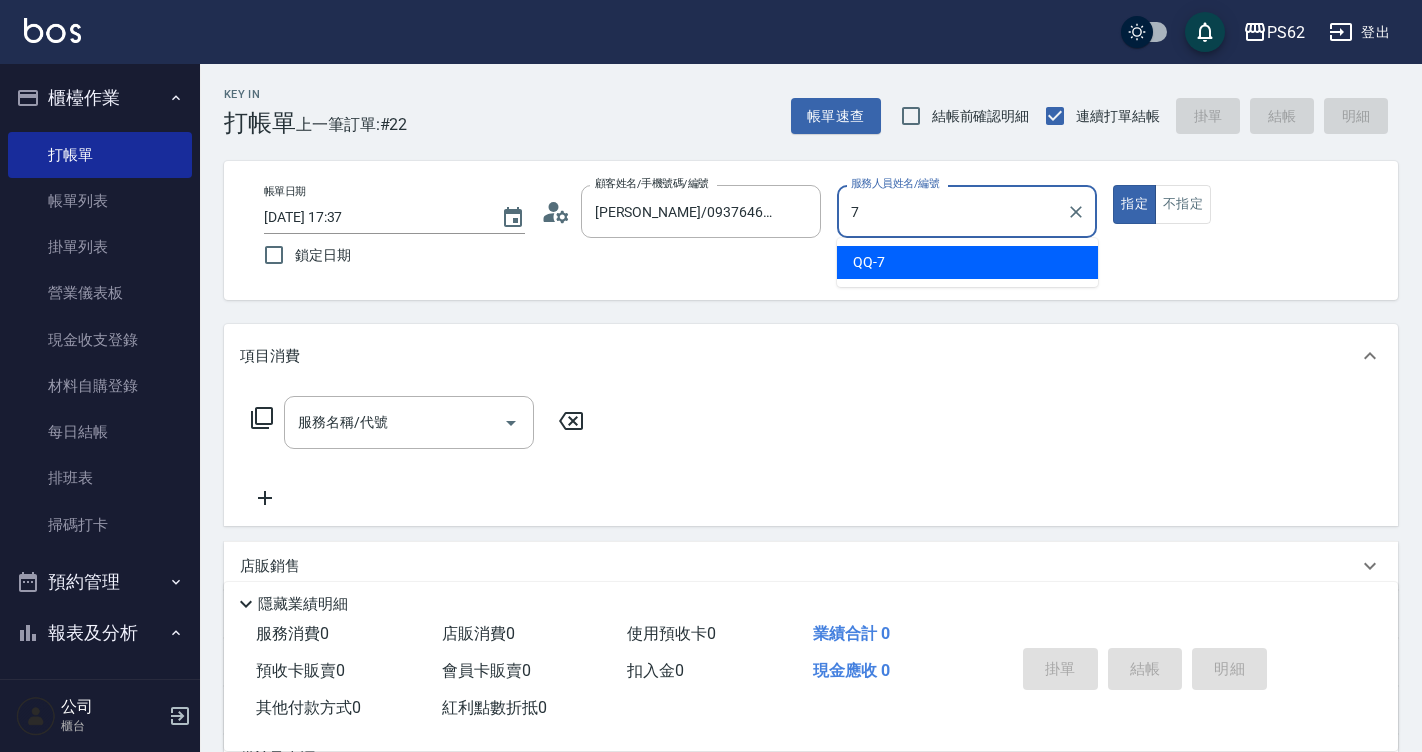type on "QQ-7" 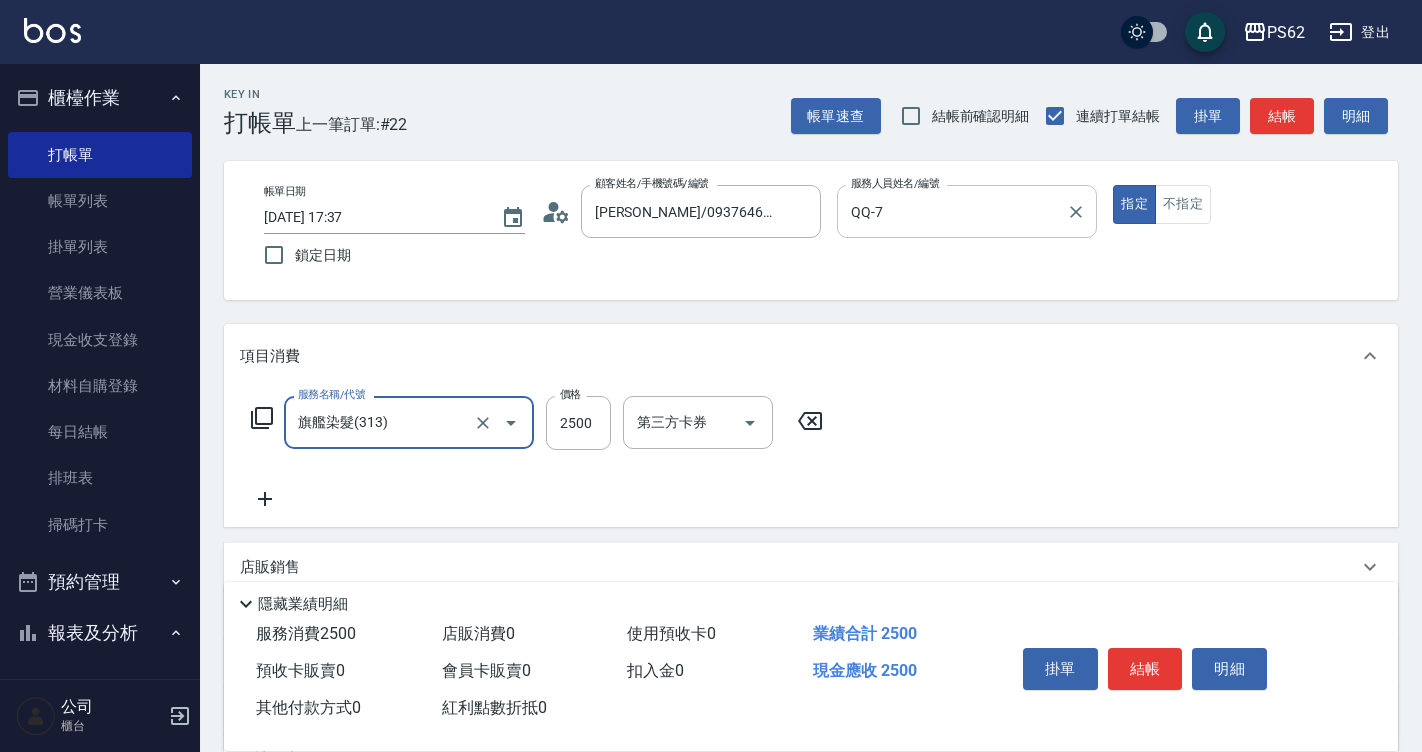 type on "旗艦染髮(313)" 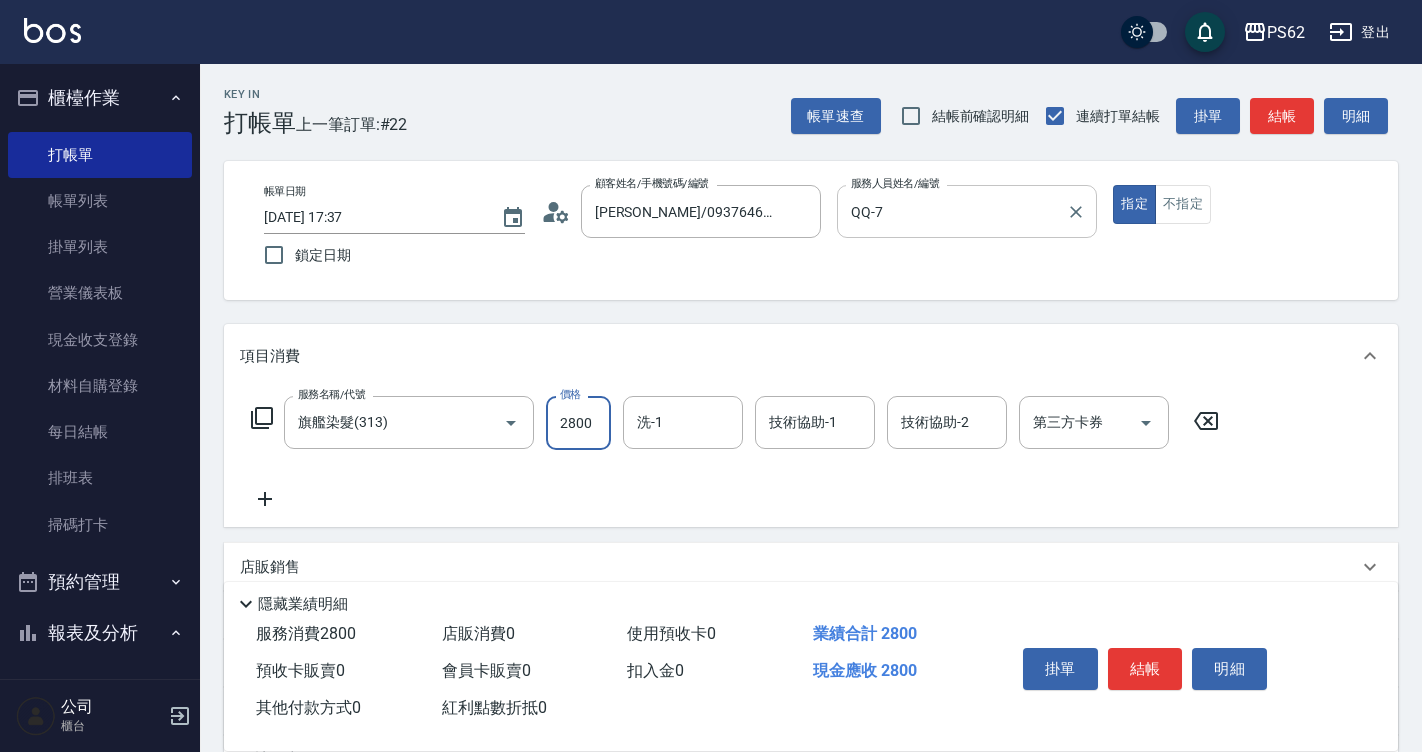 type on "2800" 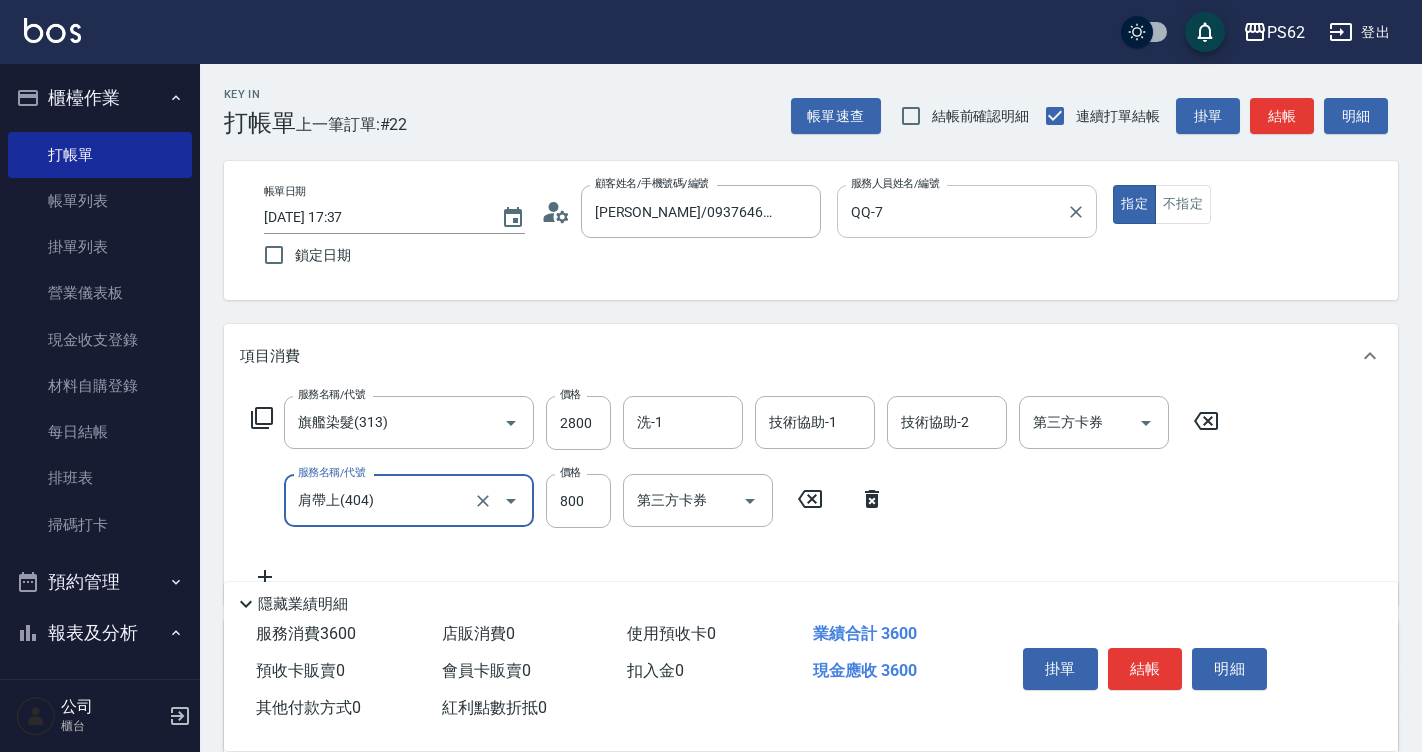 type on "肩帶上(404)" 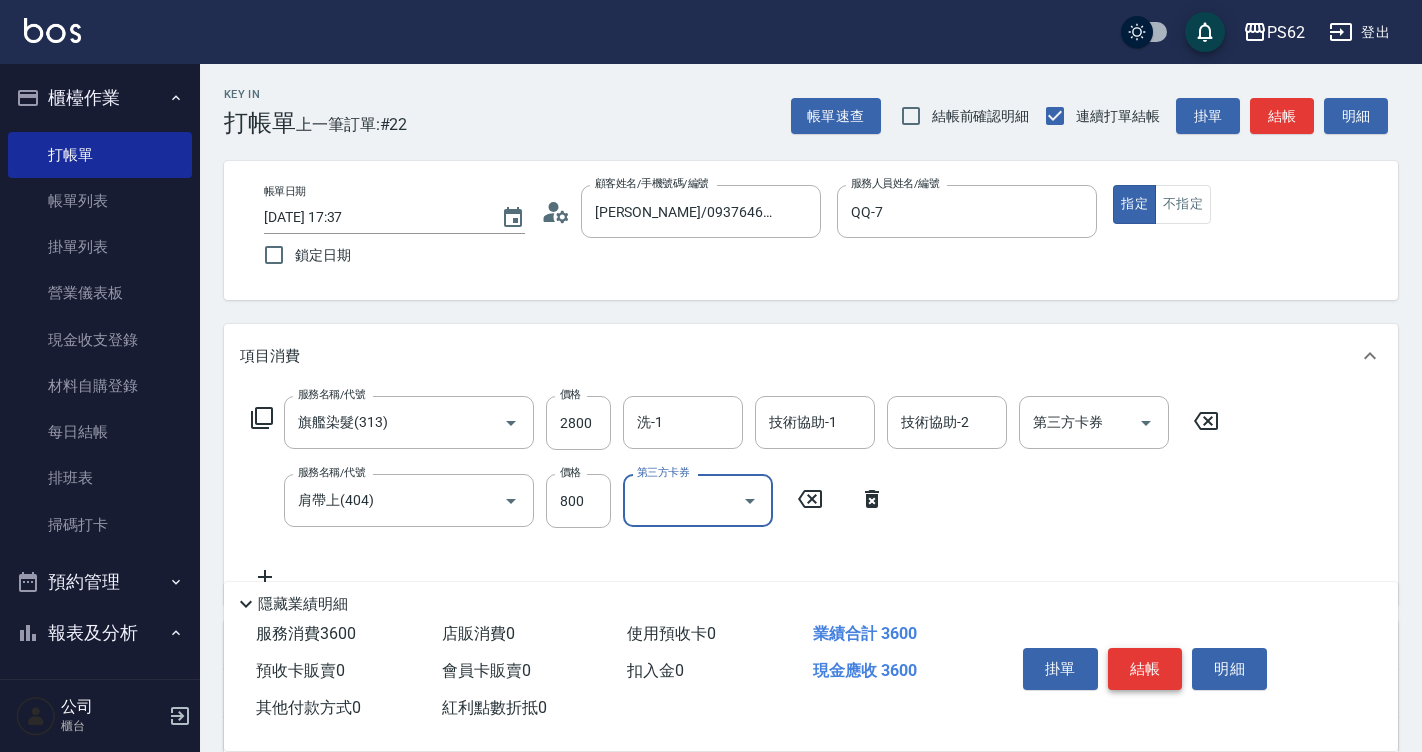 click on "結帳" at bounding box center [1145, 669] 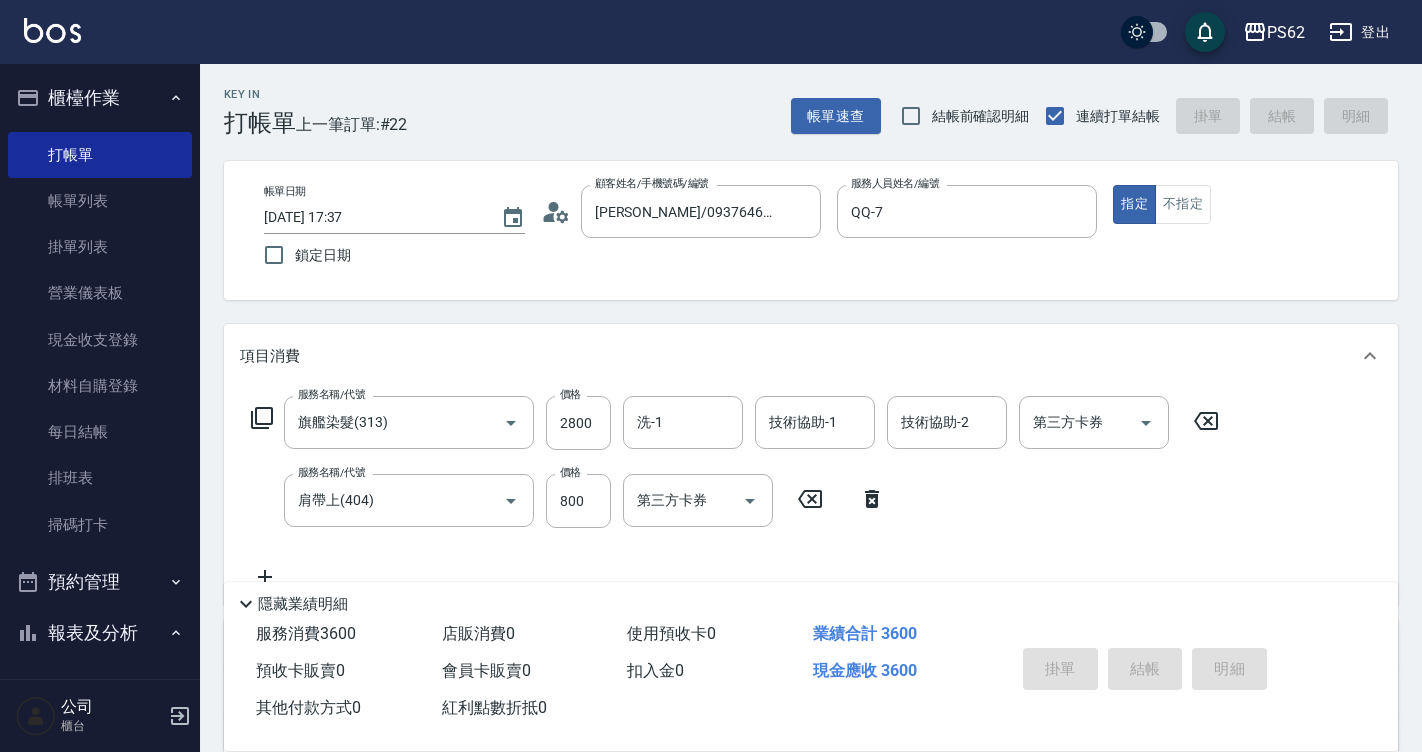 type on "[DATE] 17:38" 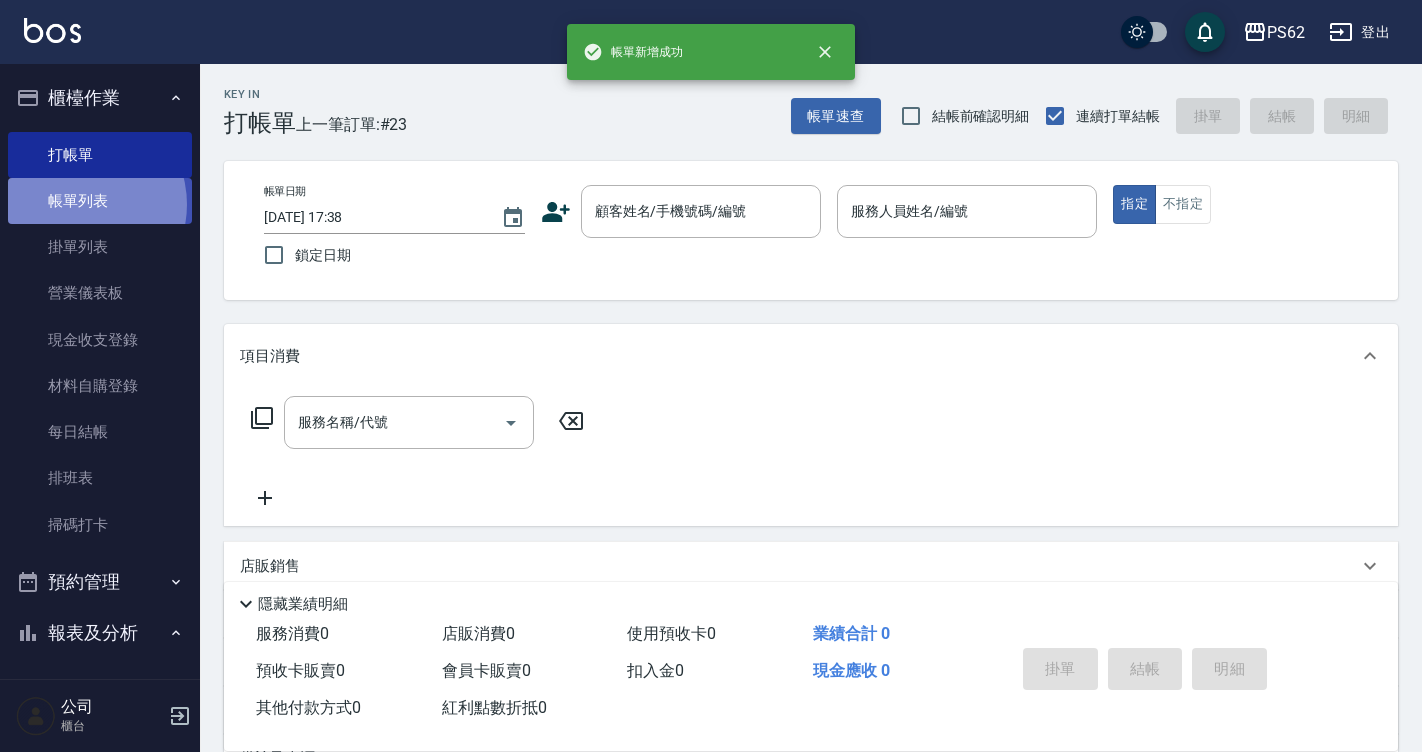 click on "帳單列表" at bounding box center [100, 201] 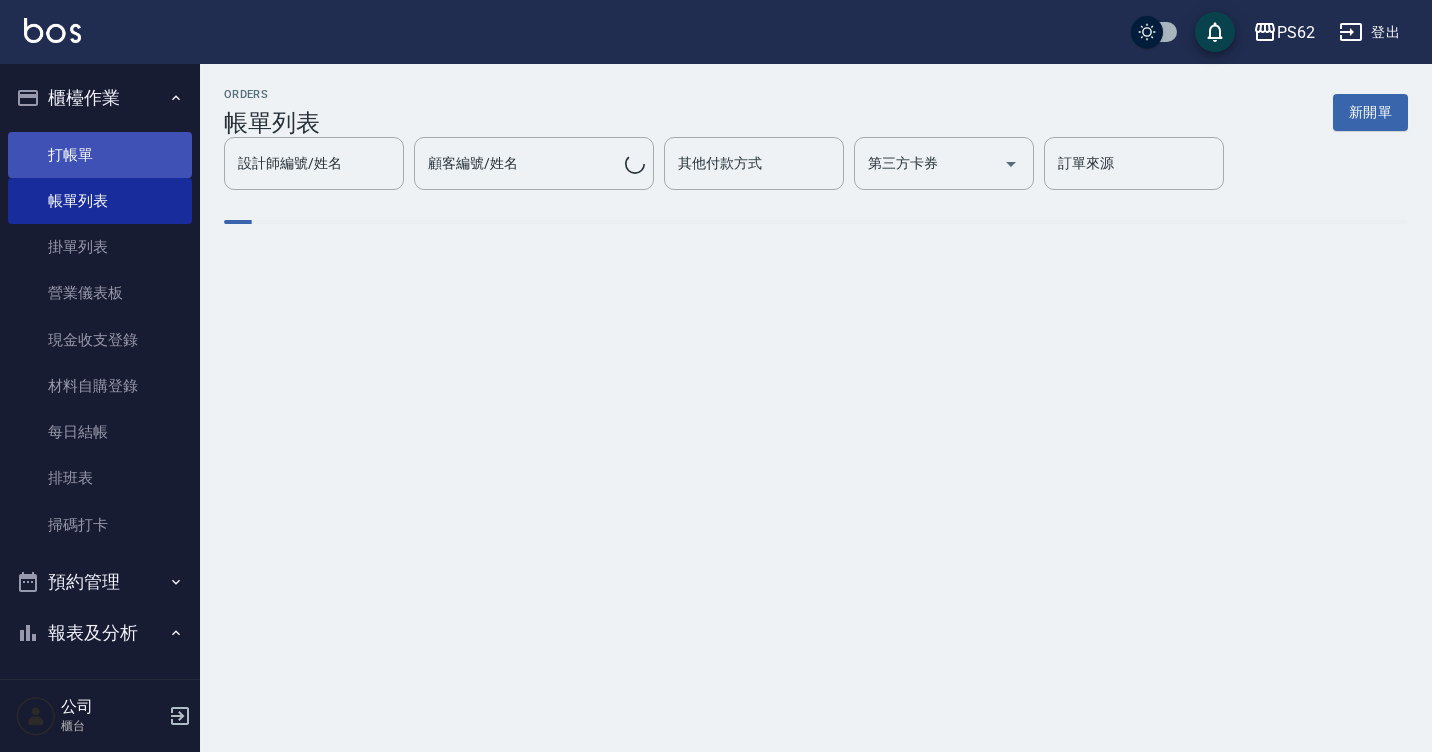 click on "打帳單" at bounding box center (100, 155) 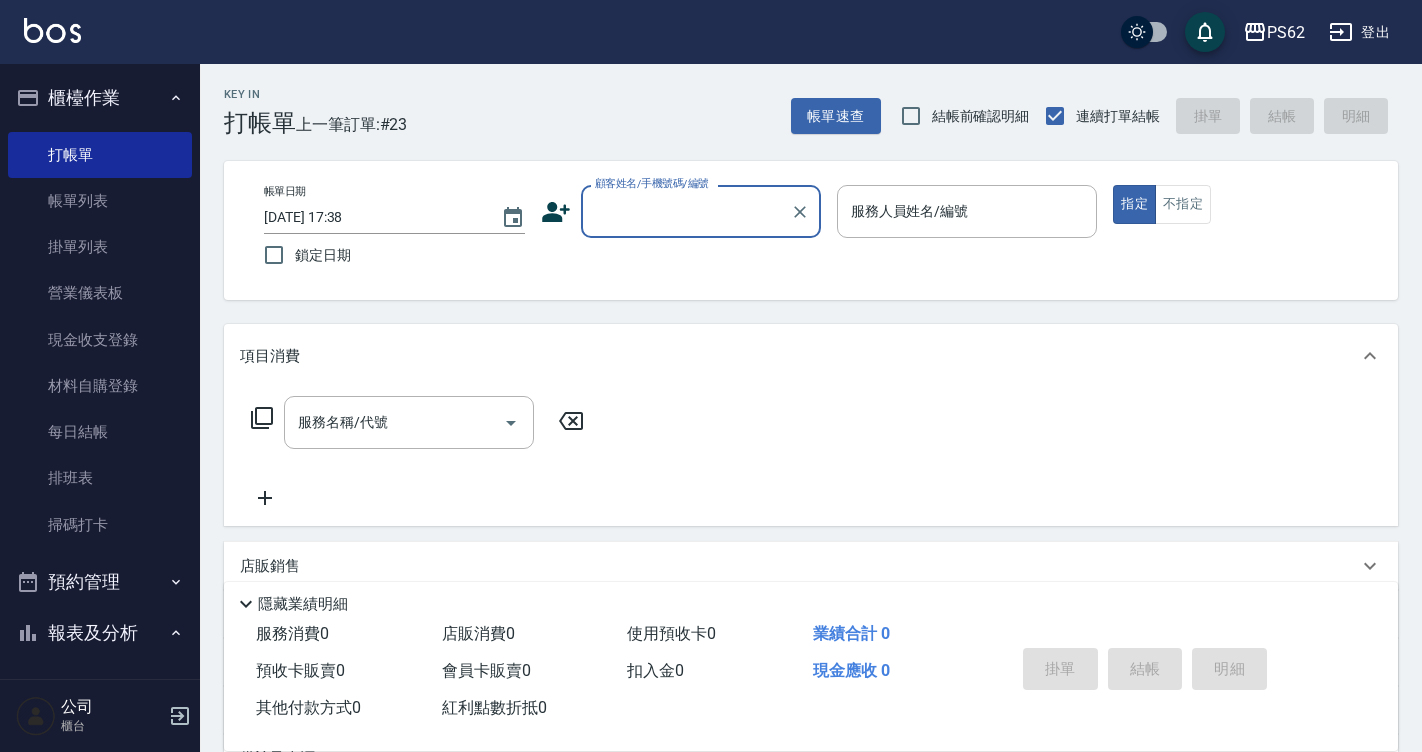 click on "顧客姓名/手機號碼/編號" at bounding box center (686, 211) 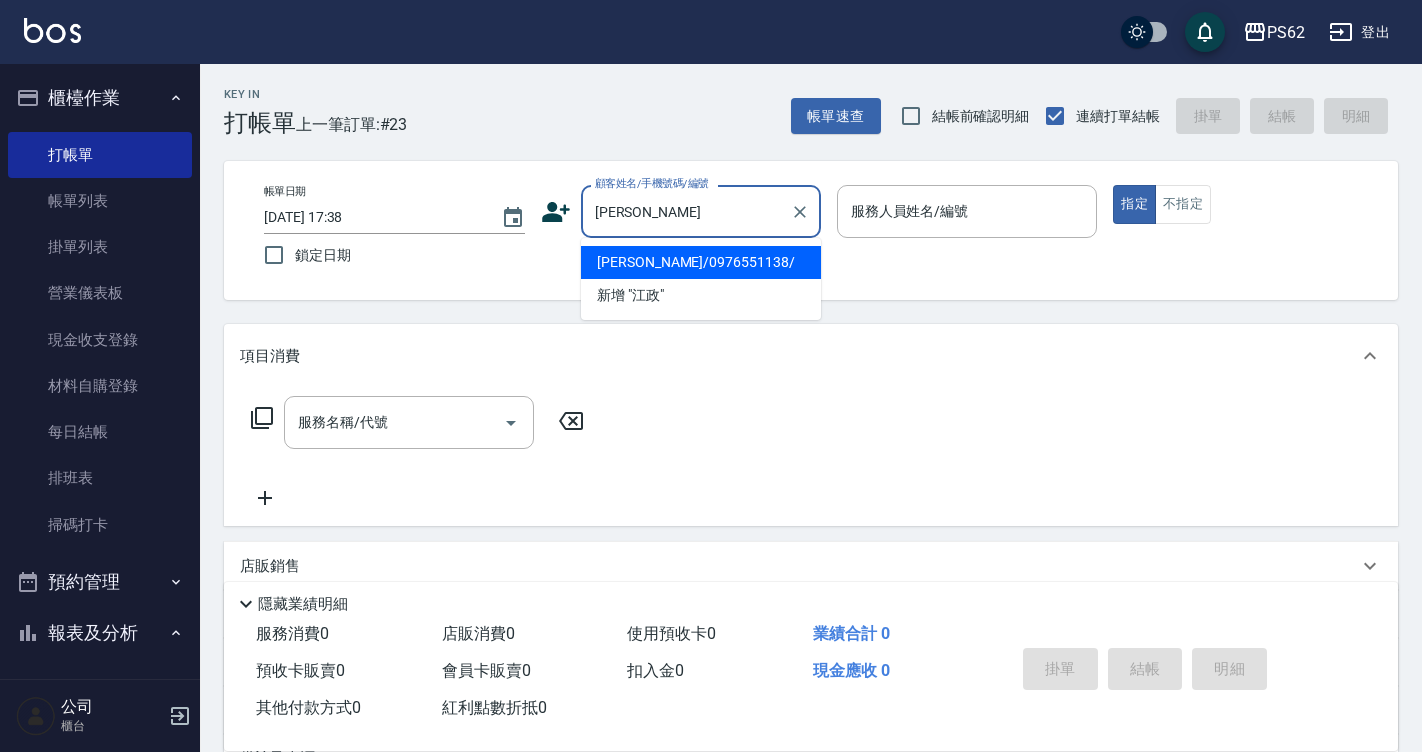 type on "[PERSON_NAME]/0976551138/" 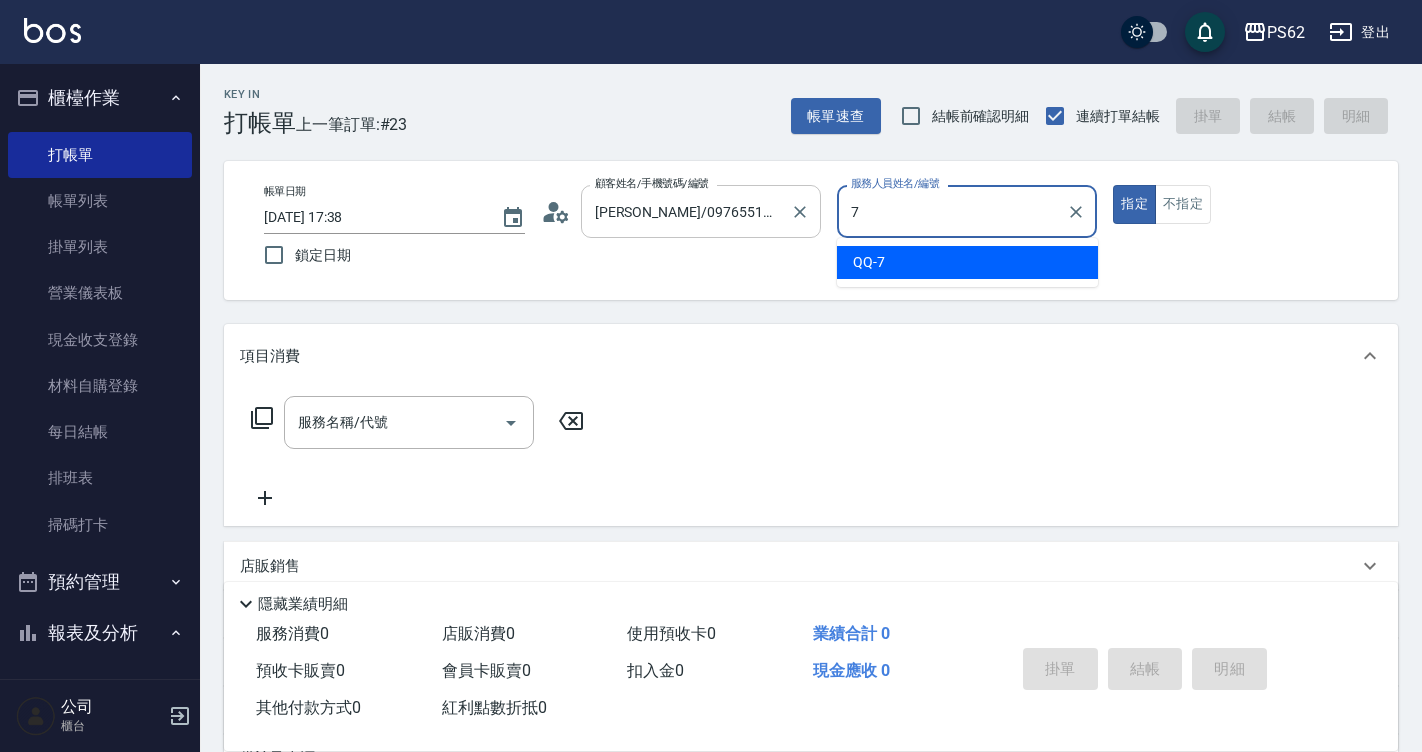 type on "QQ-7" 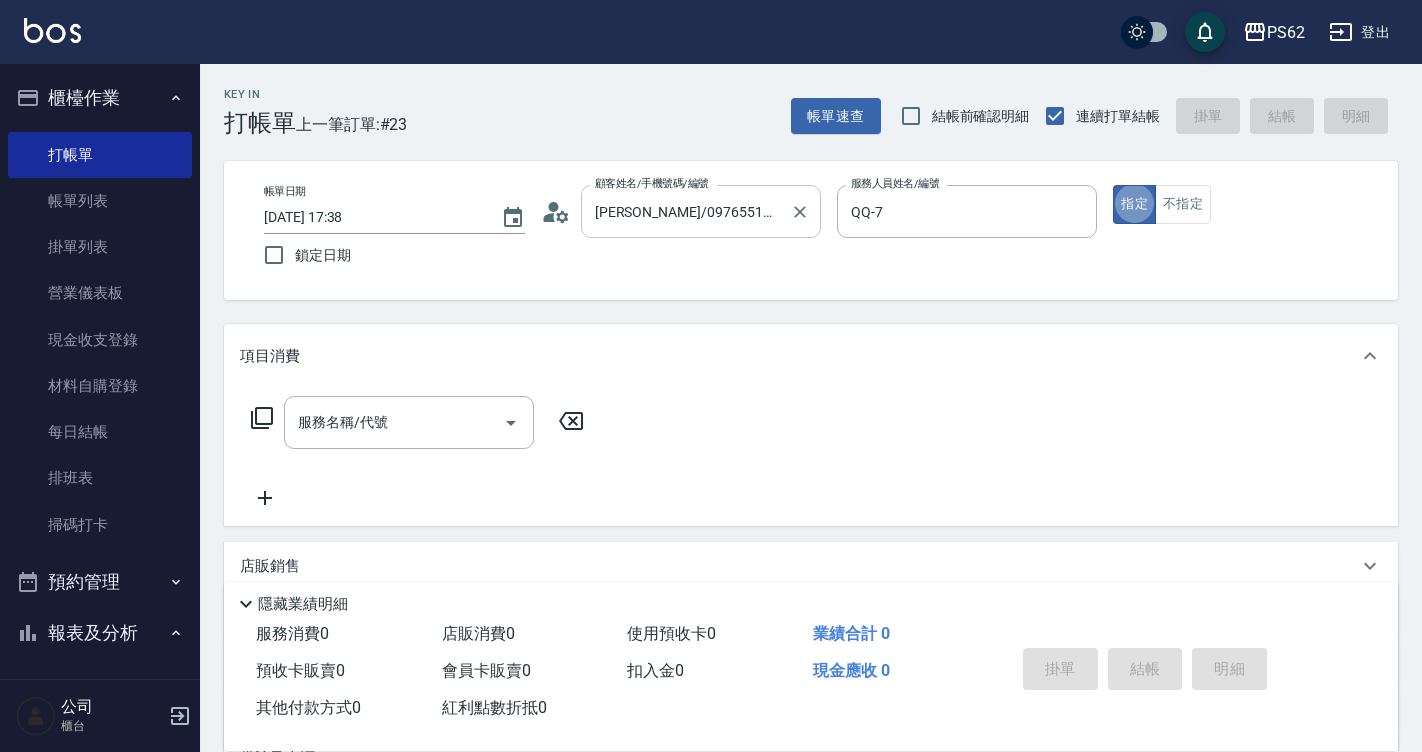 type on "true" 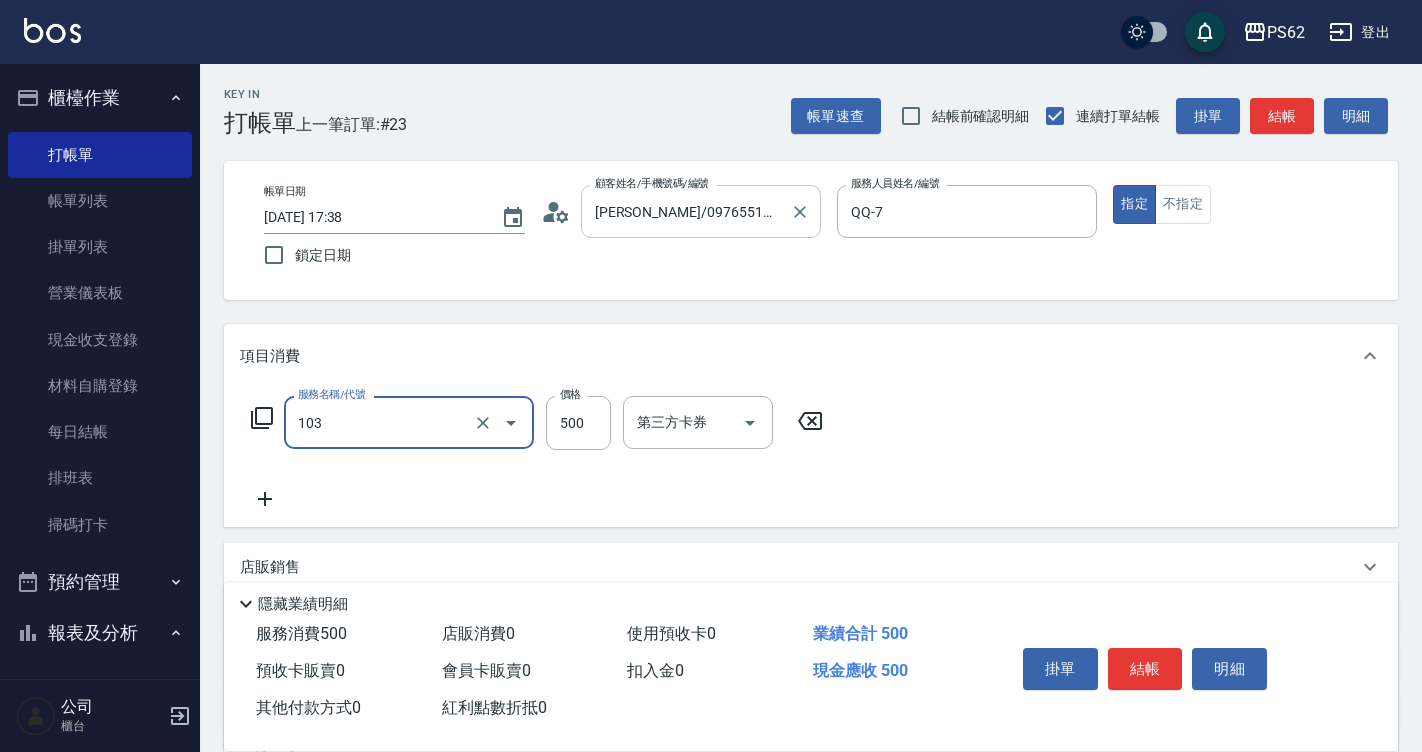 type on "B級洗剪500(103)" 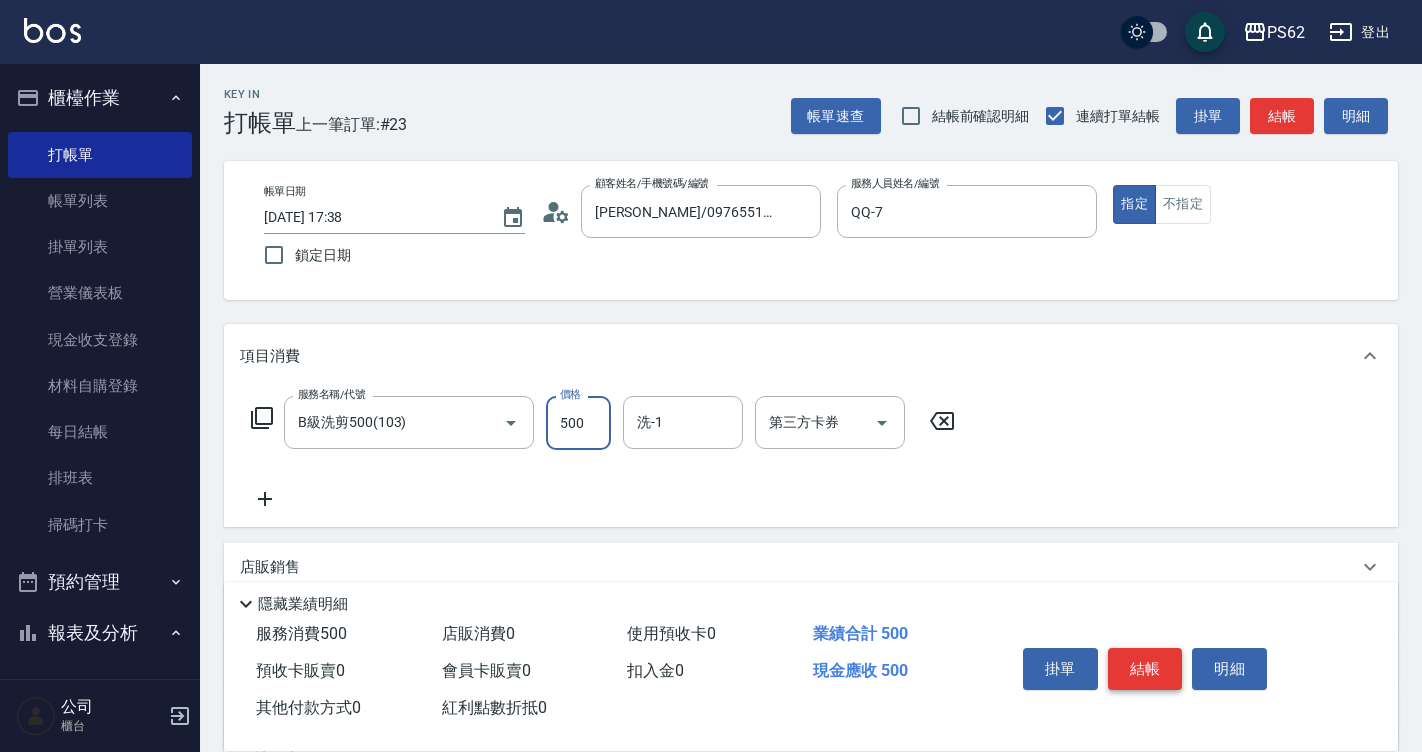click on "結帳" at bounding box center (1145, 669) 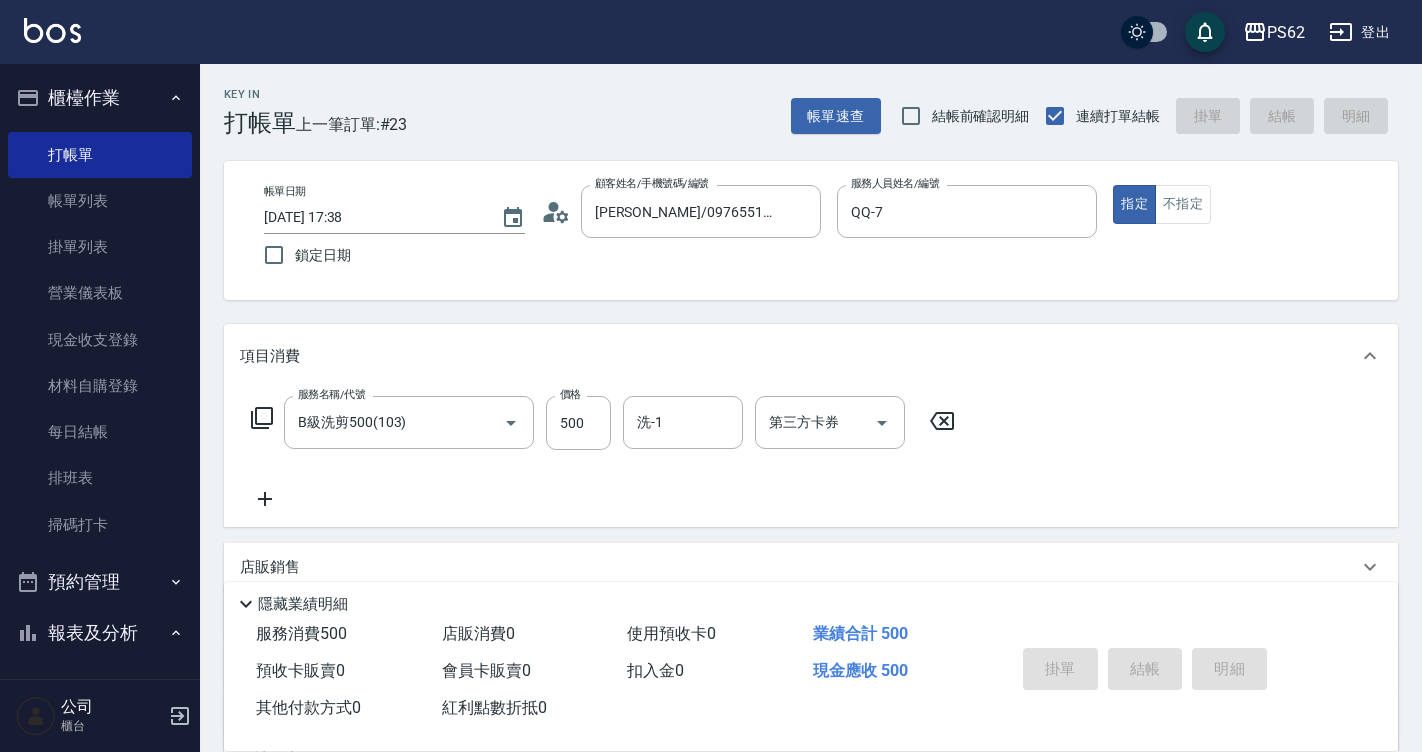 type 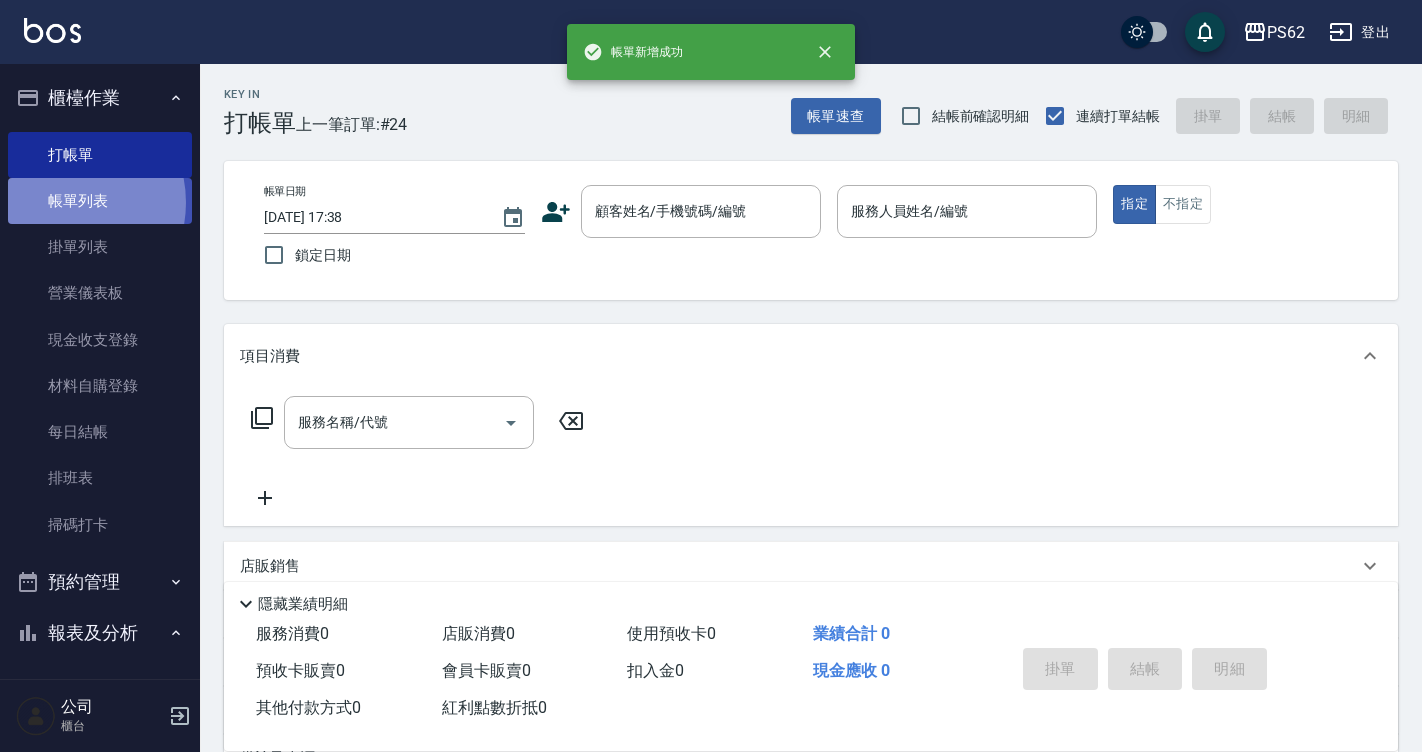 click on "帳單列表" at bounding box center [100, 201] 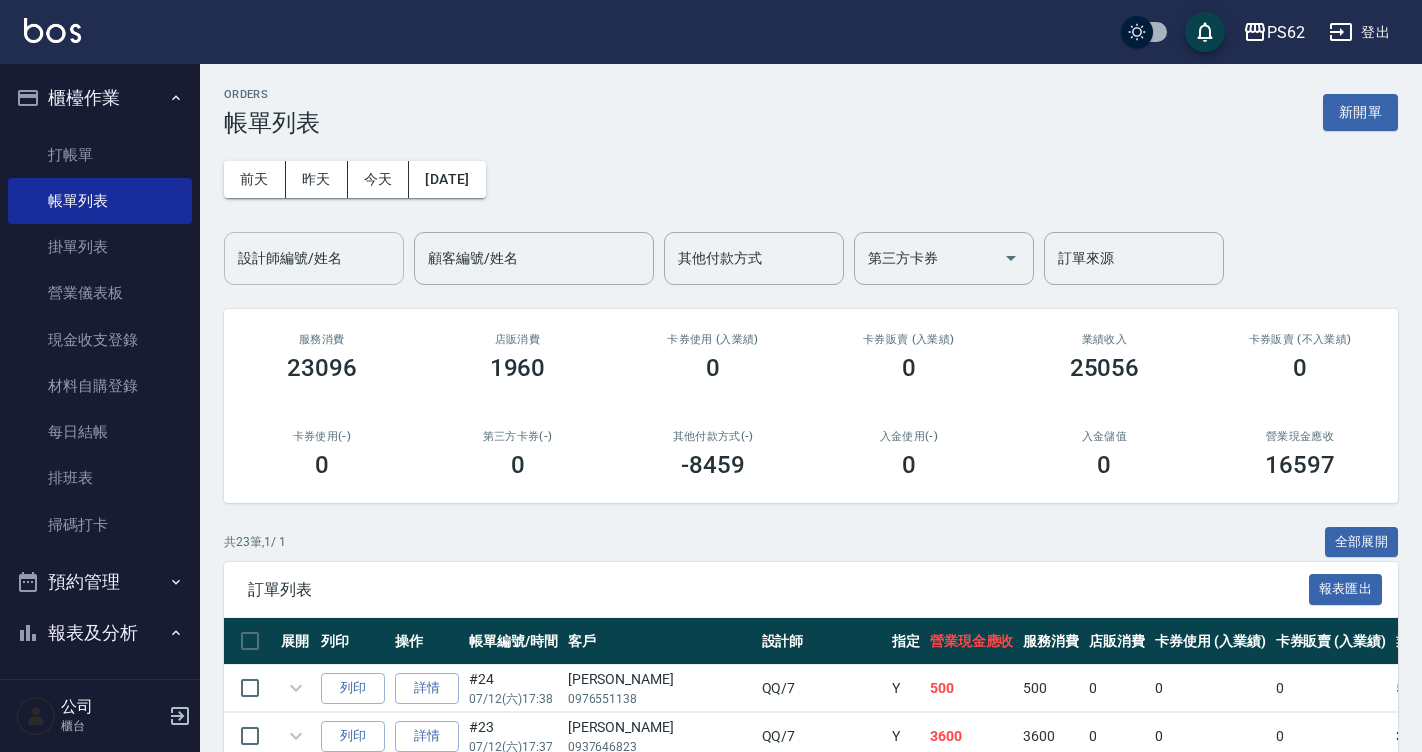 click on "設計師編號/姓名 設計師編號/姓名" at bounding box center (314, 258) 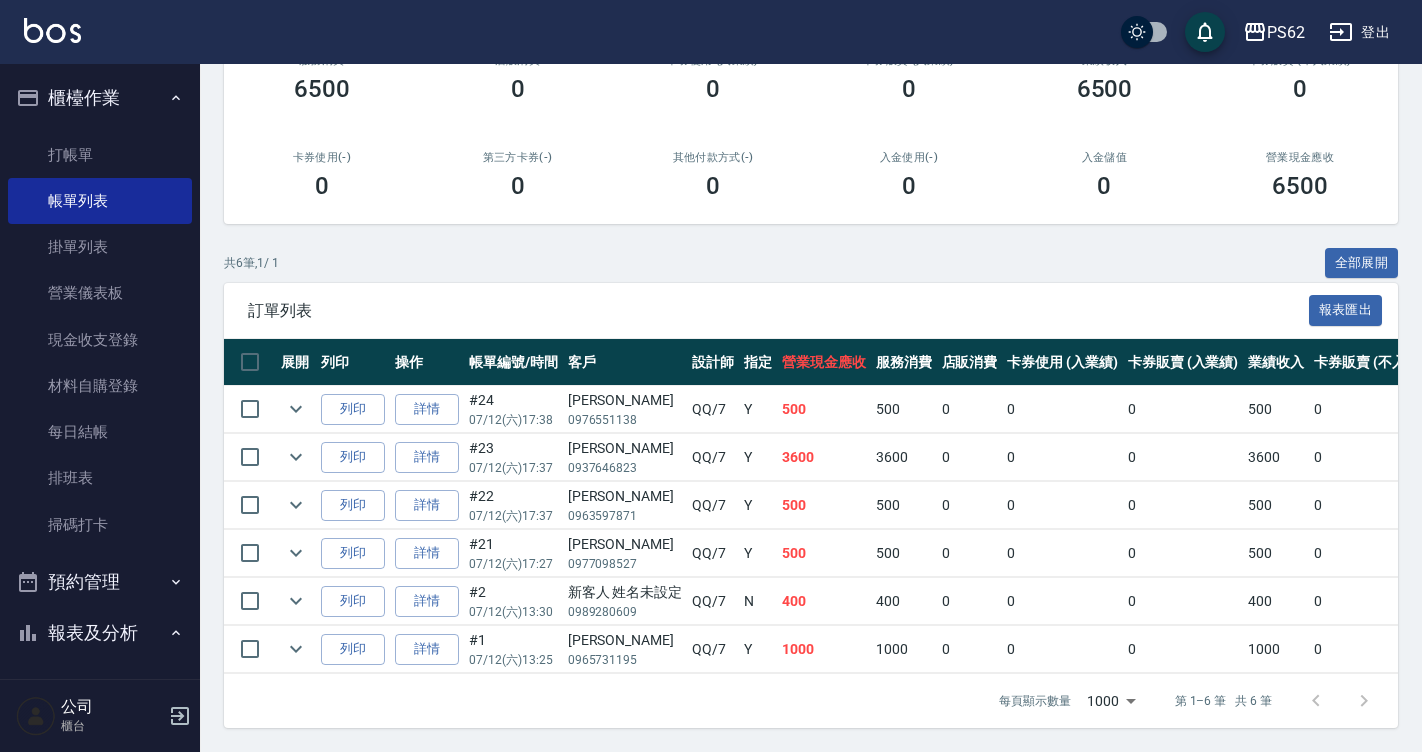 scroll, scrollTop: 294, scrollLeft: 0, axis: vertical 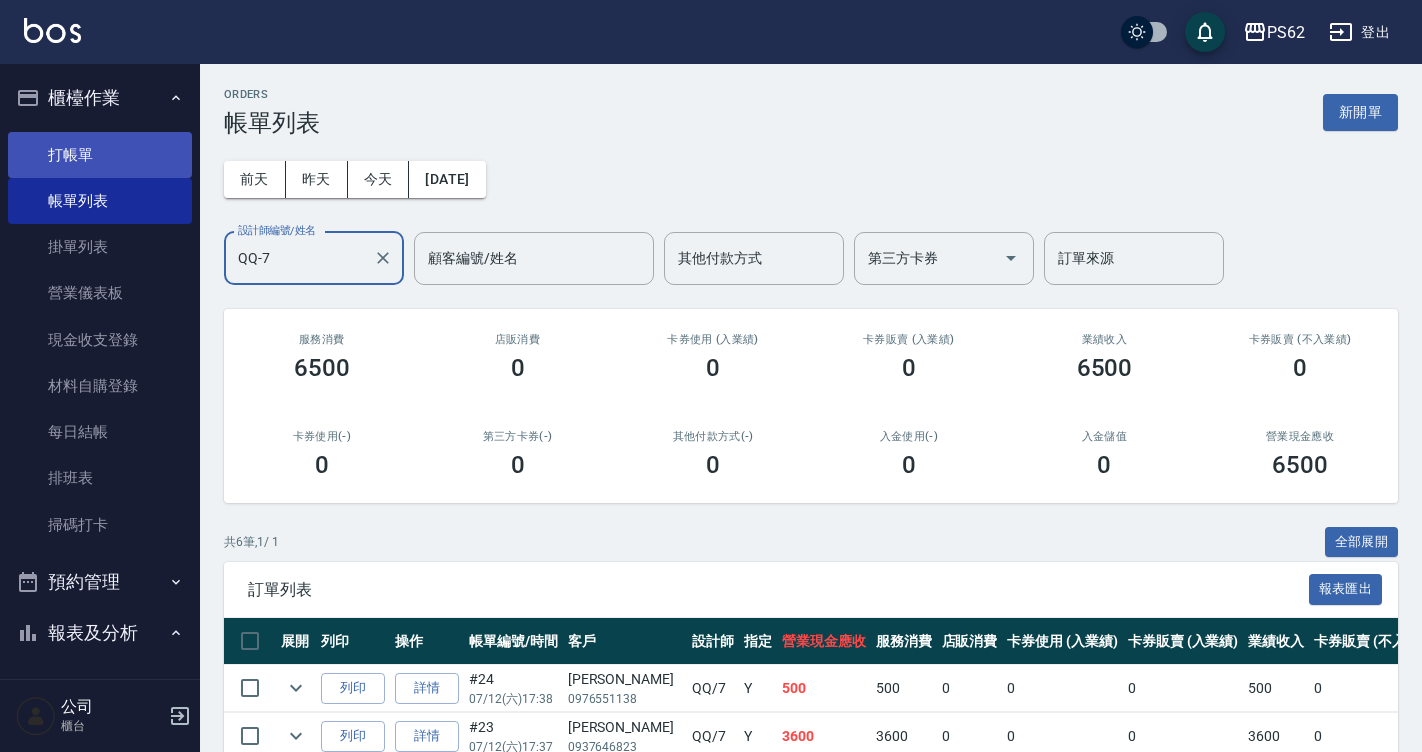 type on "QQ-7" 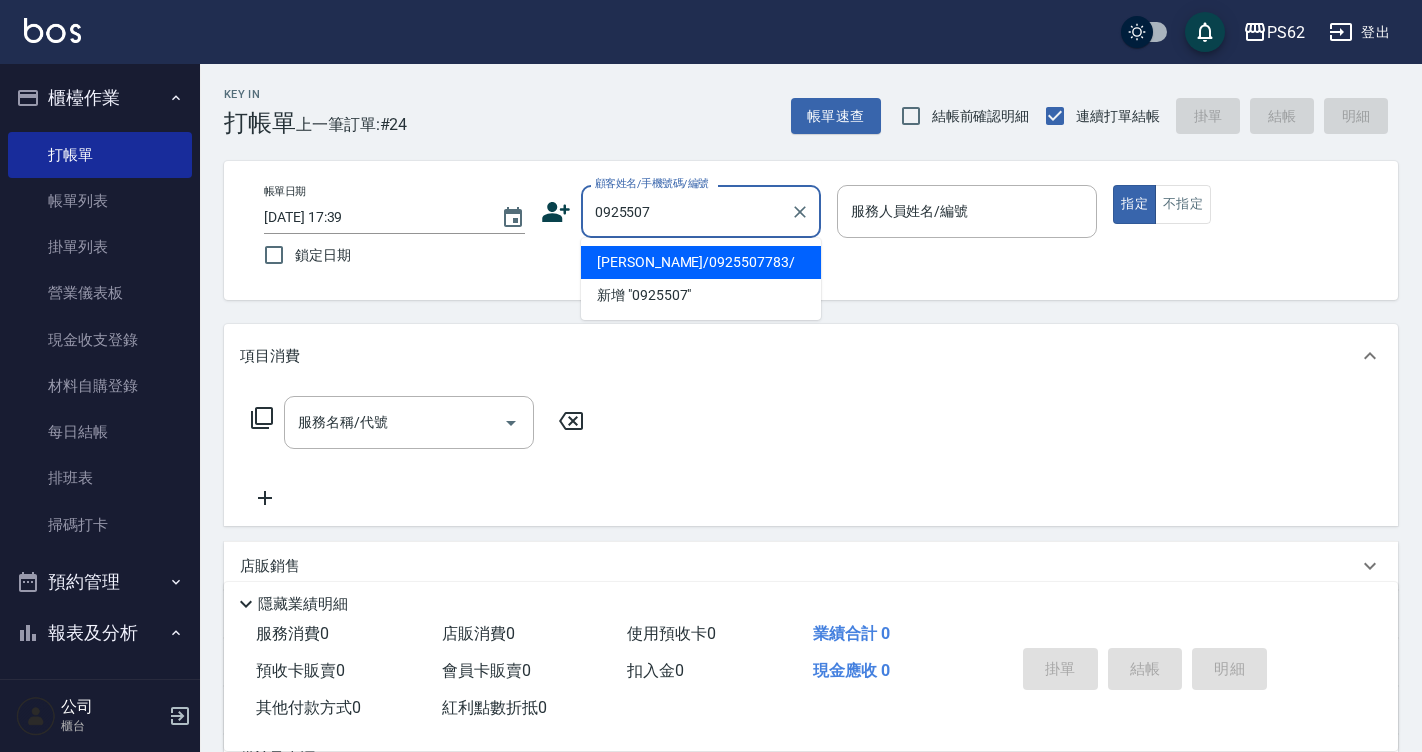 type on "[PERSON_NAME]/0925507783/" 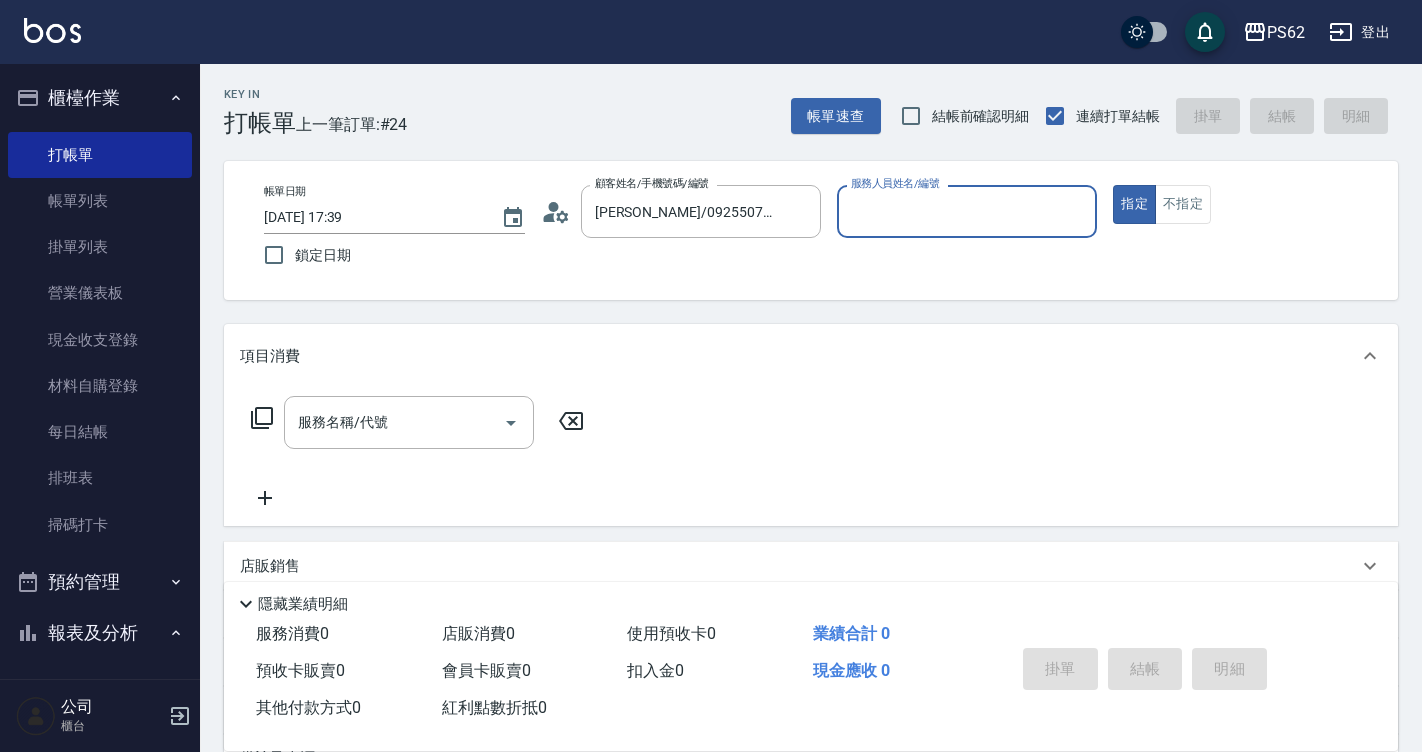 type on "[PERSON_NAME]-2" 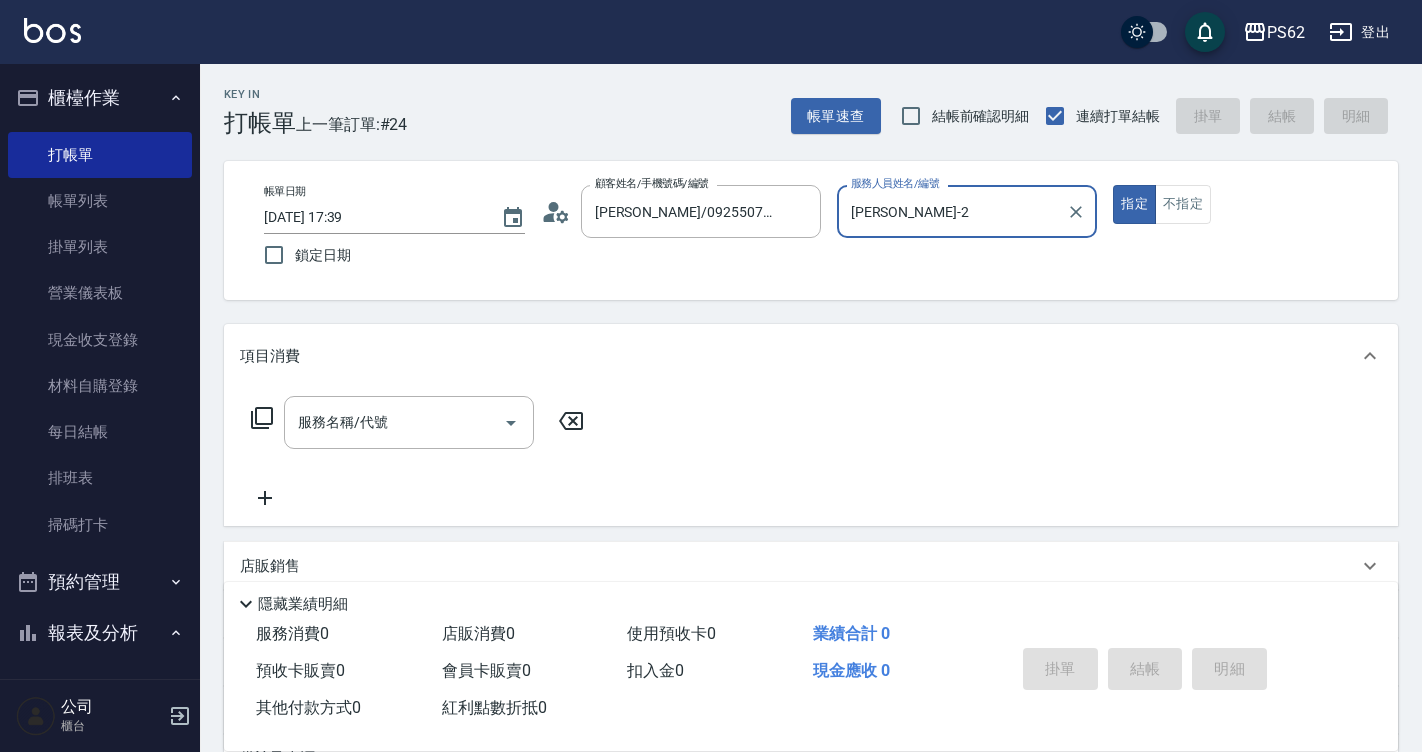 click on "指定" at bounding box center (1134, 204) 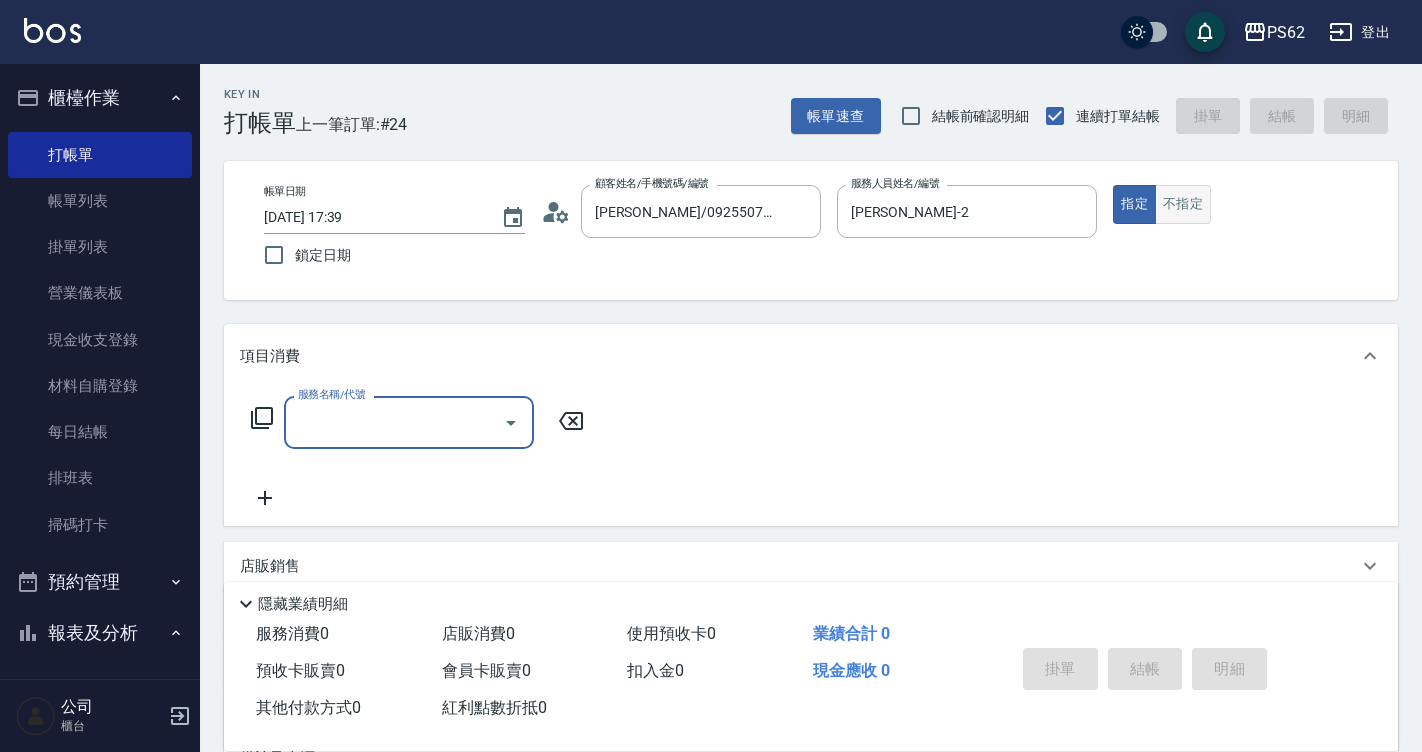 click on "不指定" at bounding box center [1183, 204] 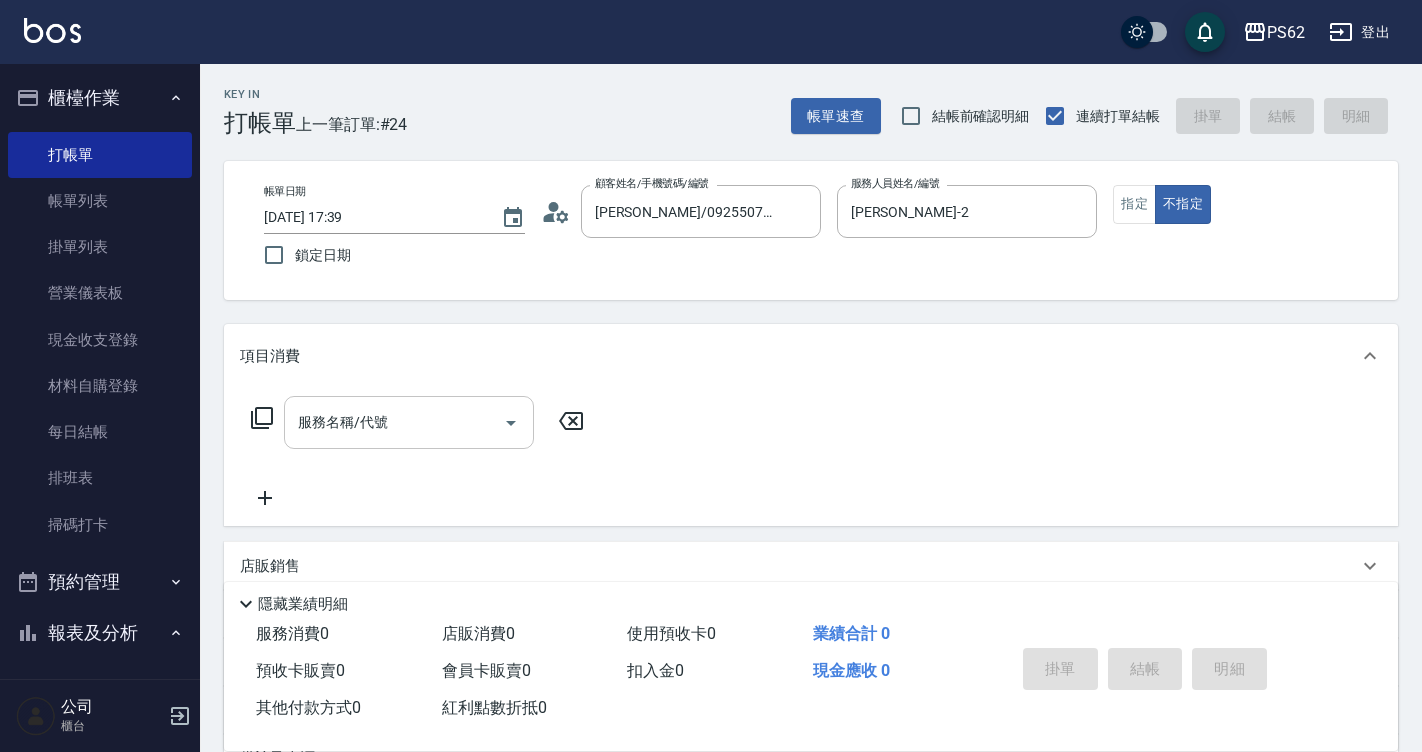 click on "服務名稱/代號" at bounding box center (394, 422) 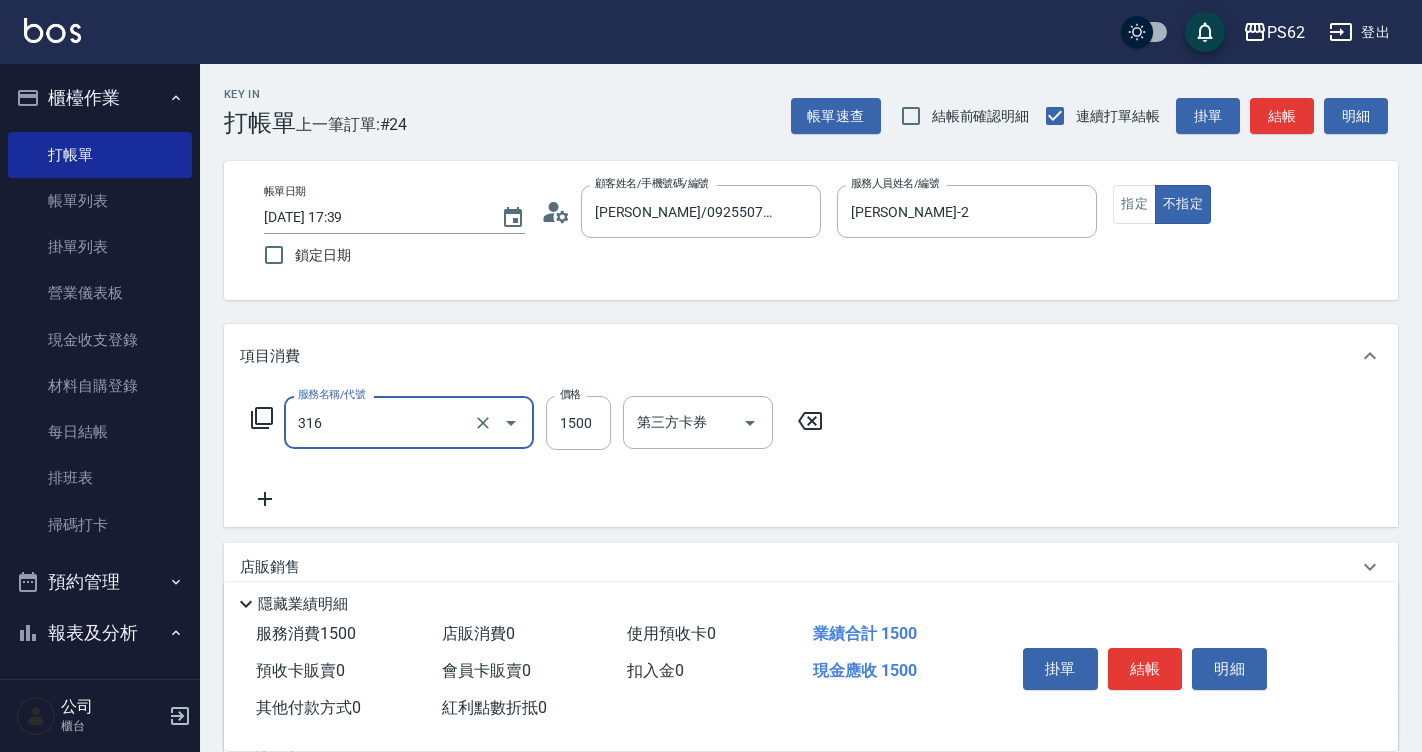 type on "頂級染髮(316)" 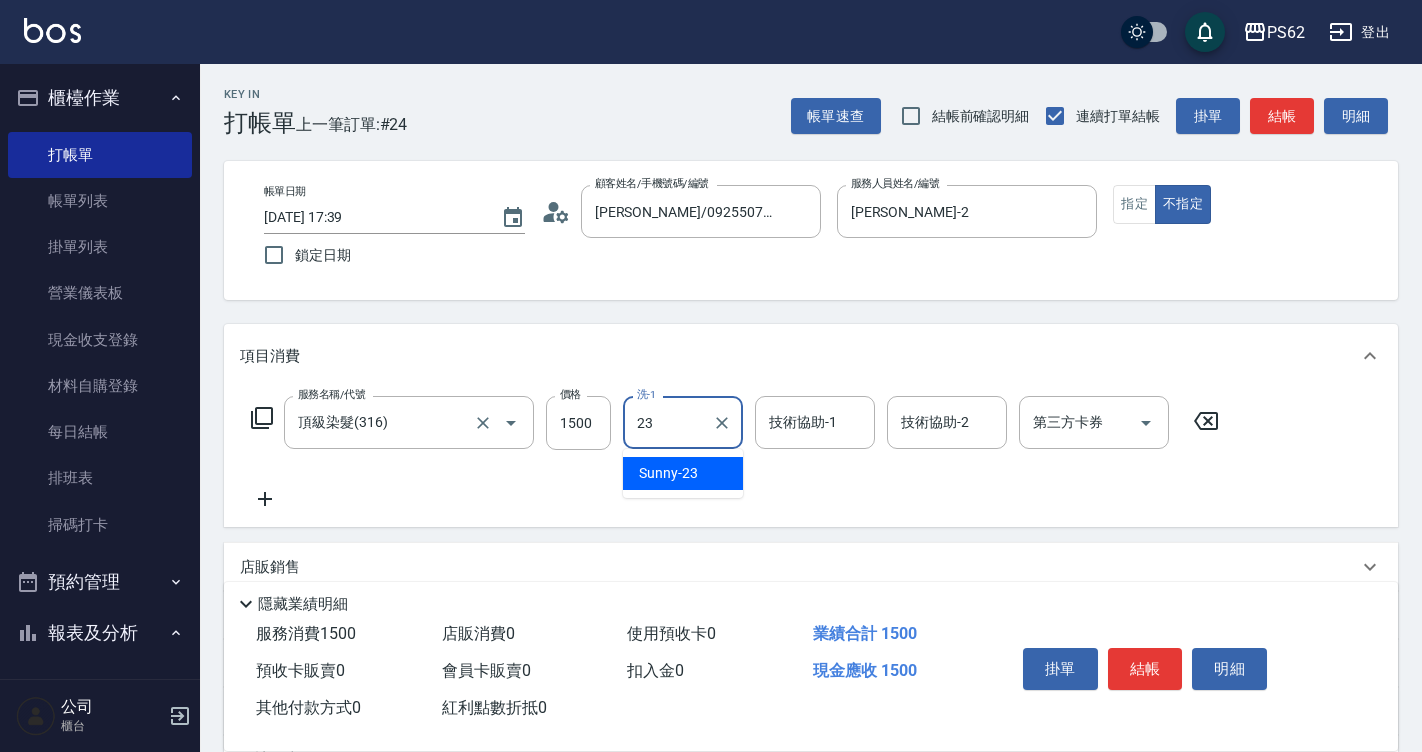 type on "Sunny-23" 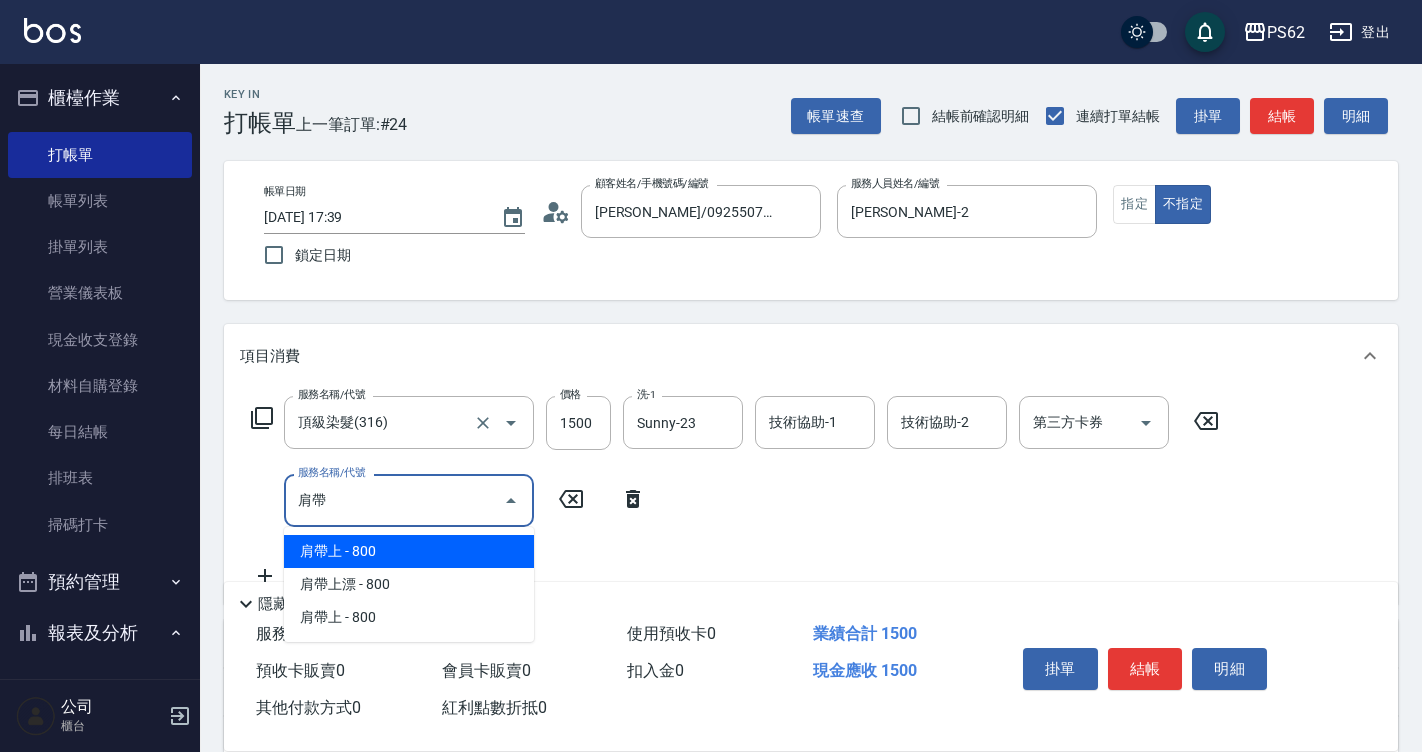 type on "肩帶上(404)" 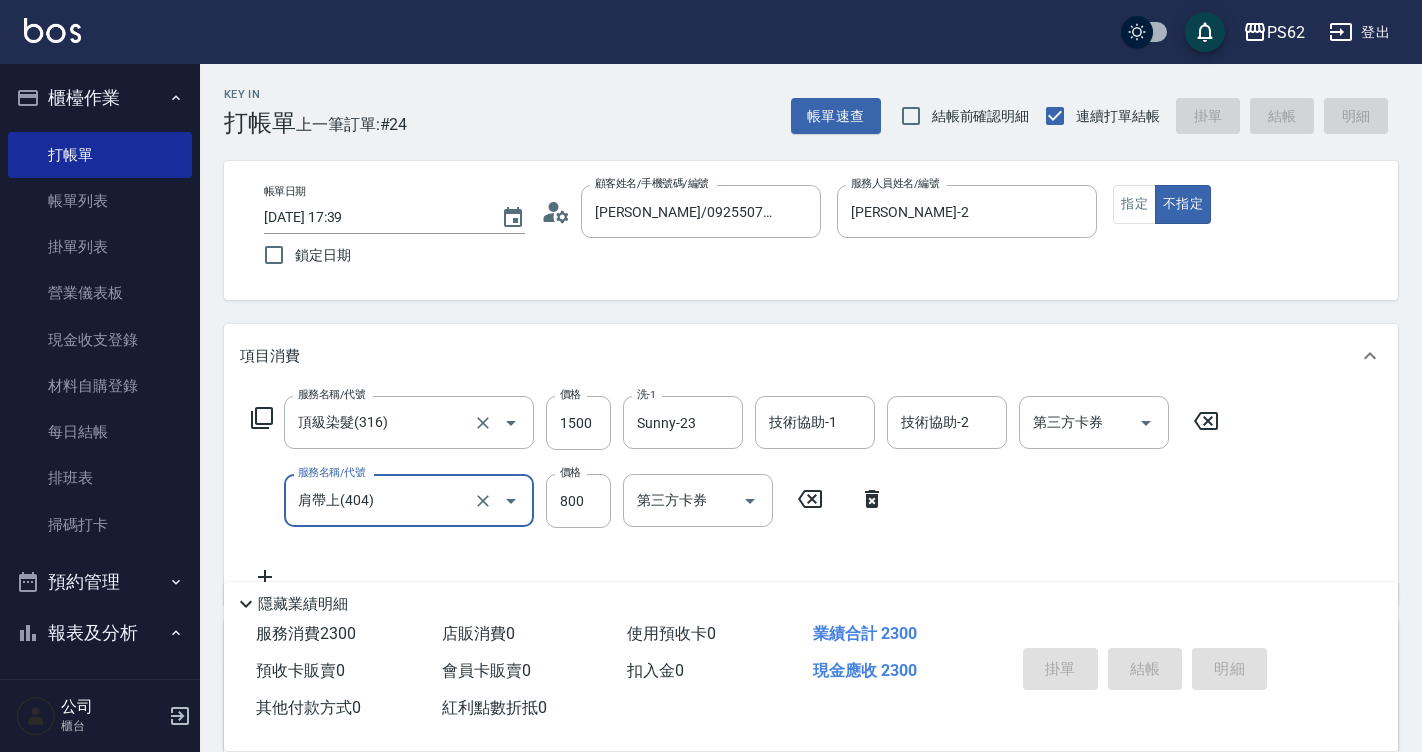 type on "[DATE] 17:40" 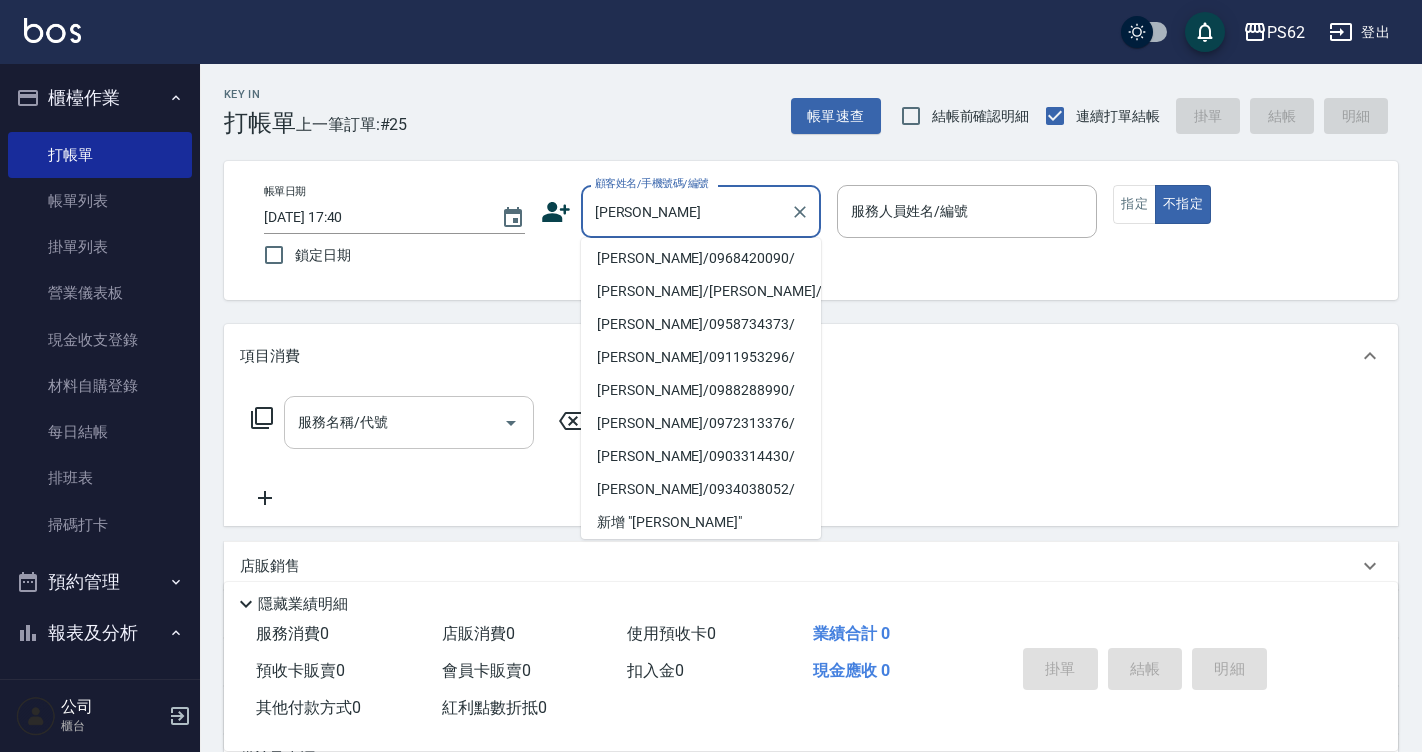 scroll, scrollTop: 8, scrollLeft: 0, axis: vertical 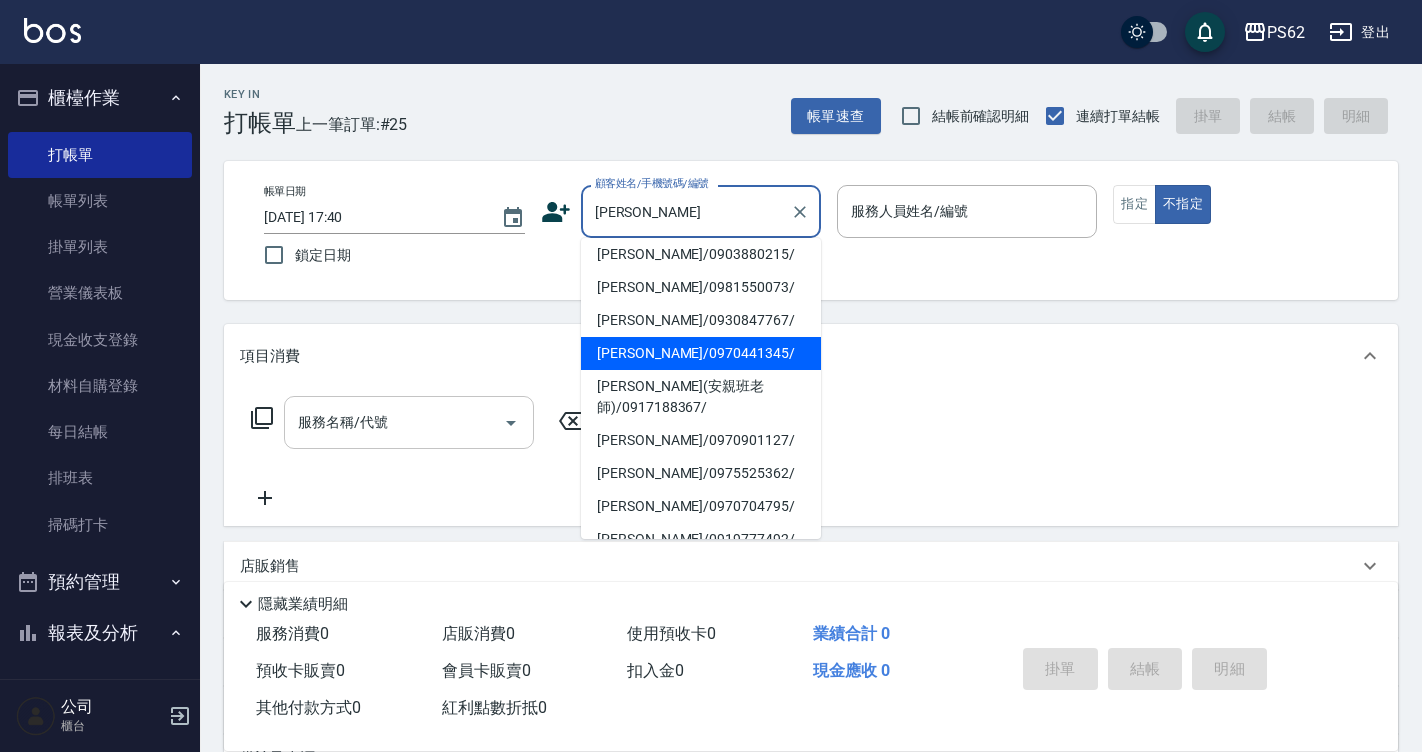type on "[PERSON_NAME]/0970441345/" 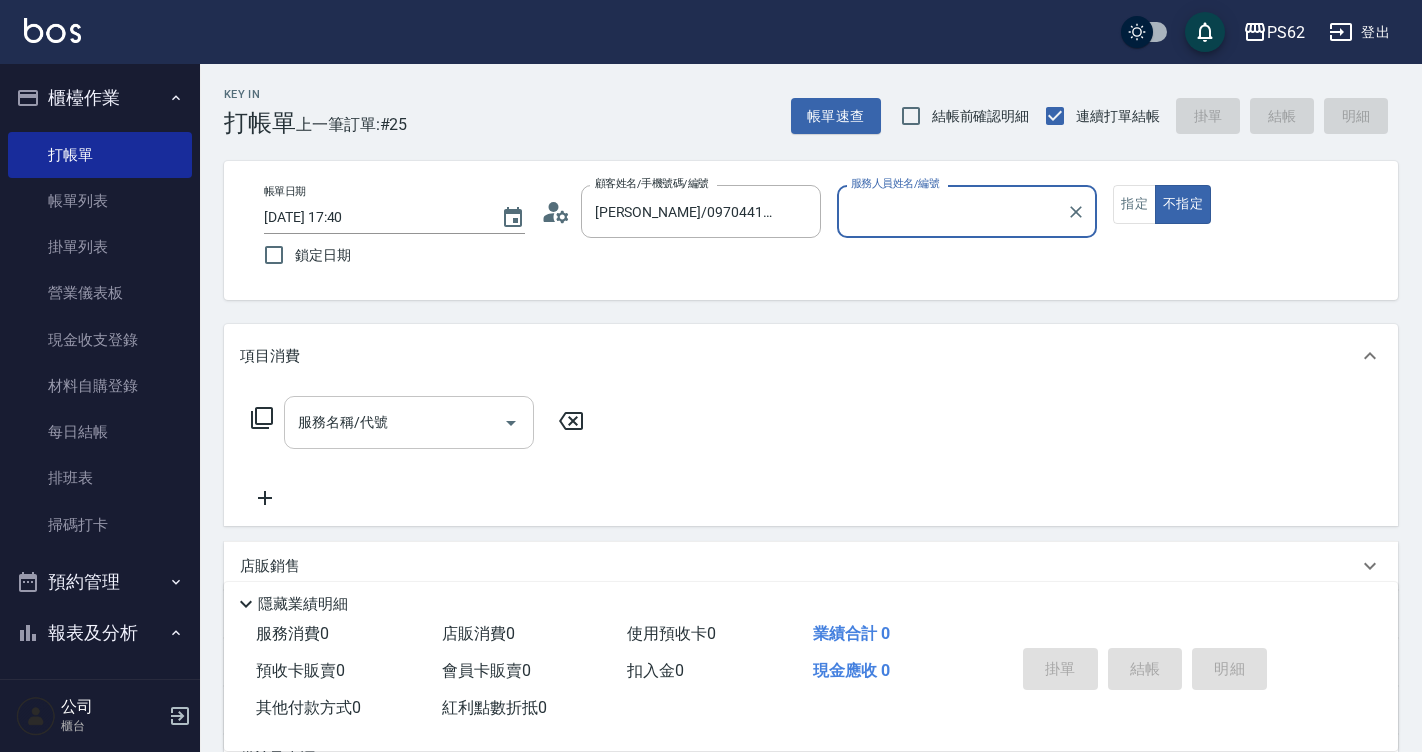 type on "[PERSON_NAME]-2" 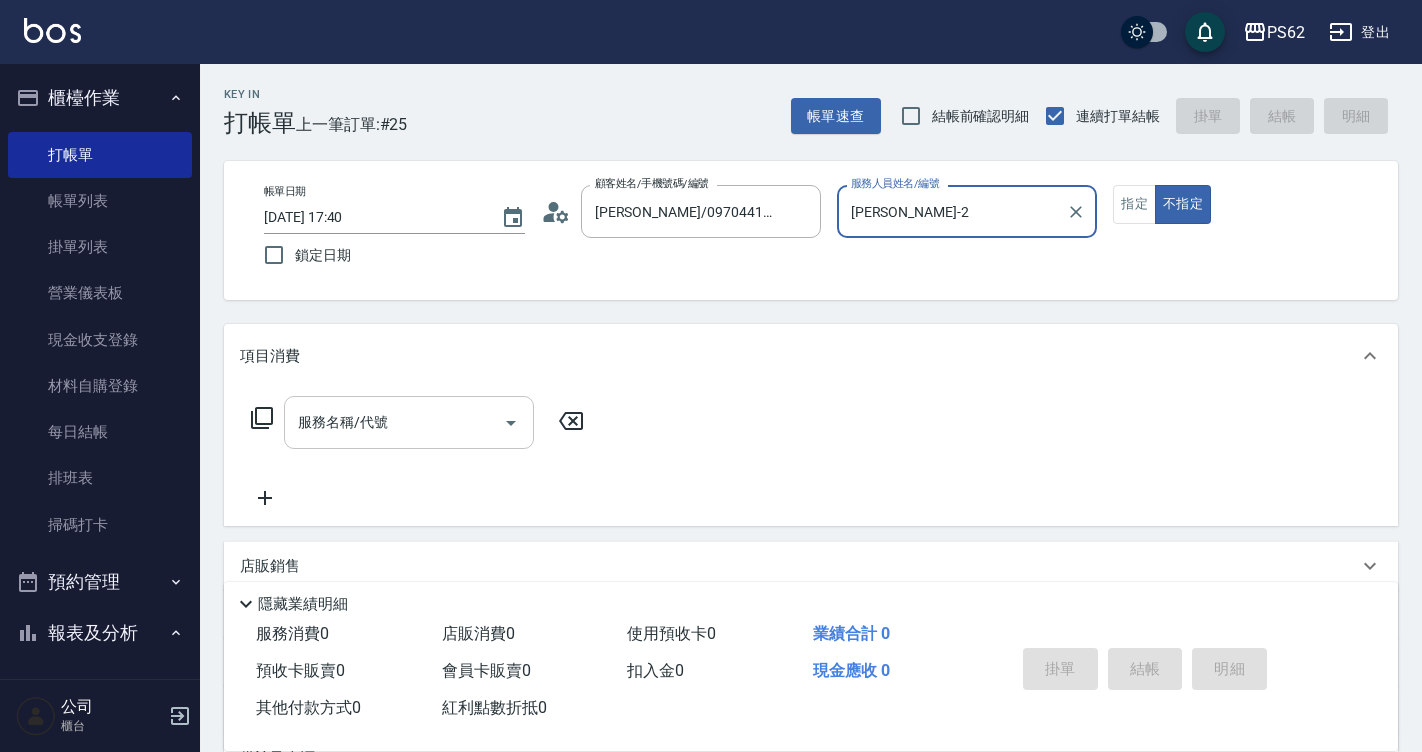 click on "不指定" at bounding box center (1183, 204) 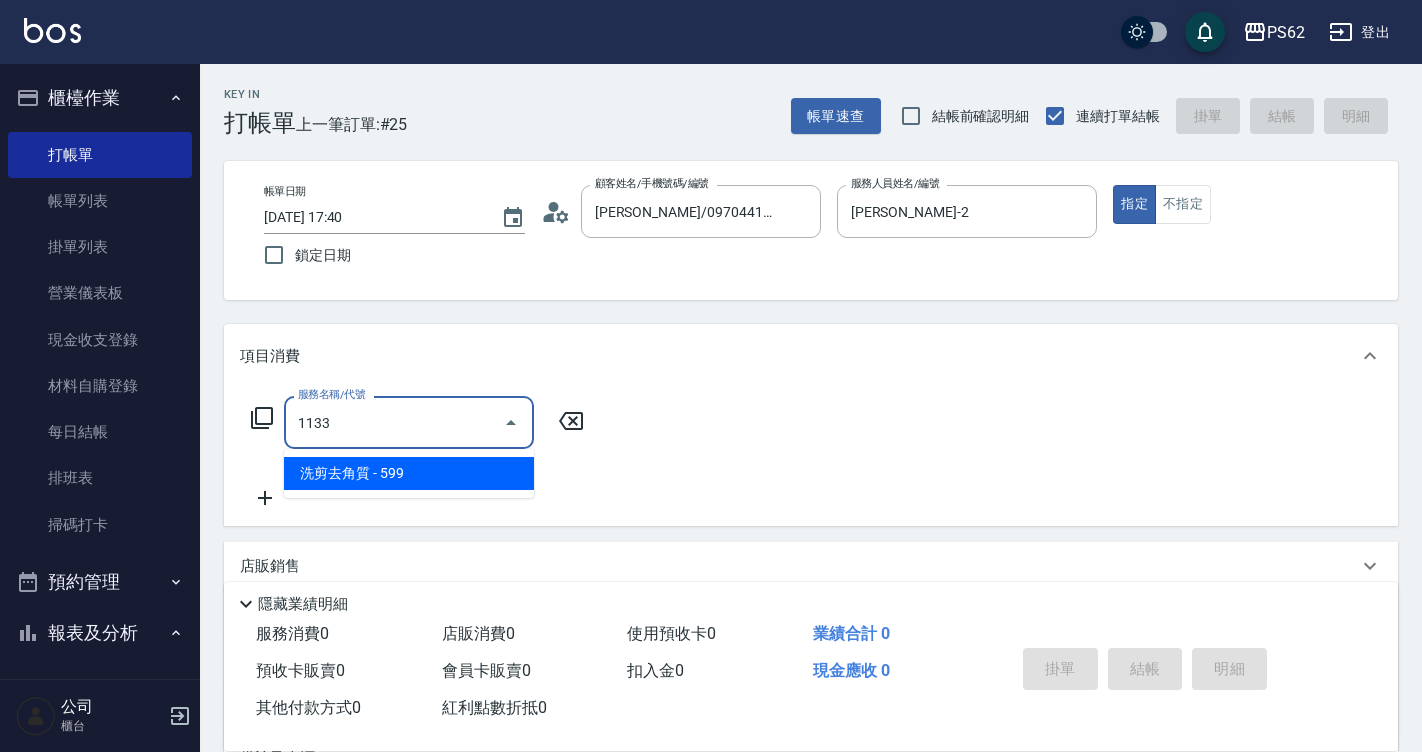 type on "洗剪去角質(1133)" 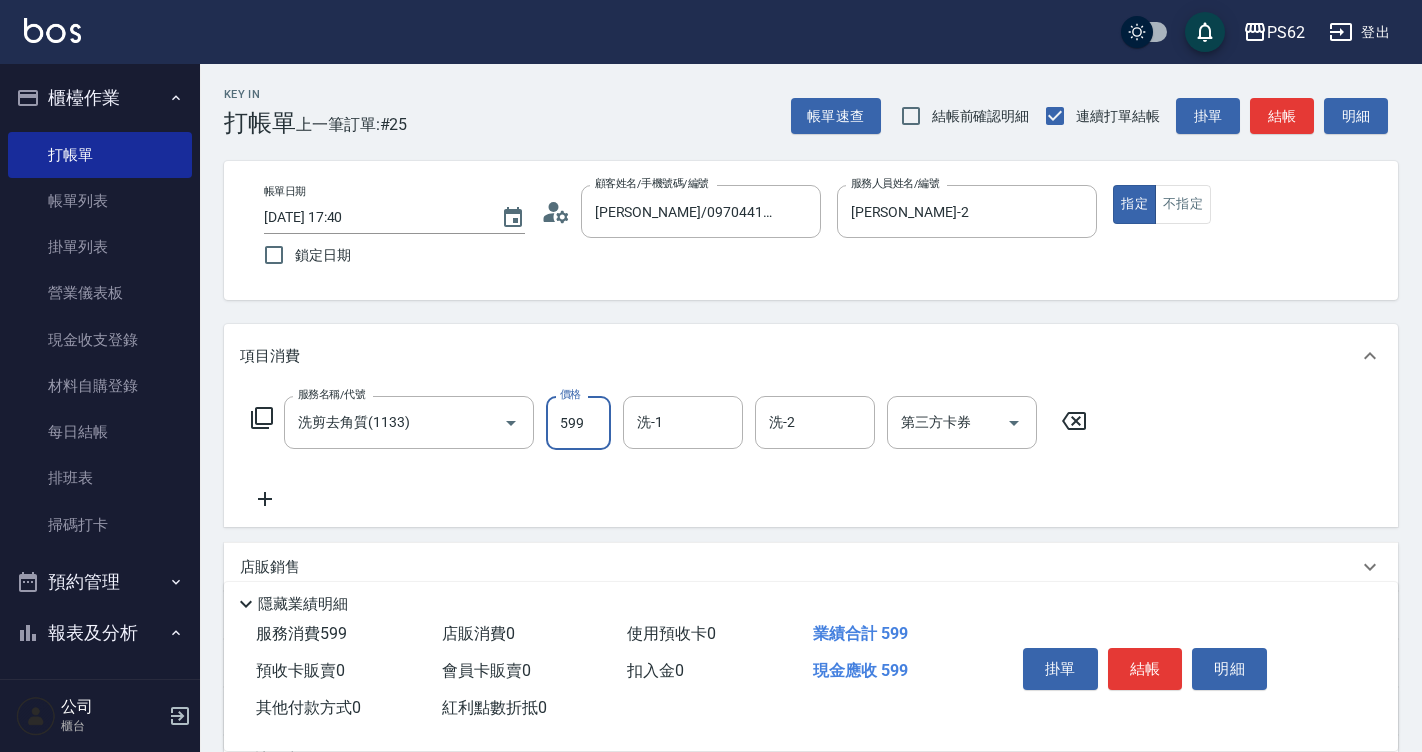 click on "599" at bounding box center [578, 423] 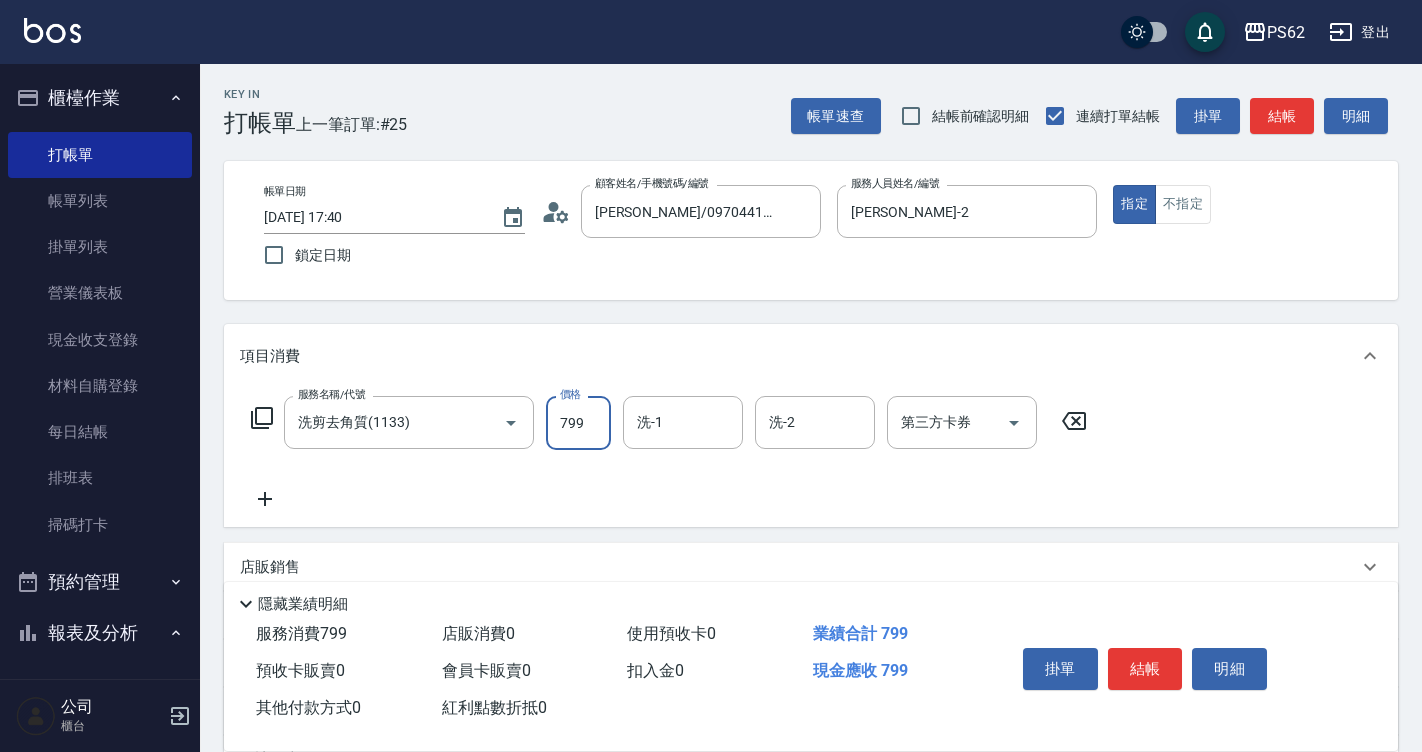 type on "799" 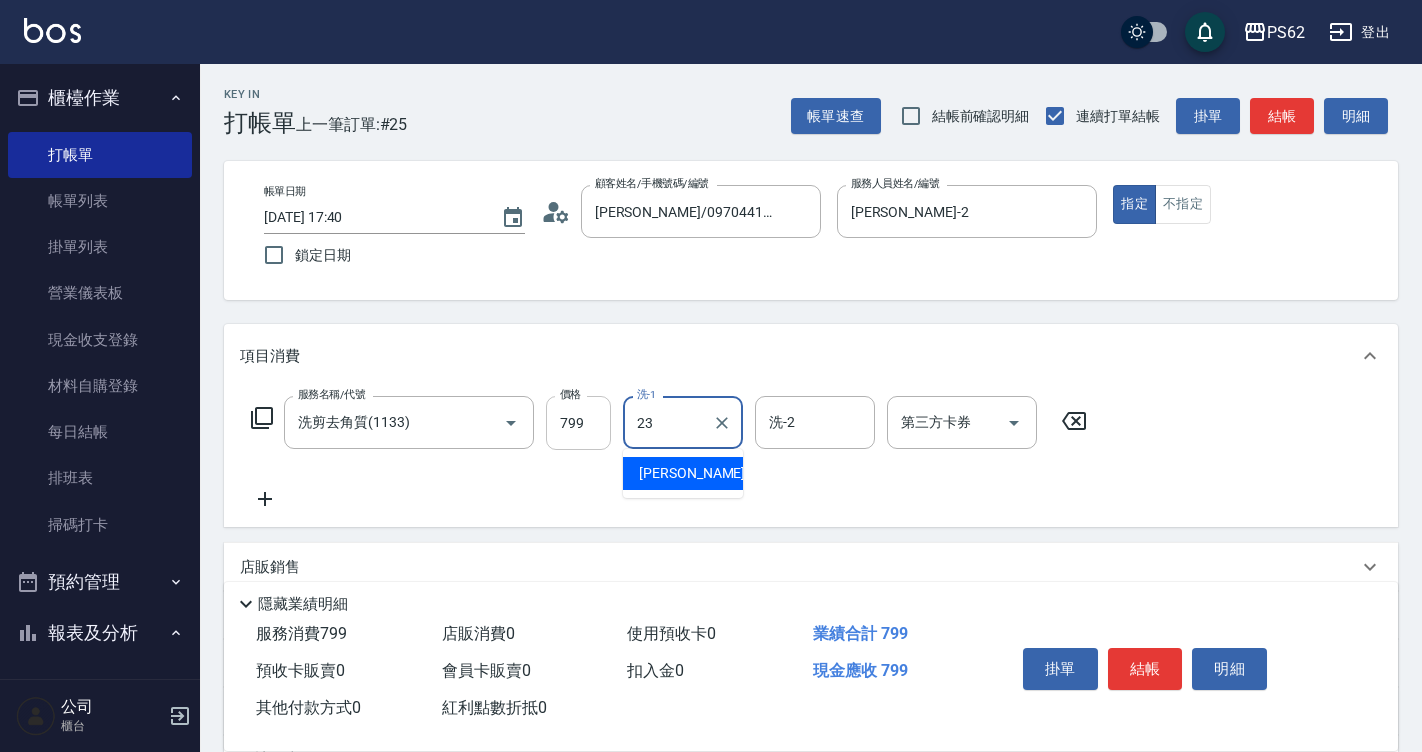 type on "Sunny-23" 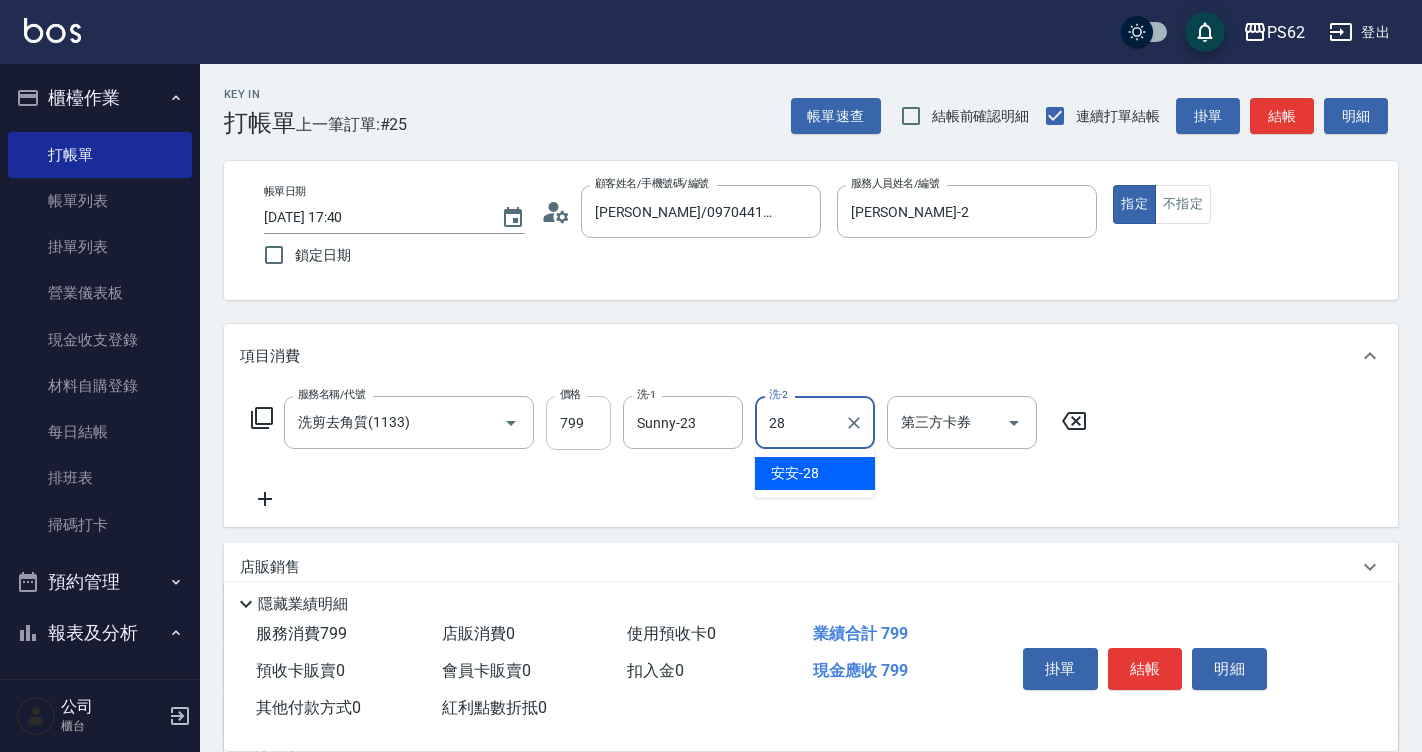 type on "安安-28" 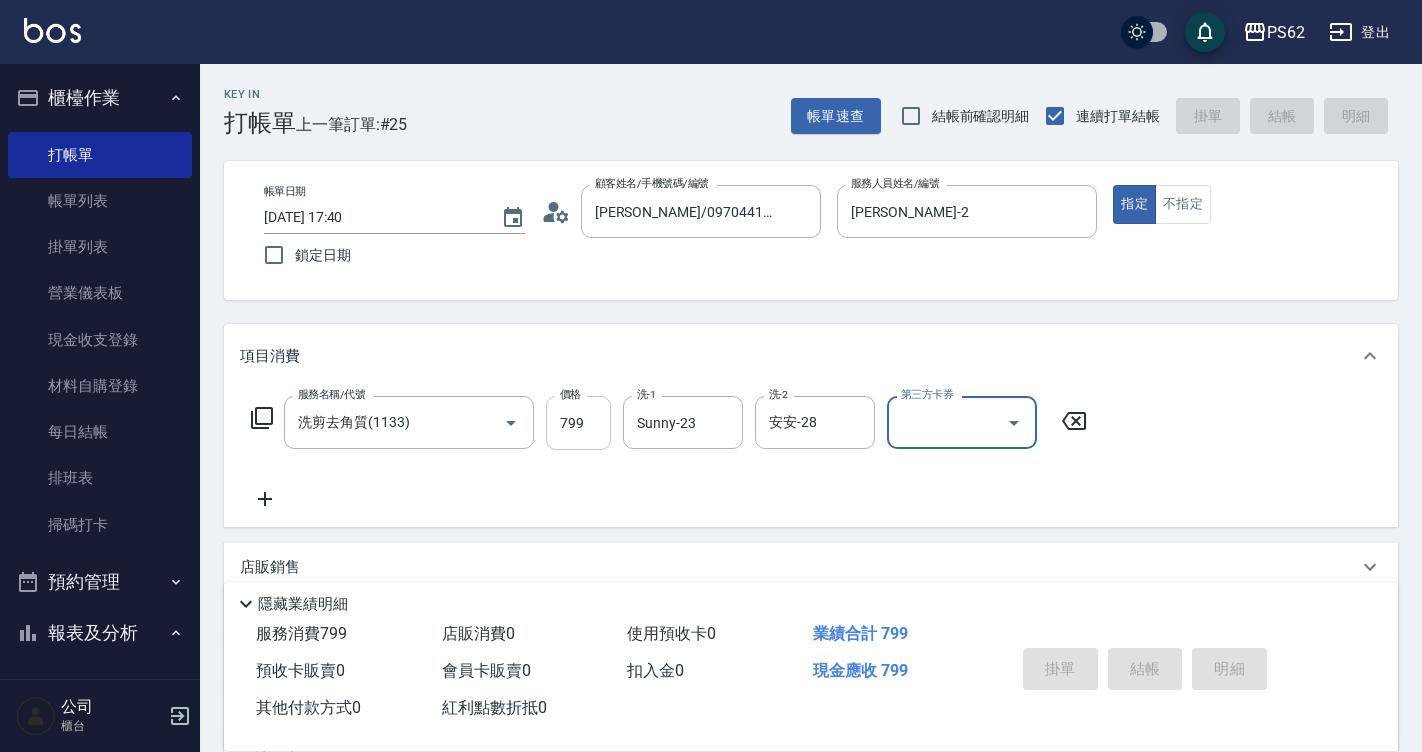 type 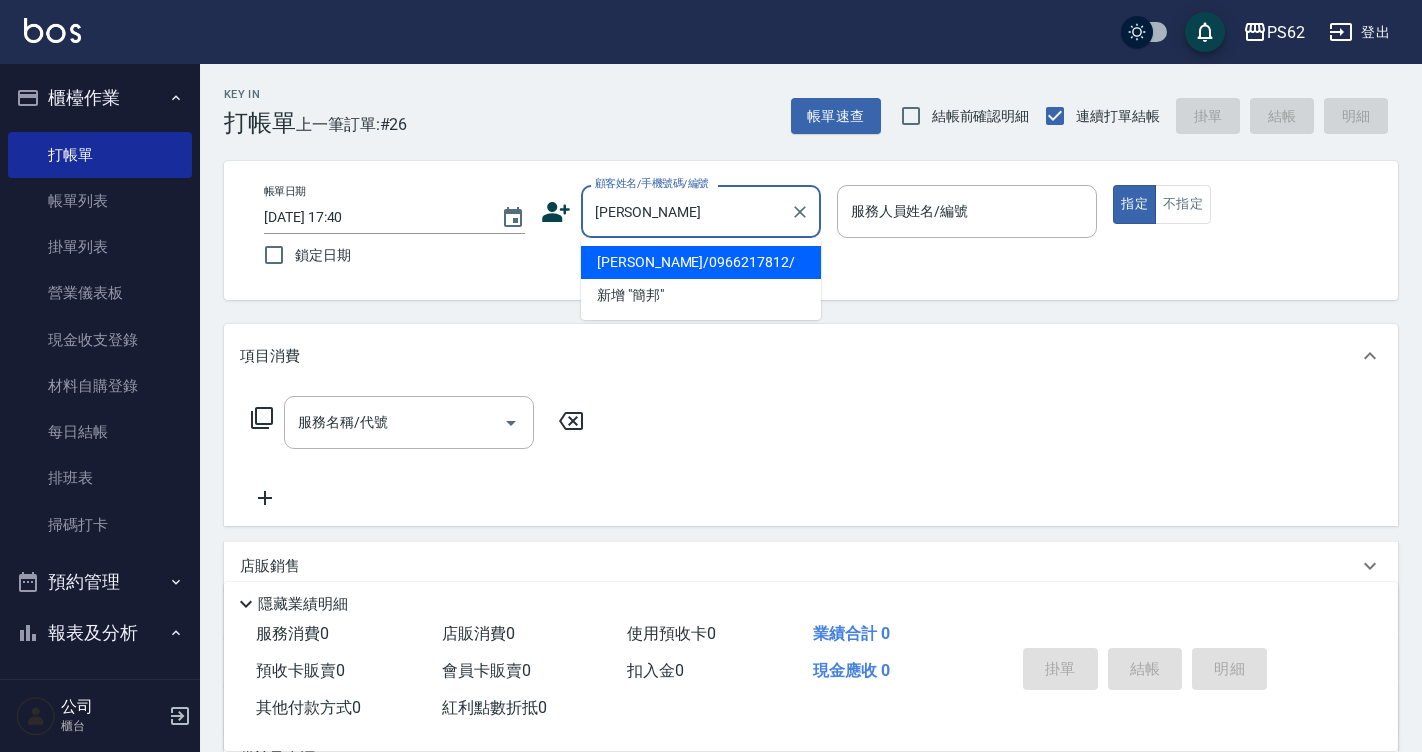 type on "[PERSON_NAME]/0966217812/" 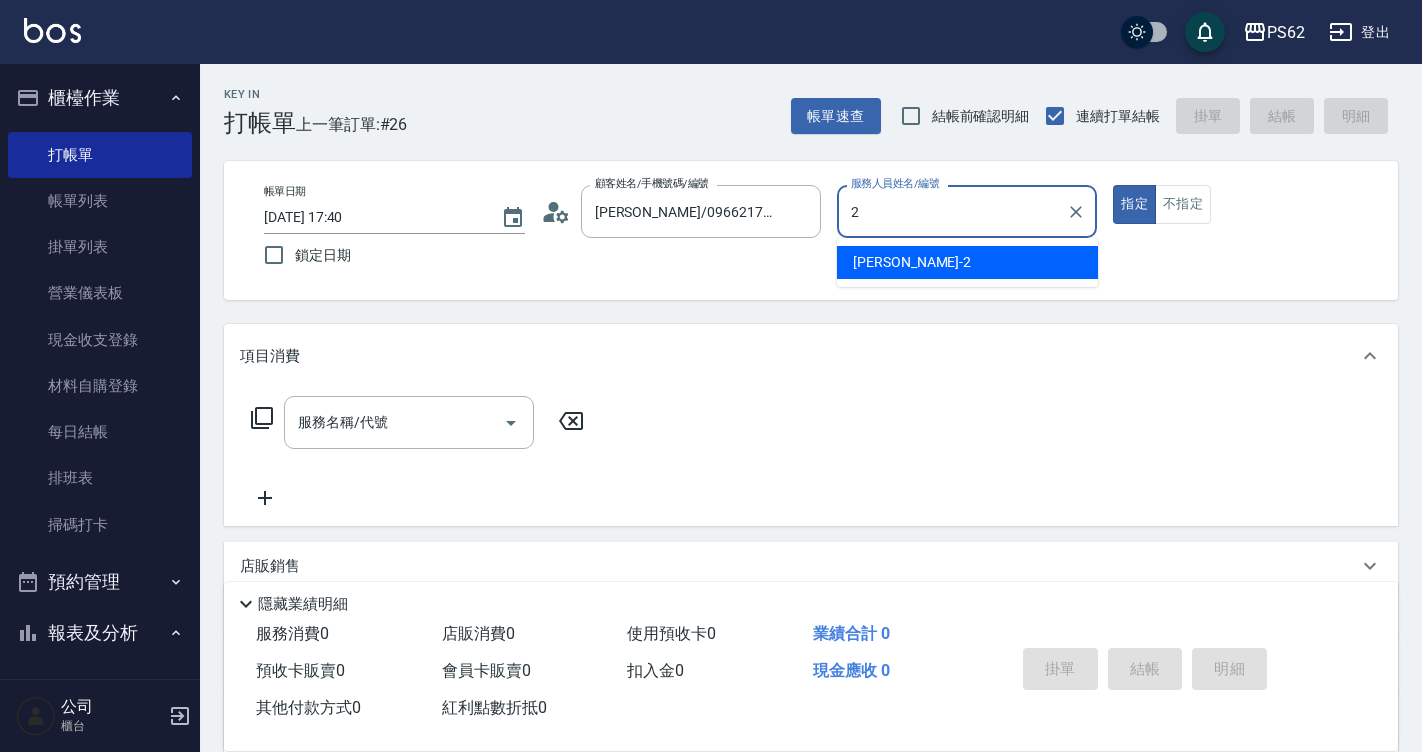 type on "[PERSON_NAME]-2" 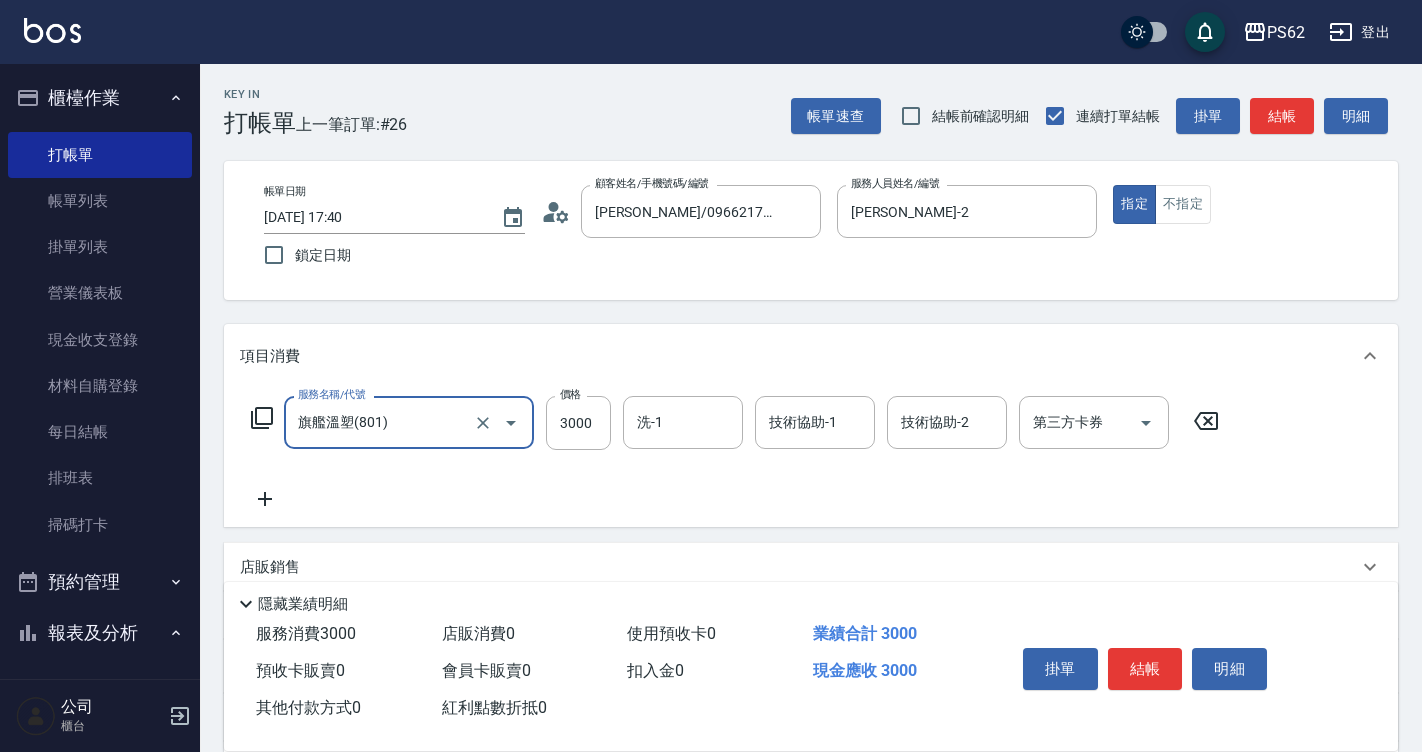 type on "旗艦溫塑(801)" 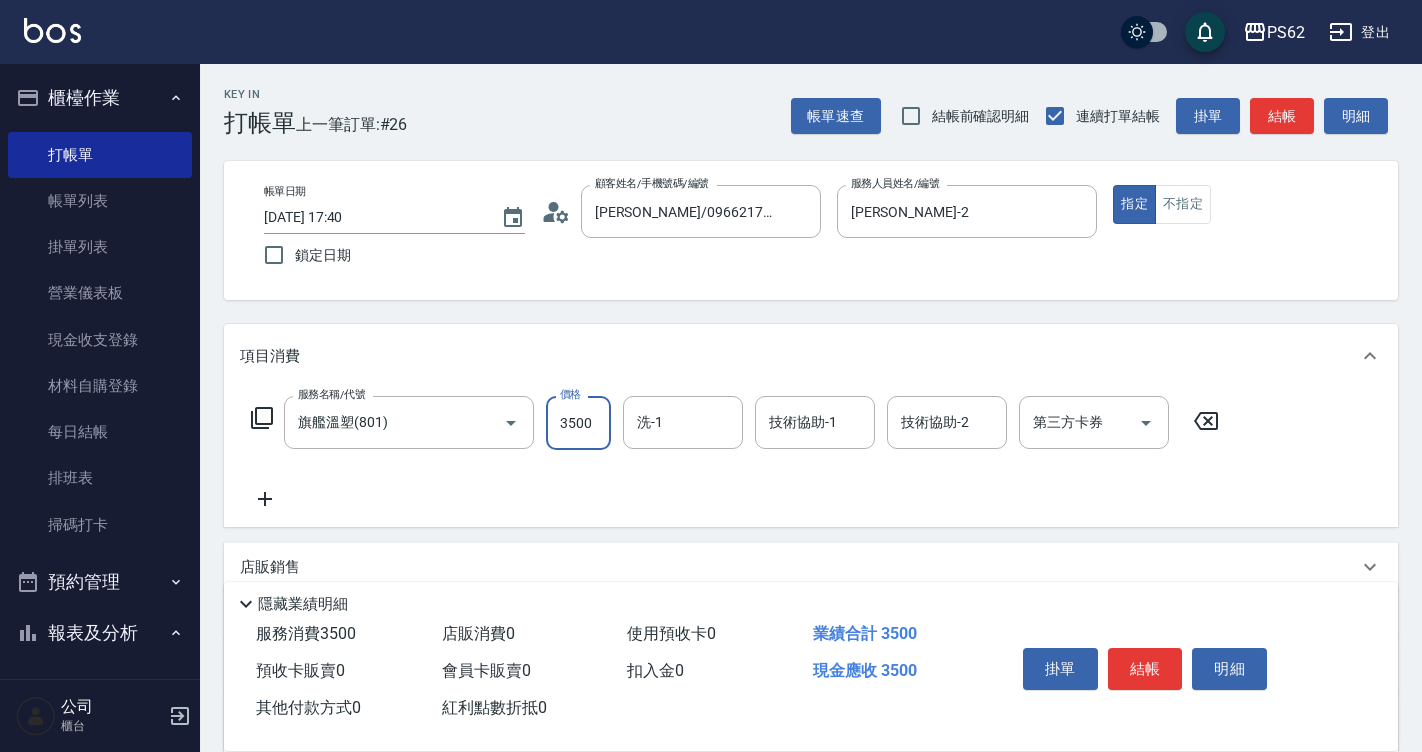type on "3500" 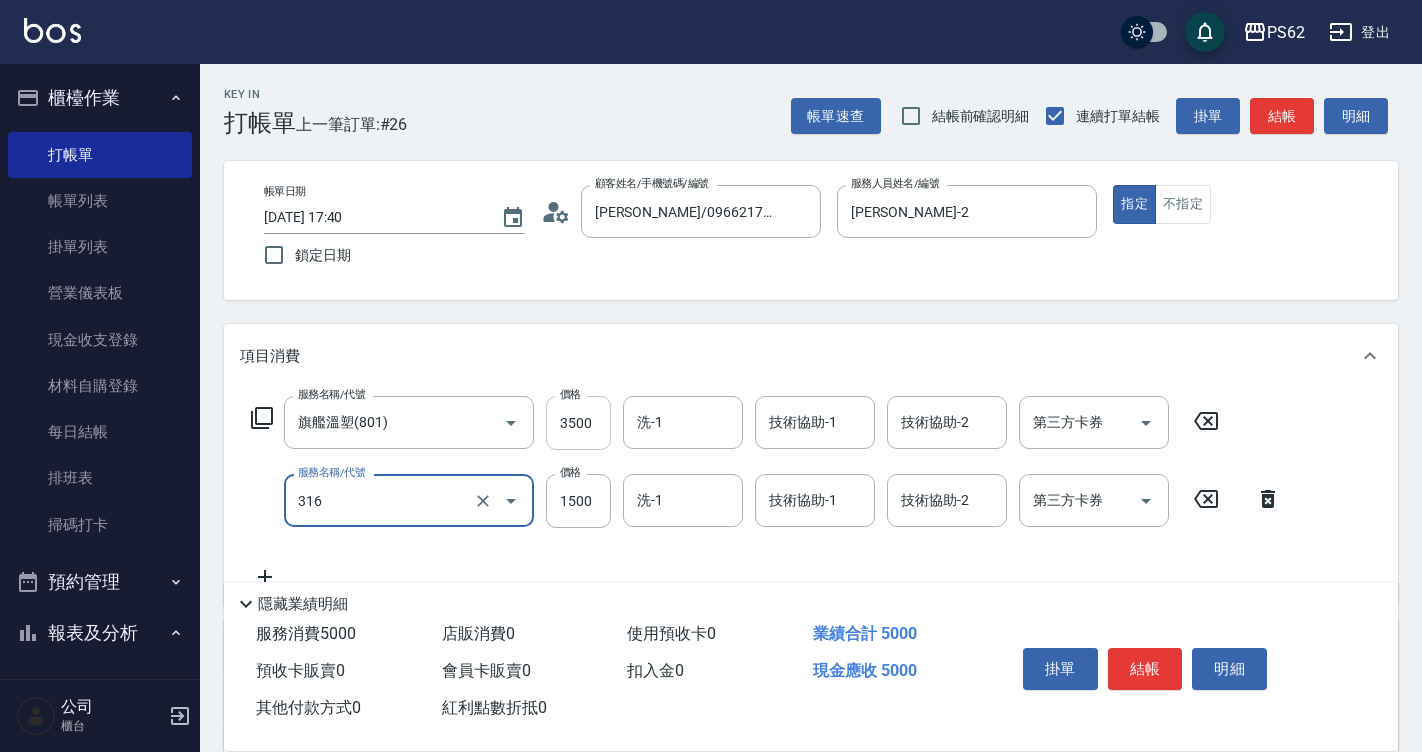 type on "頂級染髮(316)" 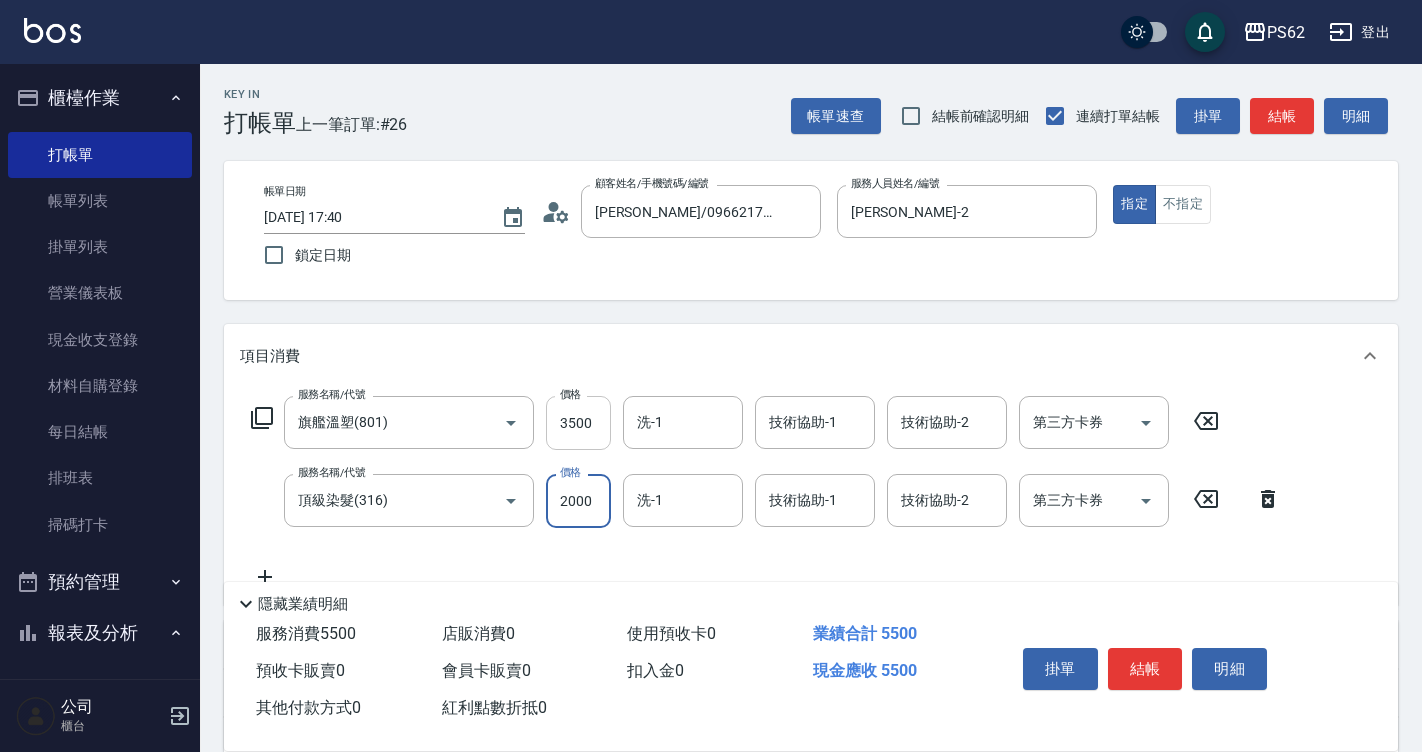 type on "2000" 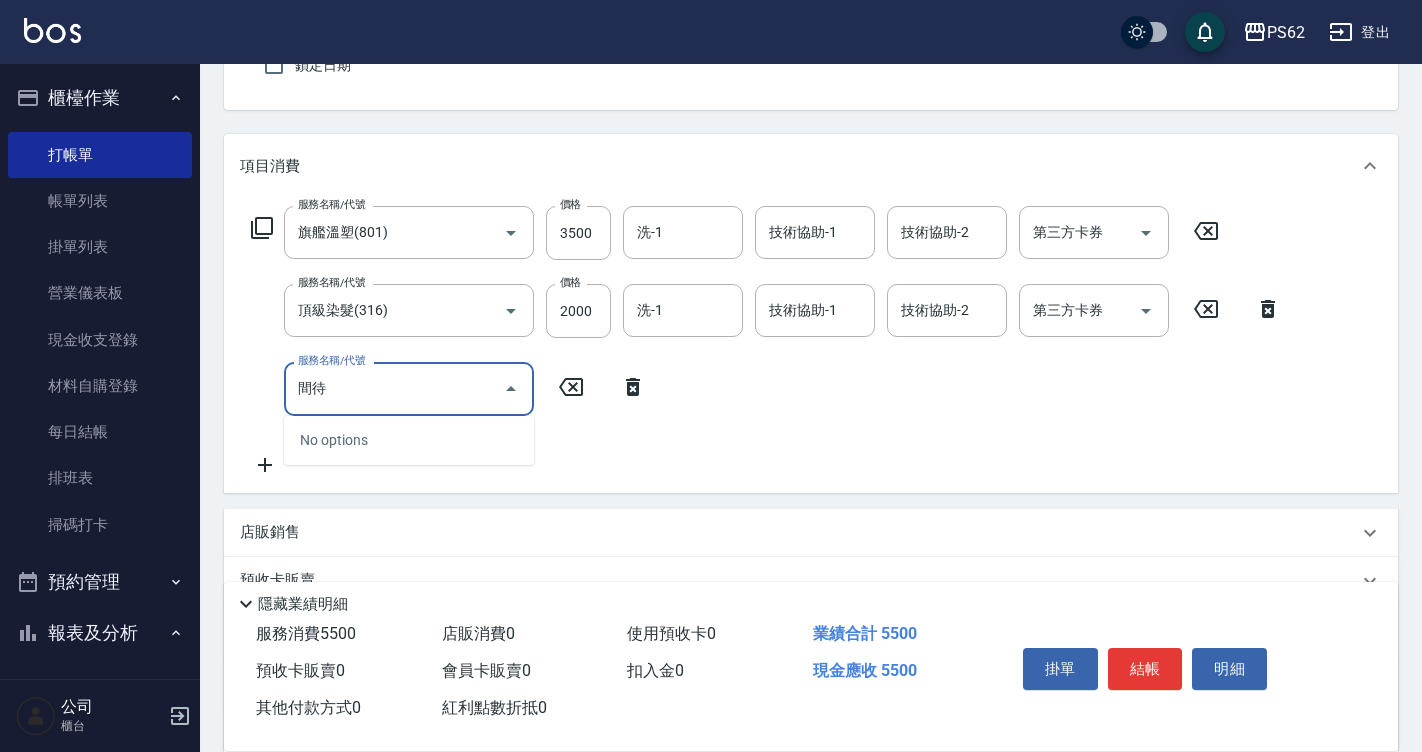 scroll, scrollTop: 200, scrollLeft: 0, axis: vertical 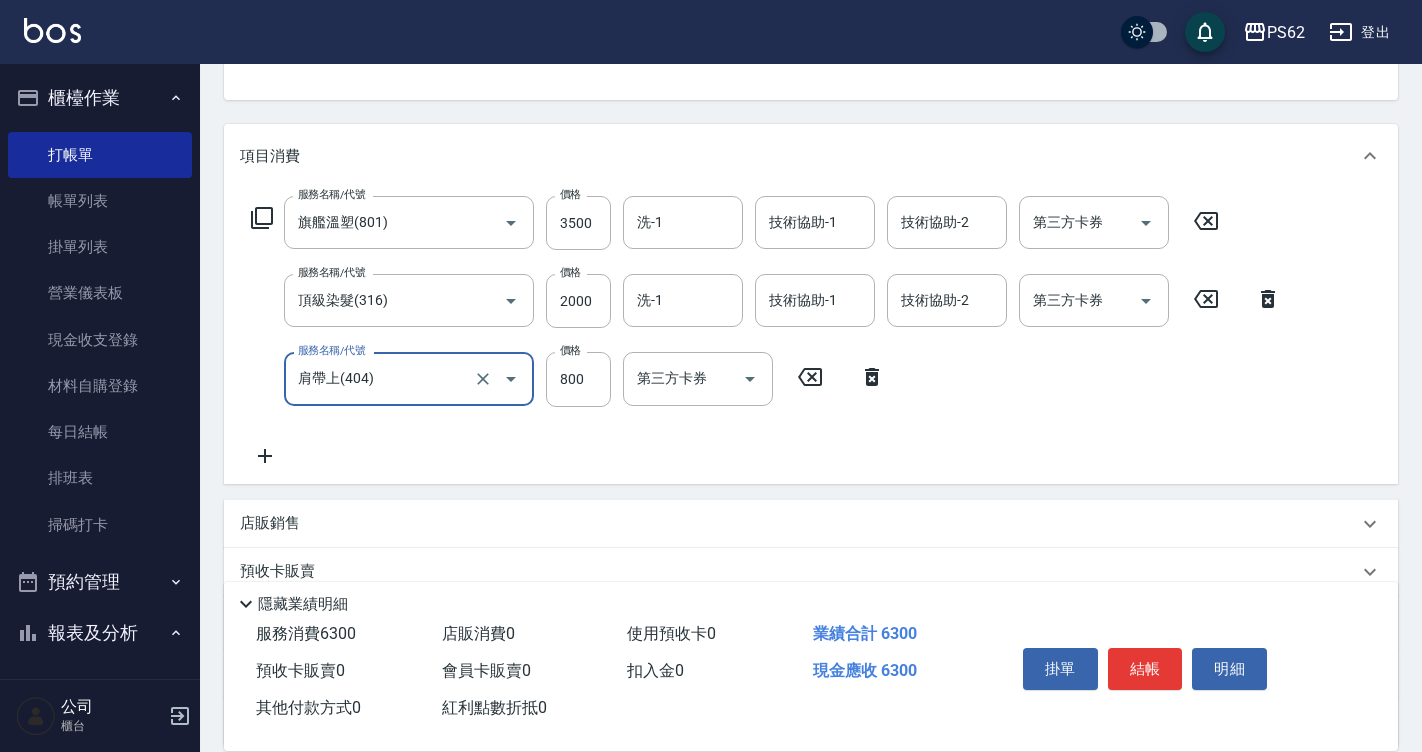 type on "肩帶上(404)" 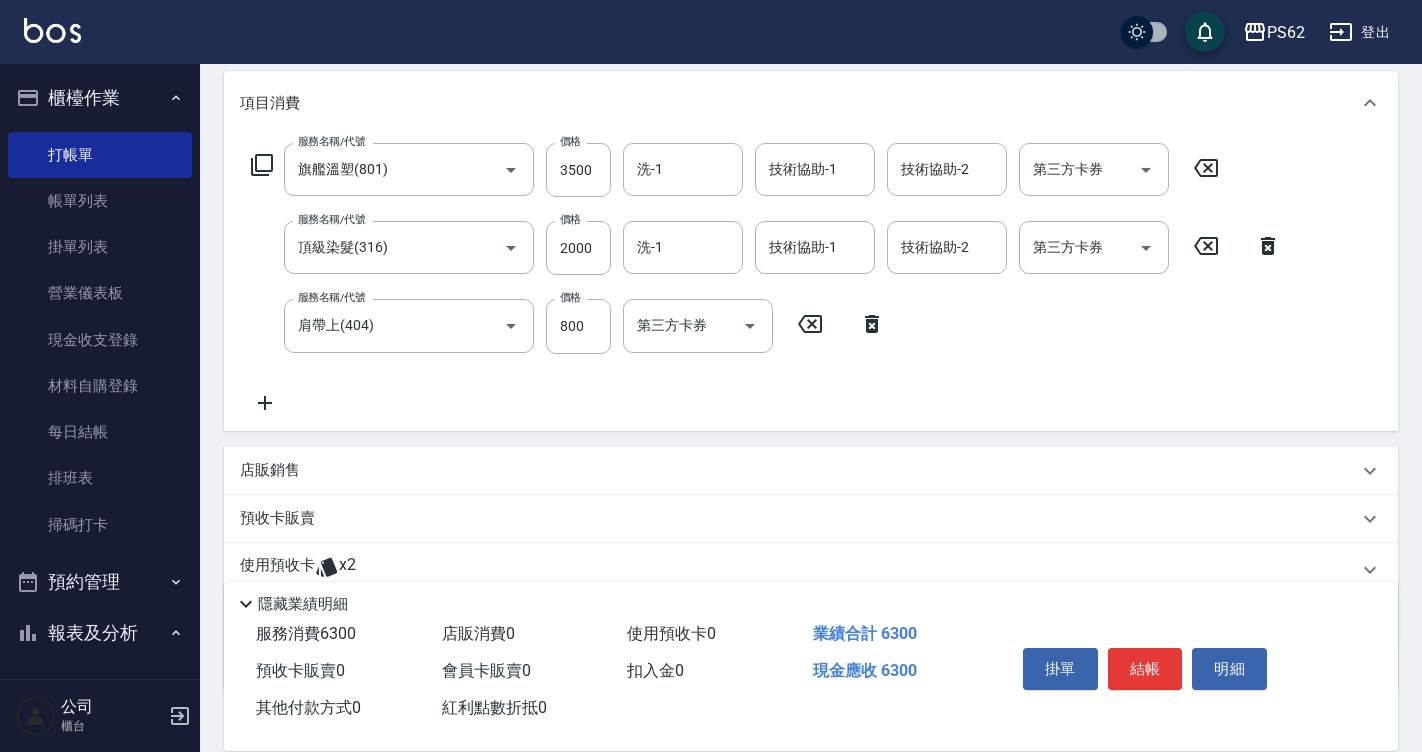 scroll, scrollTop: 300, scrollLeft: 0, axis: vertical 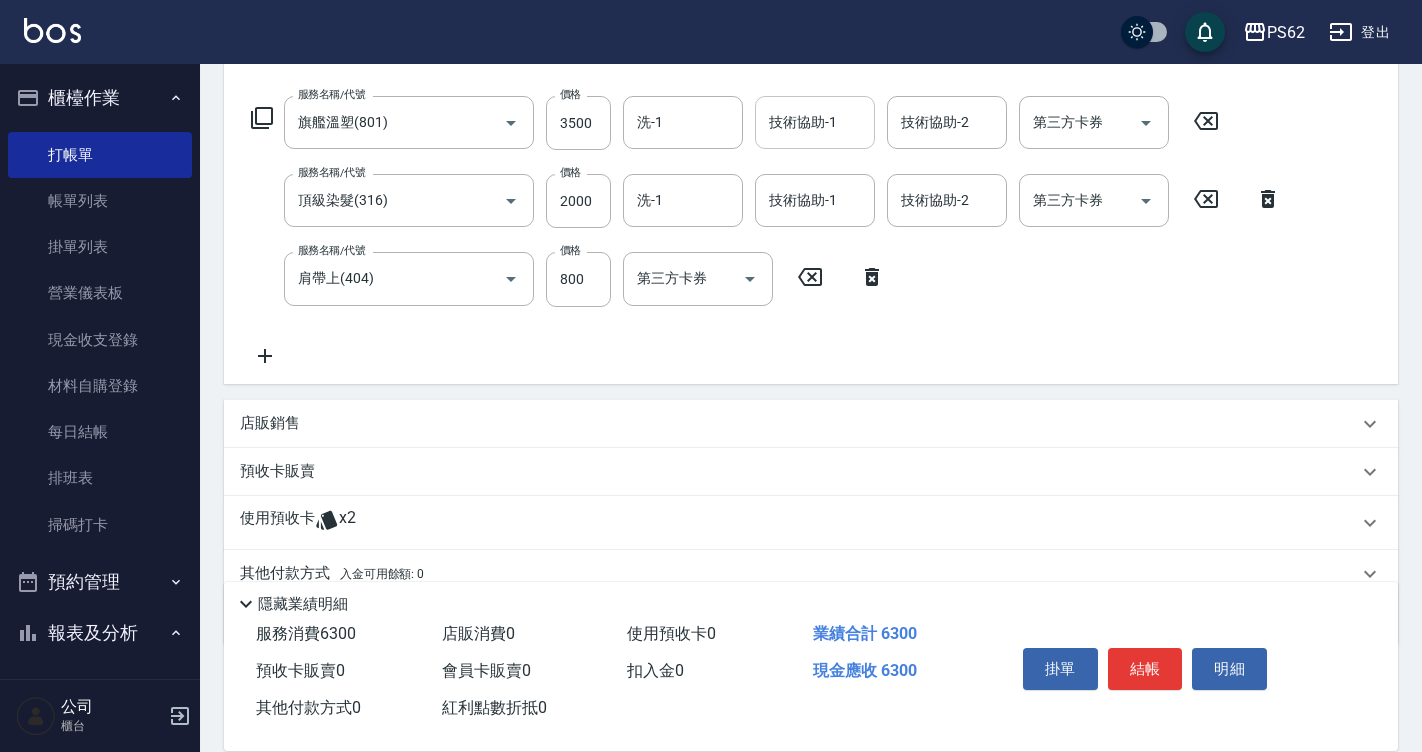click on "技術協助-1 技術協助-1" at bounding box center [815, 122] 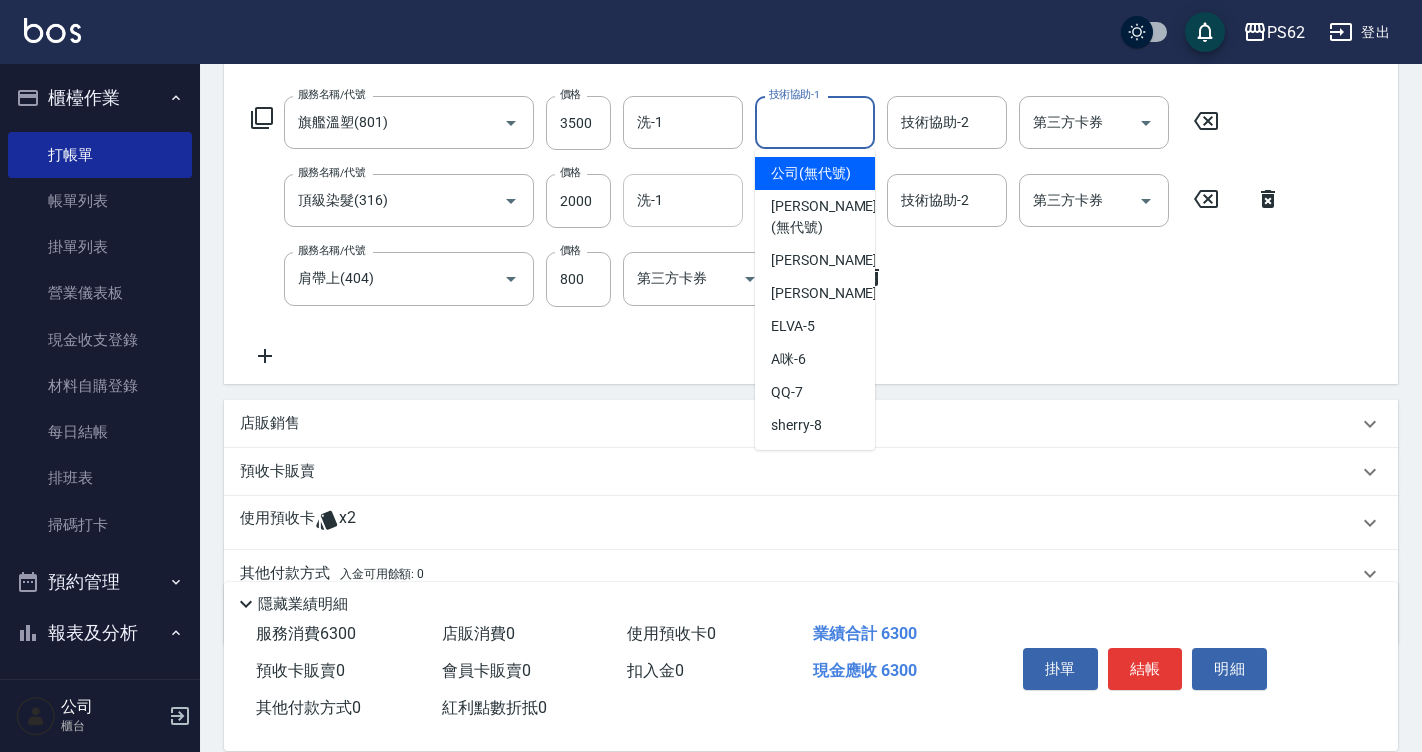 type on "2" 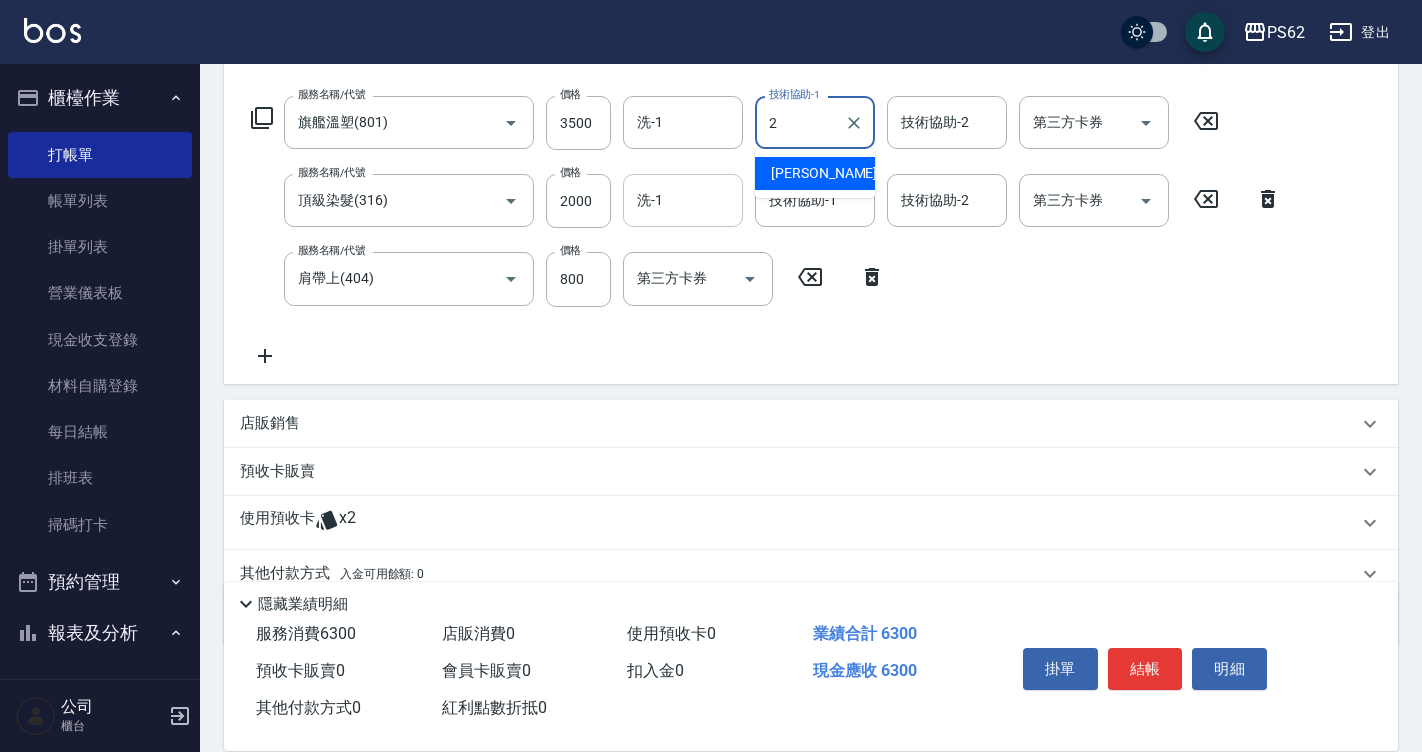 type 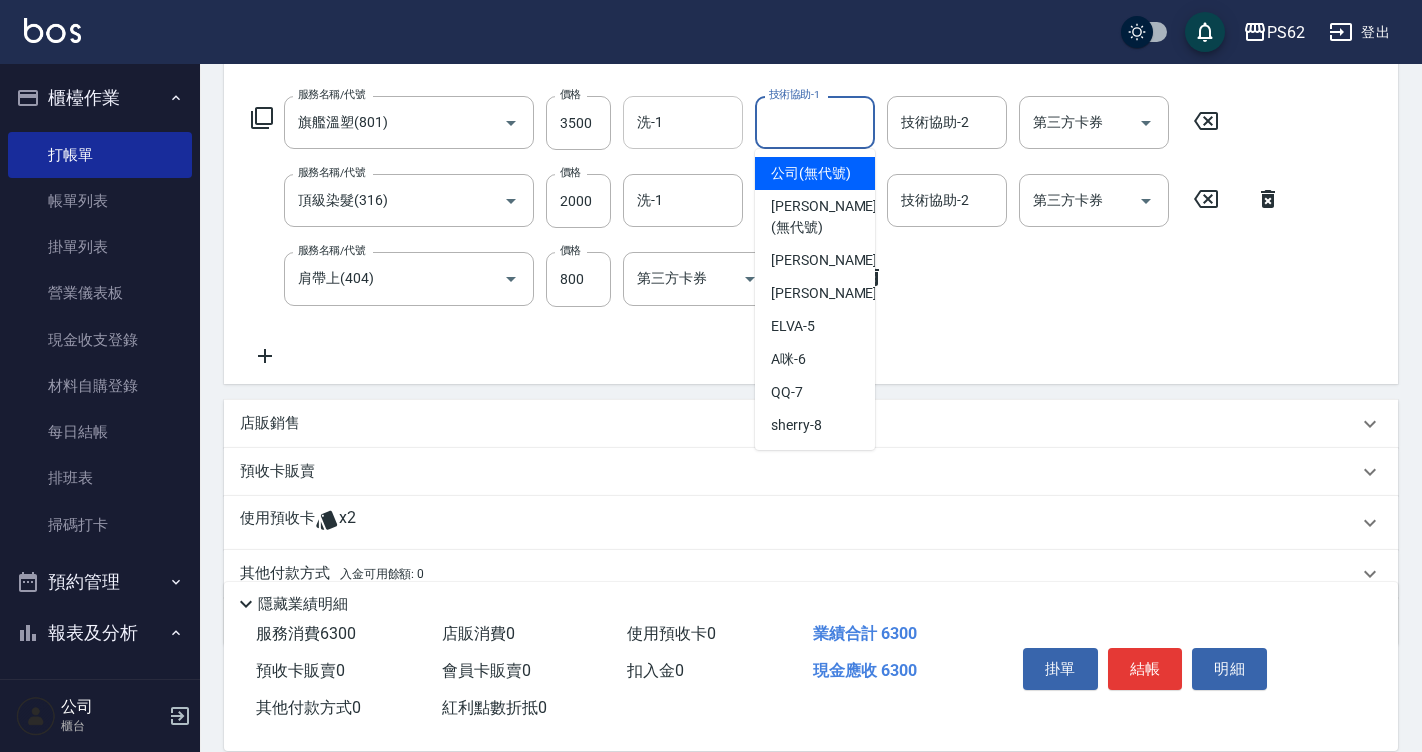 click on "洗-1" at bounding box center [683, 122] 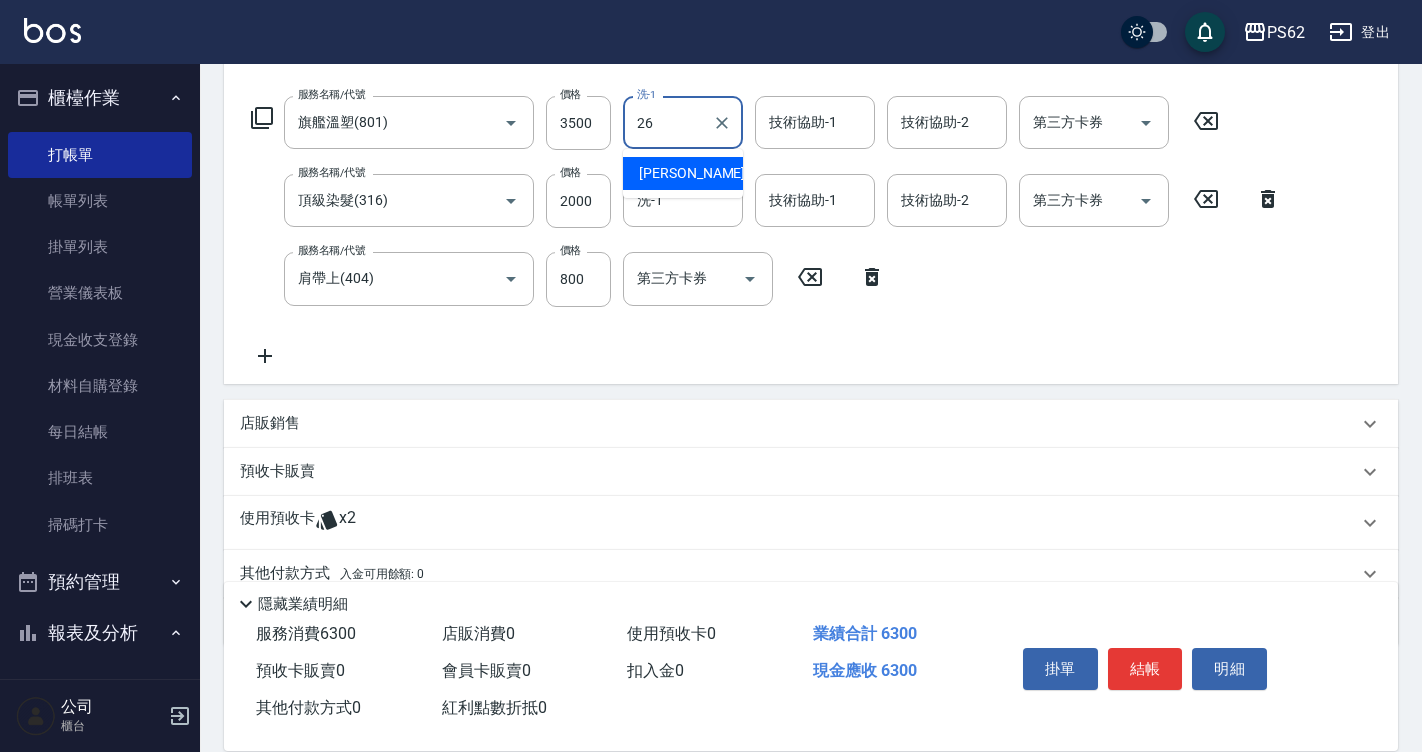 type on "[PERSON_NAME]-26" 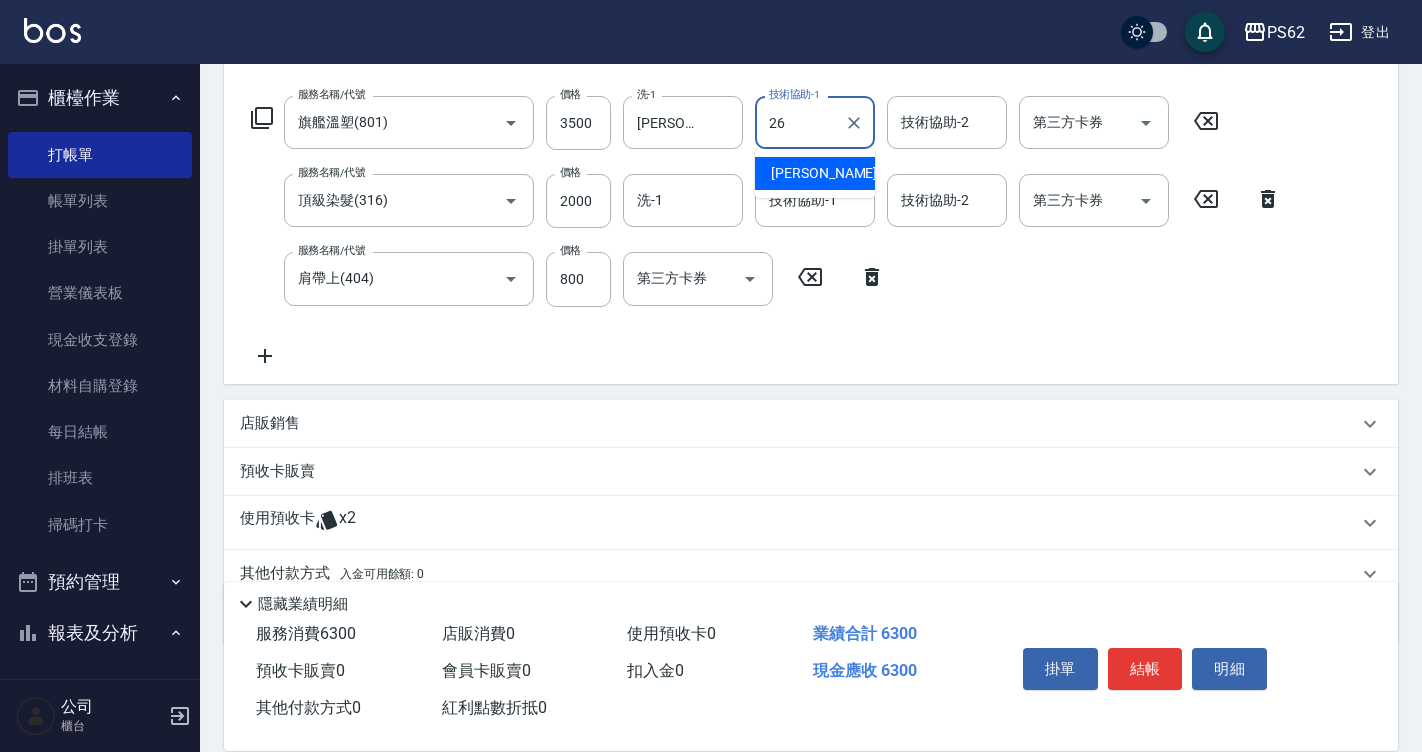 type on "[PERSON_NAME]-26" 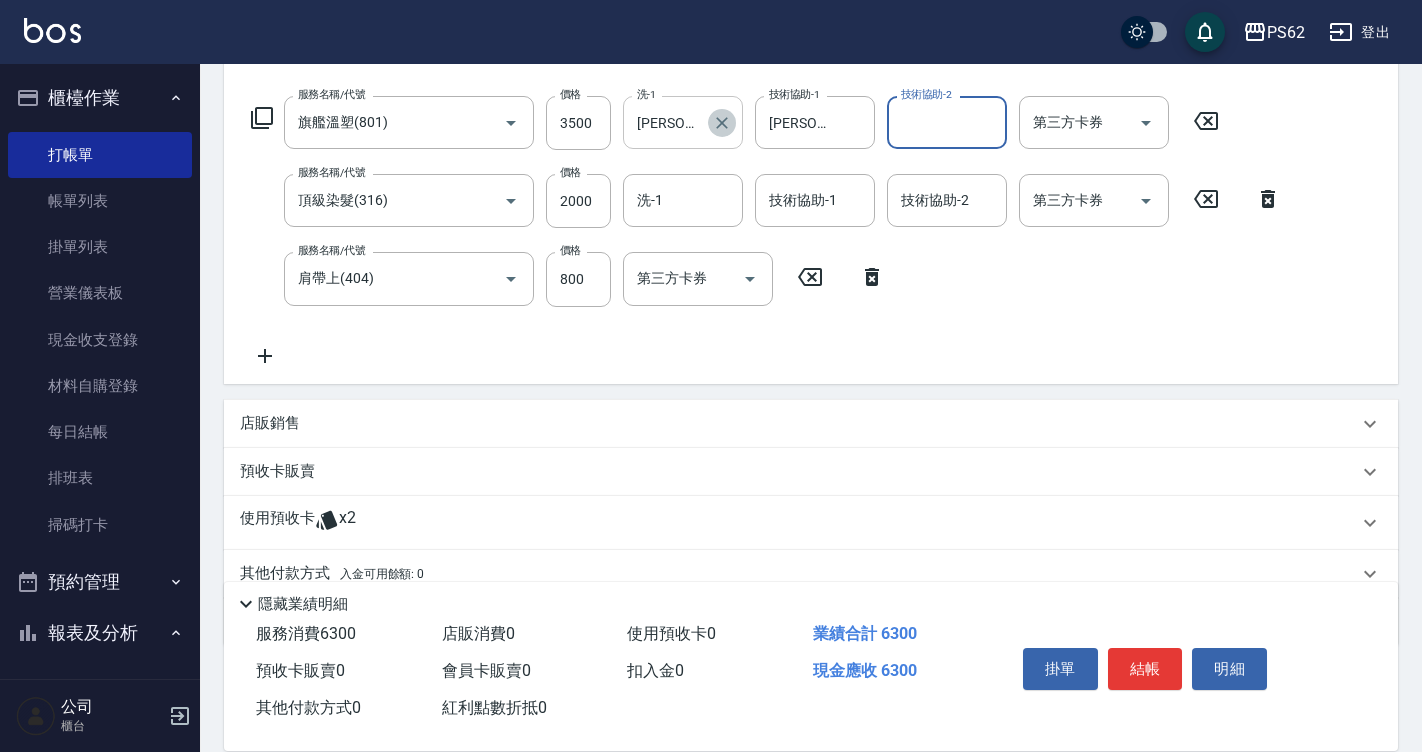 click 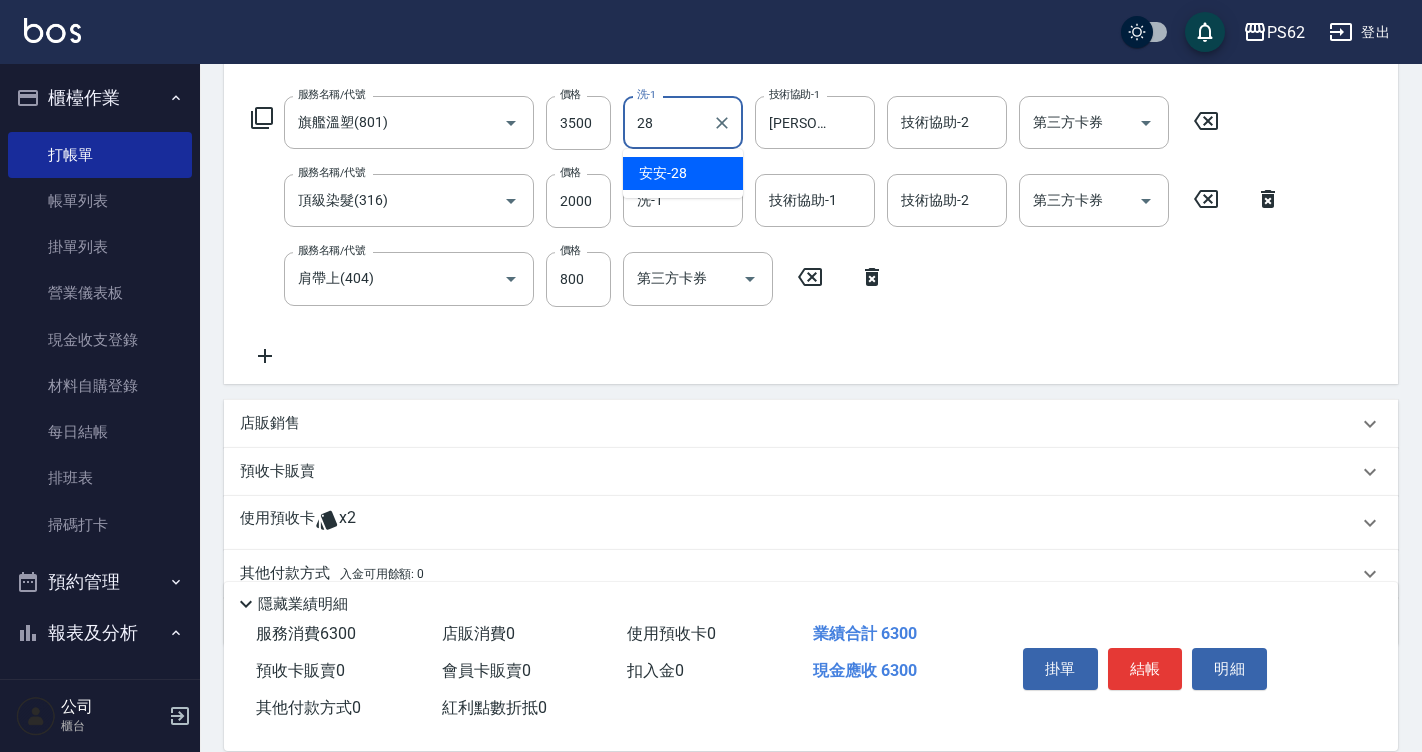 type on "安安-28" 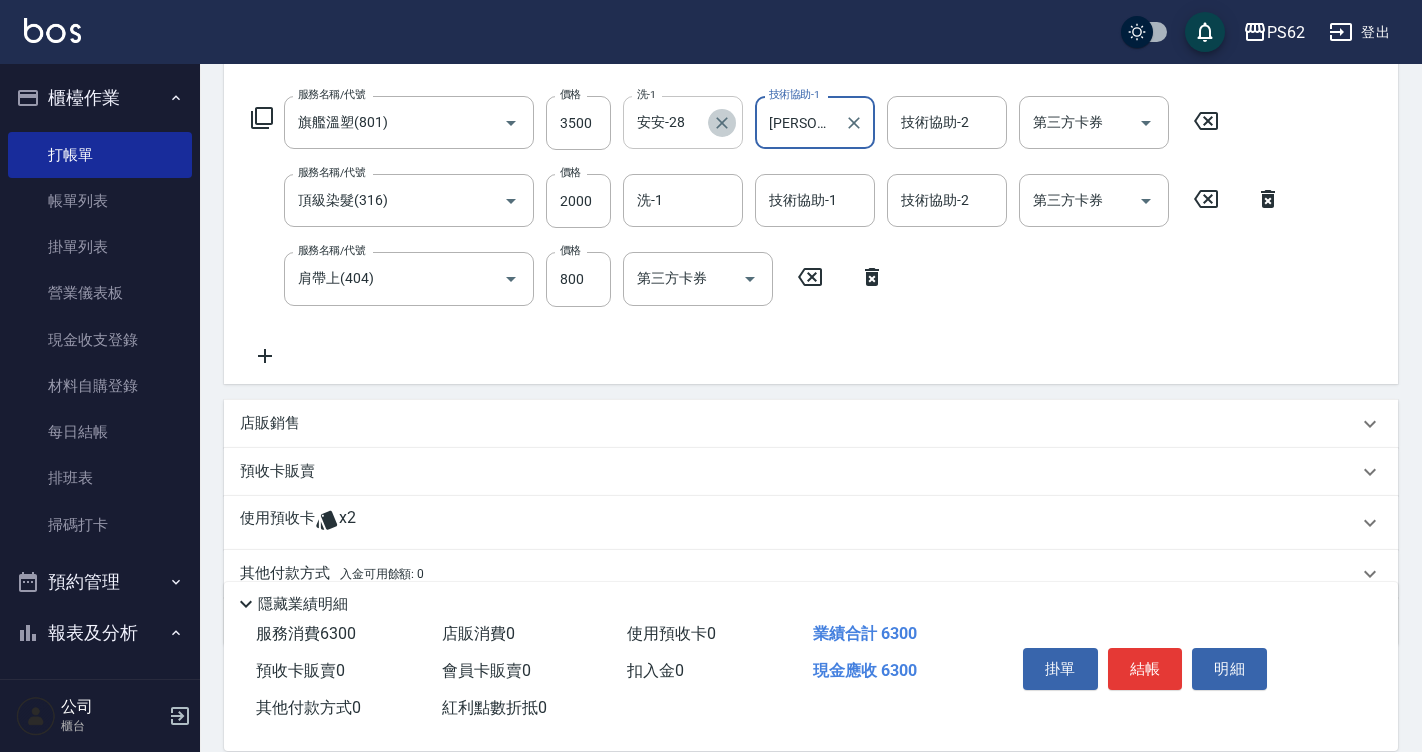 click 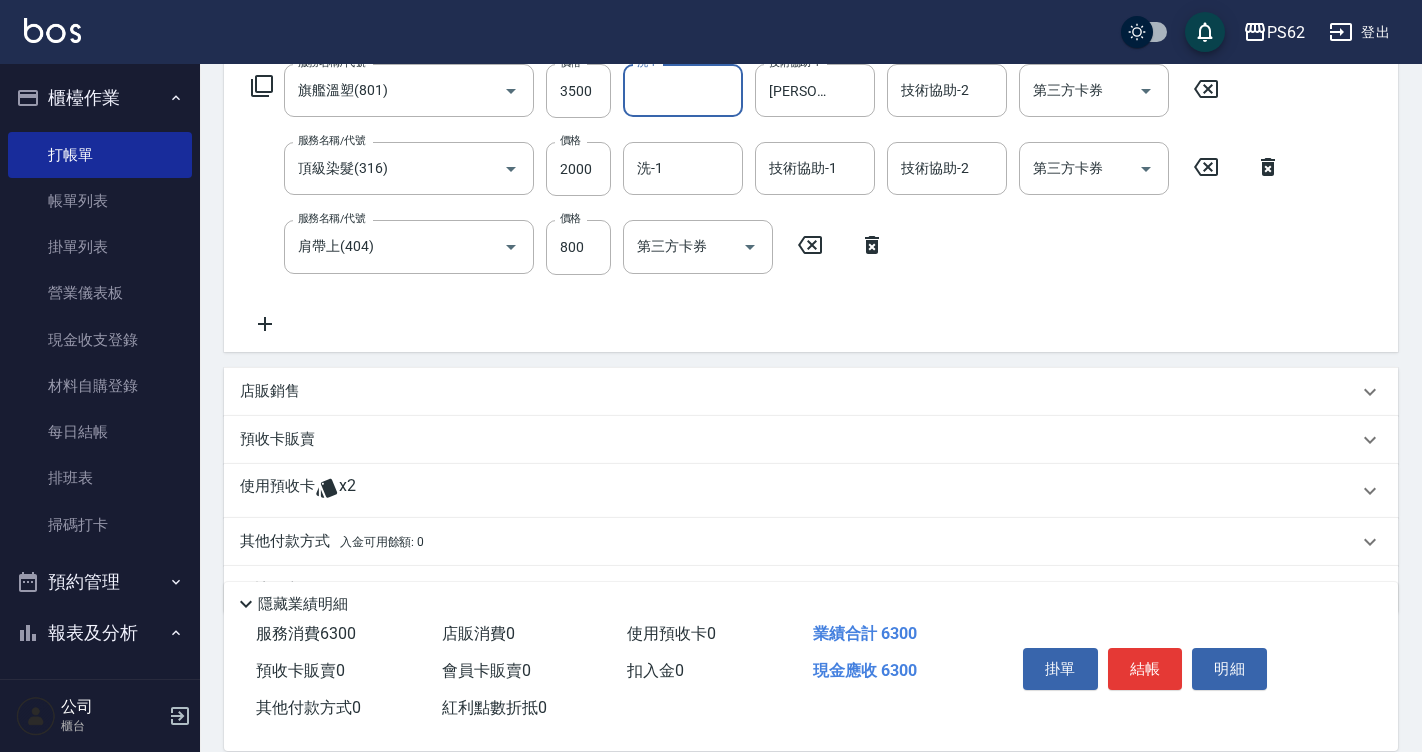 scroll, scrollTop: 286, scrollLeft: 0, axis: vertical 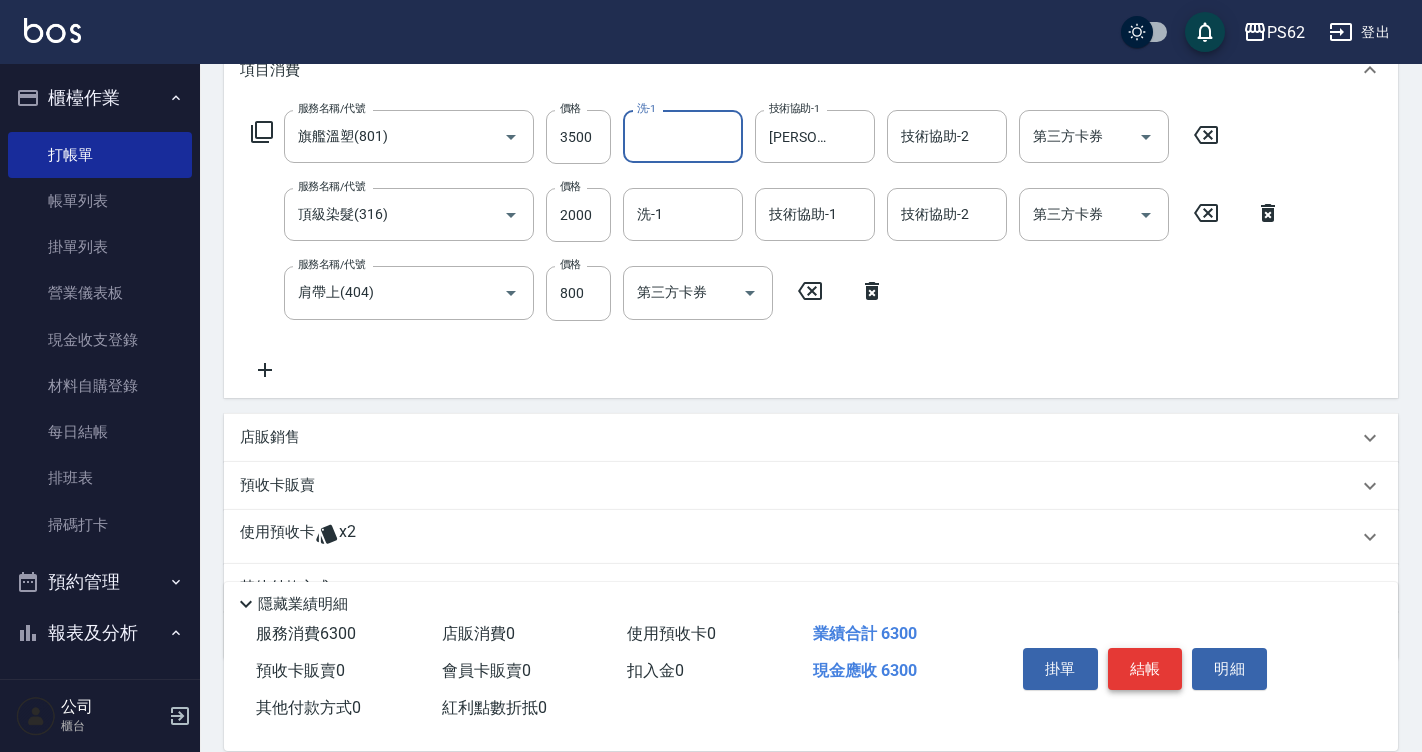click on "結帳" at bounding box center [1145, 669] 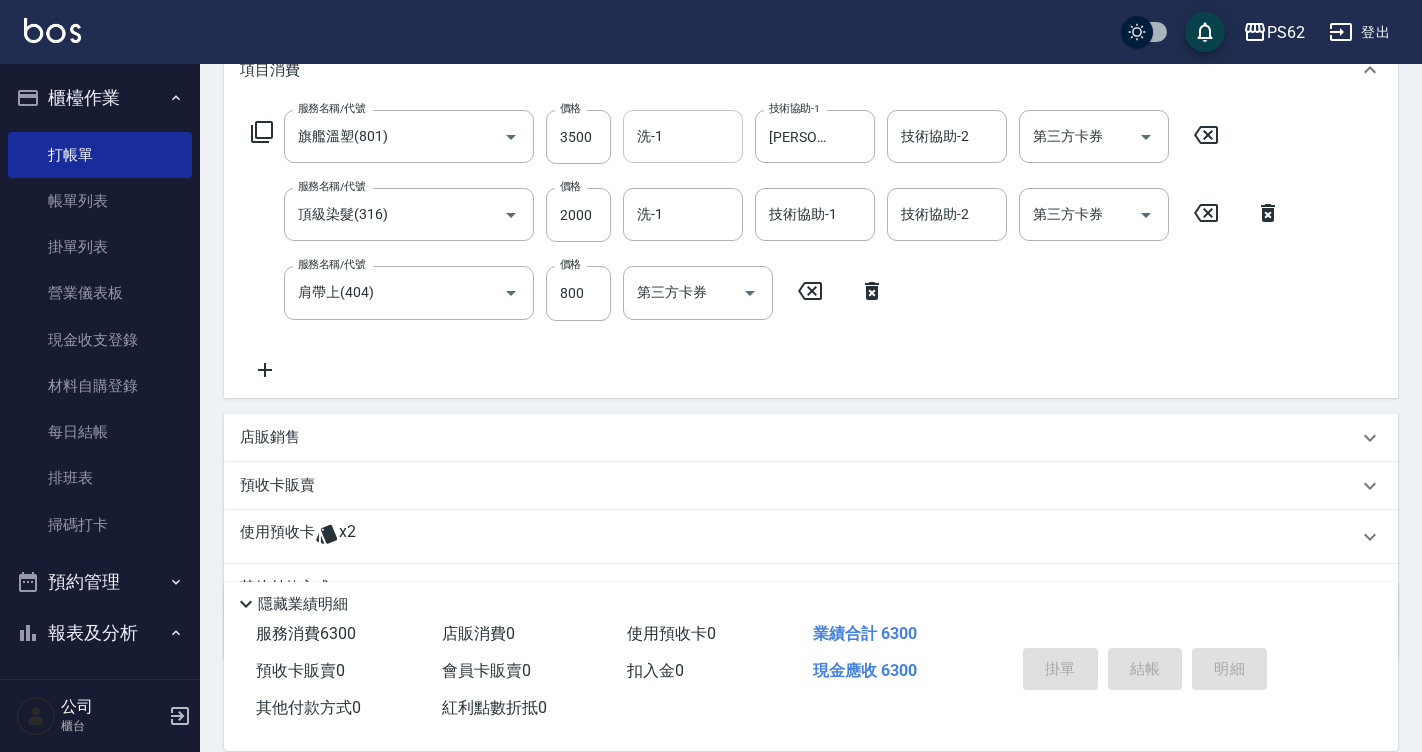 type on "[DATE] 17:41" 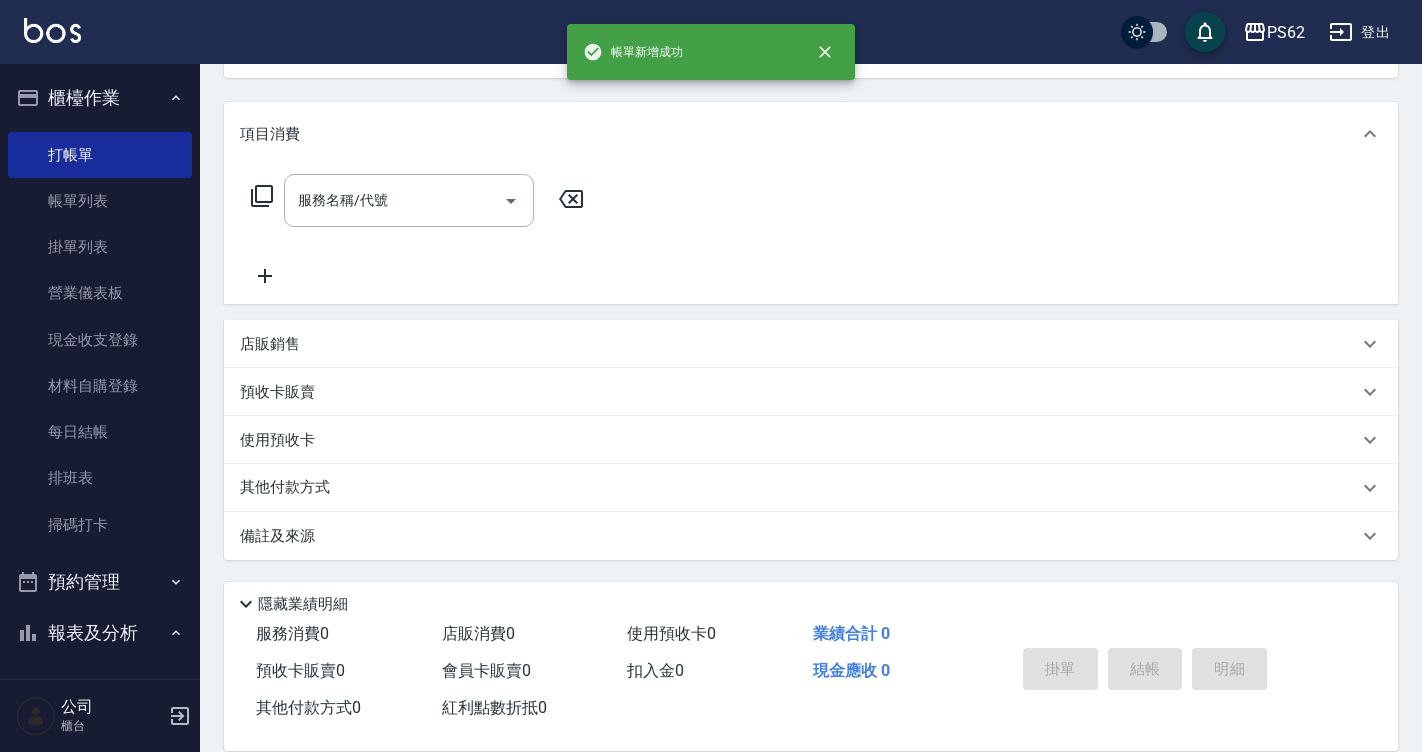 scroll, scrollTop: 0, scrollLeft: 0, axis: both 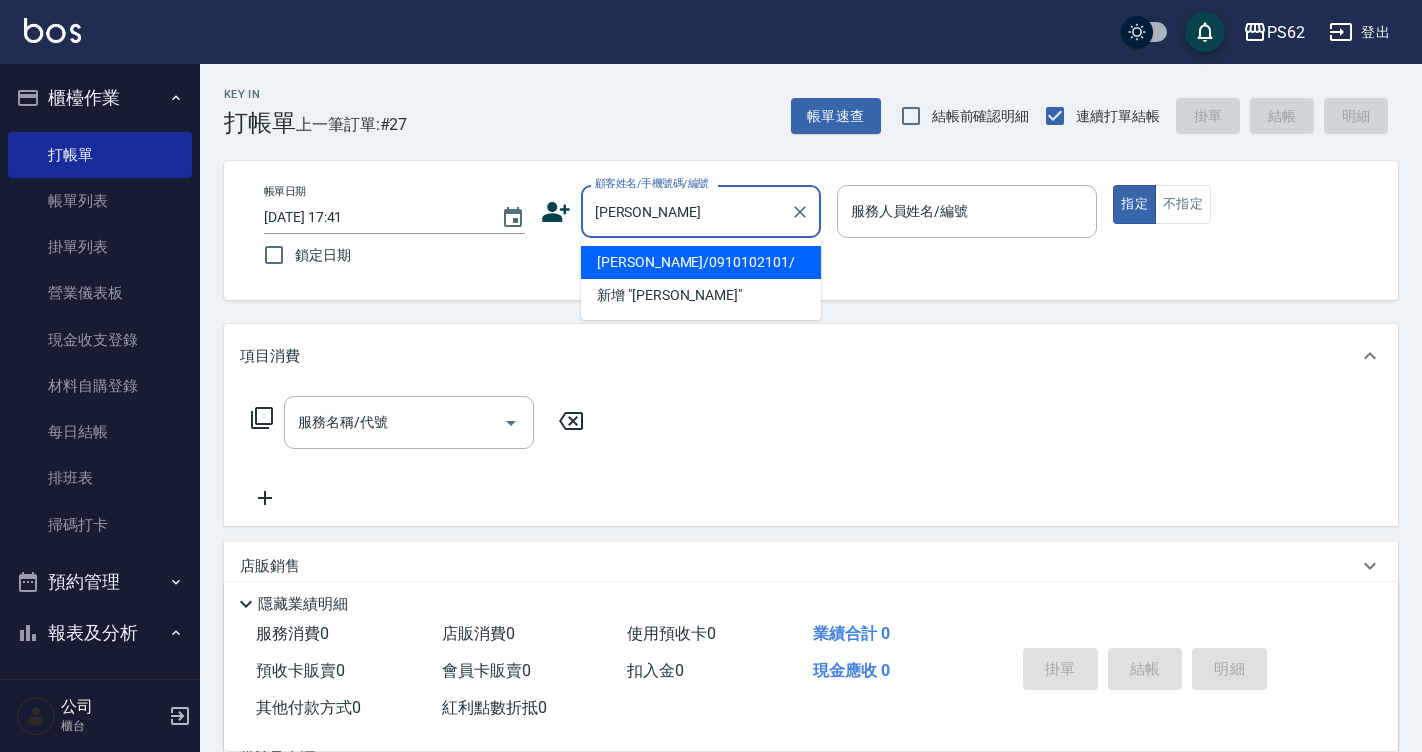 type on "[PERSON_NAME]/0910102101/" 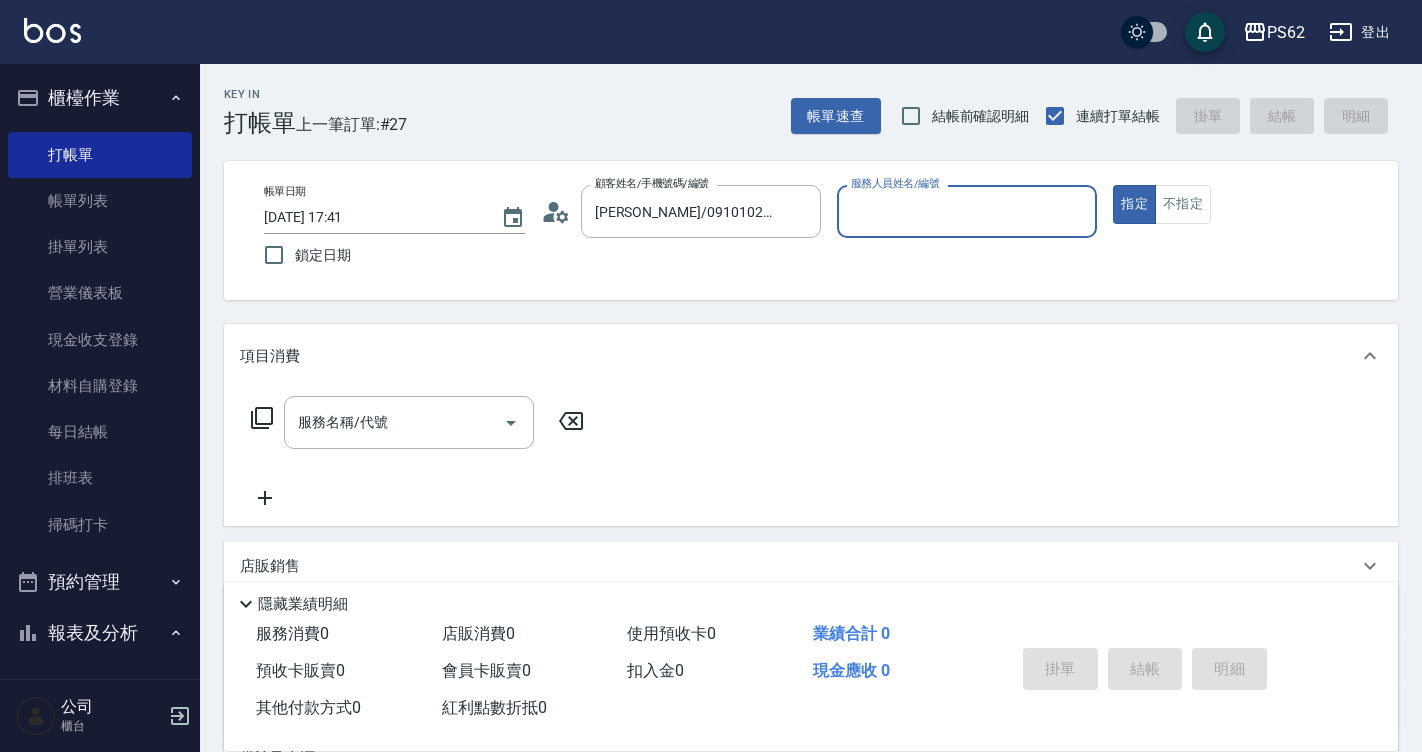 type on "[PERSON_NAME]-2" 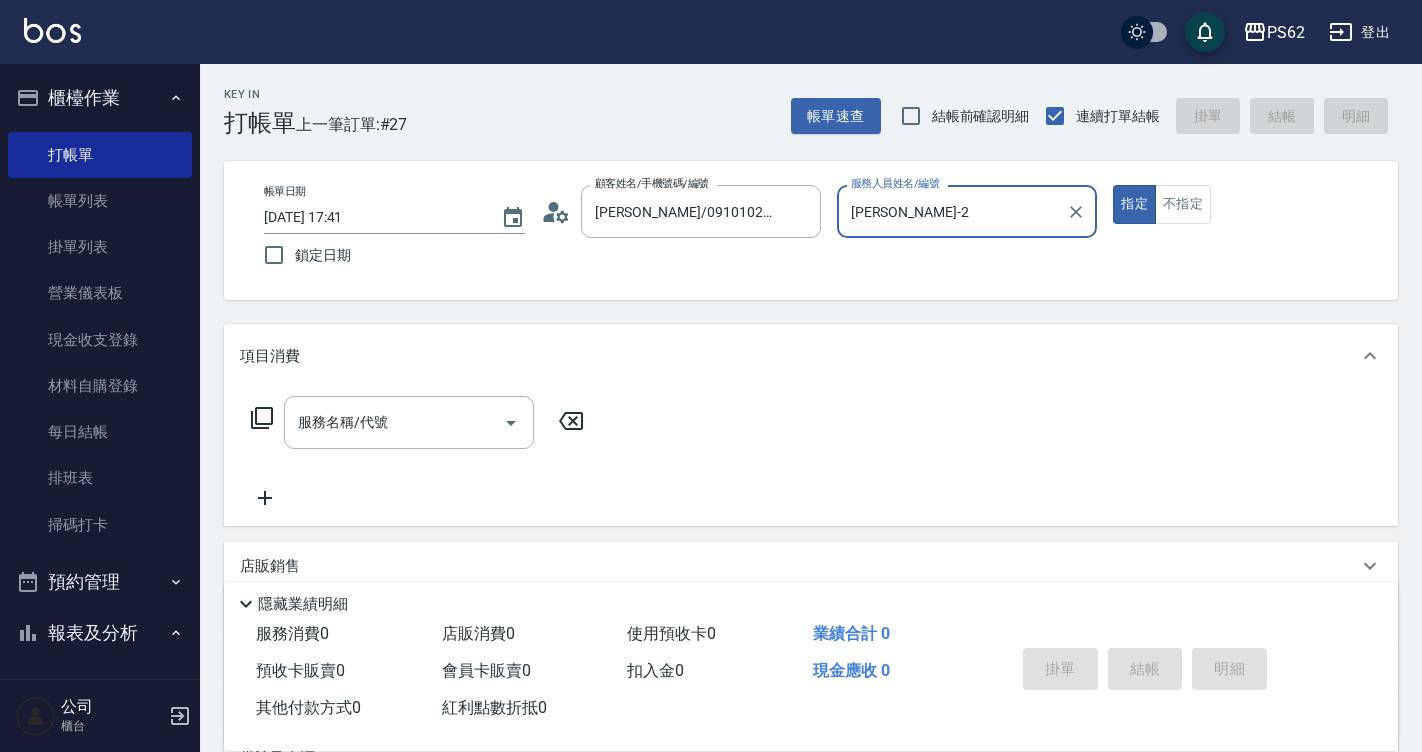 click on "指定" at bounding box center [1134, 204] 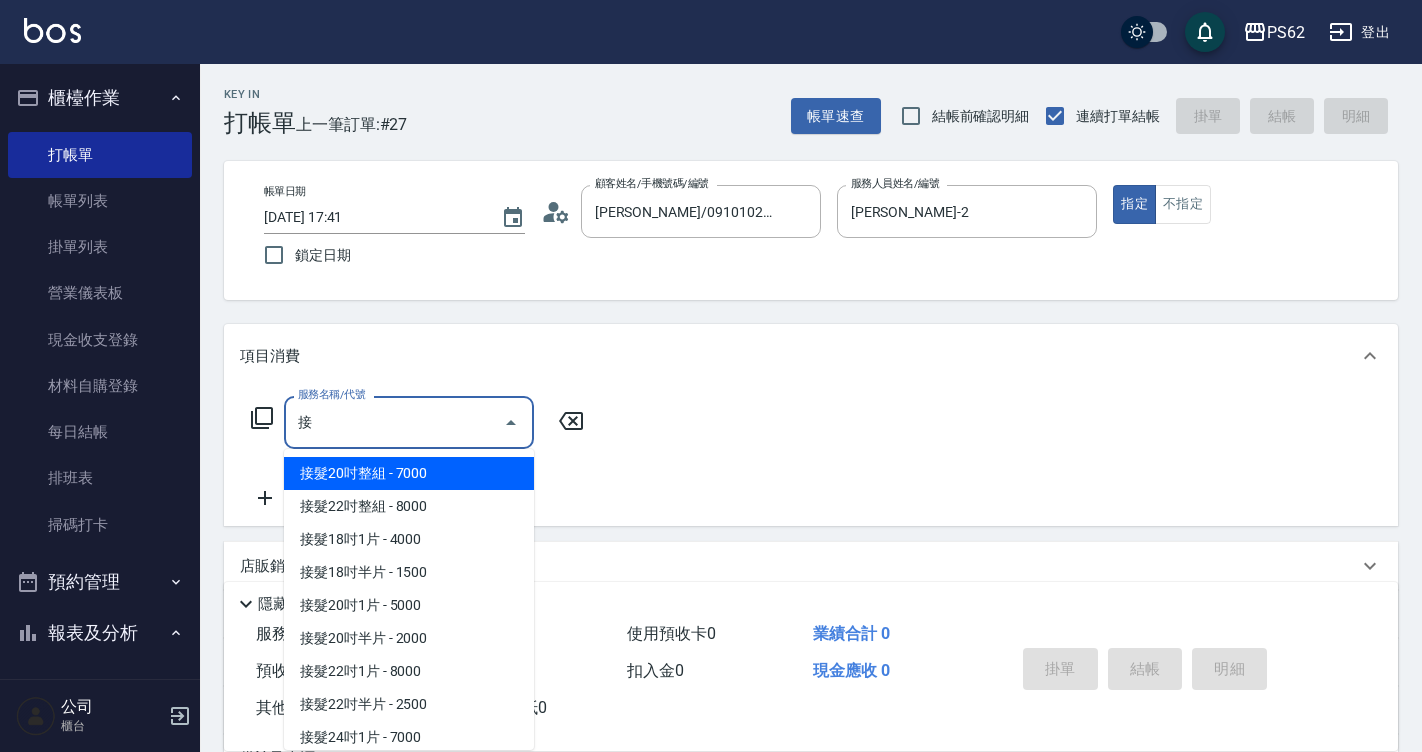 scroll, scrollTop: 202, scrollLeft: 0, axis: vertical 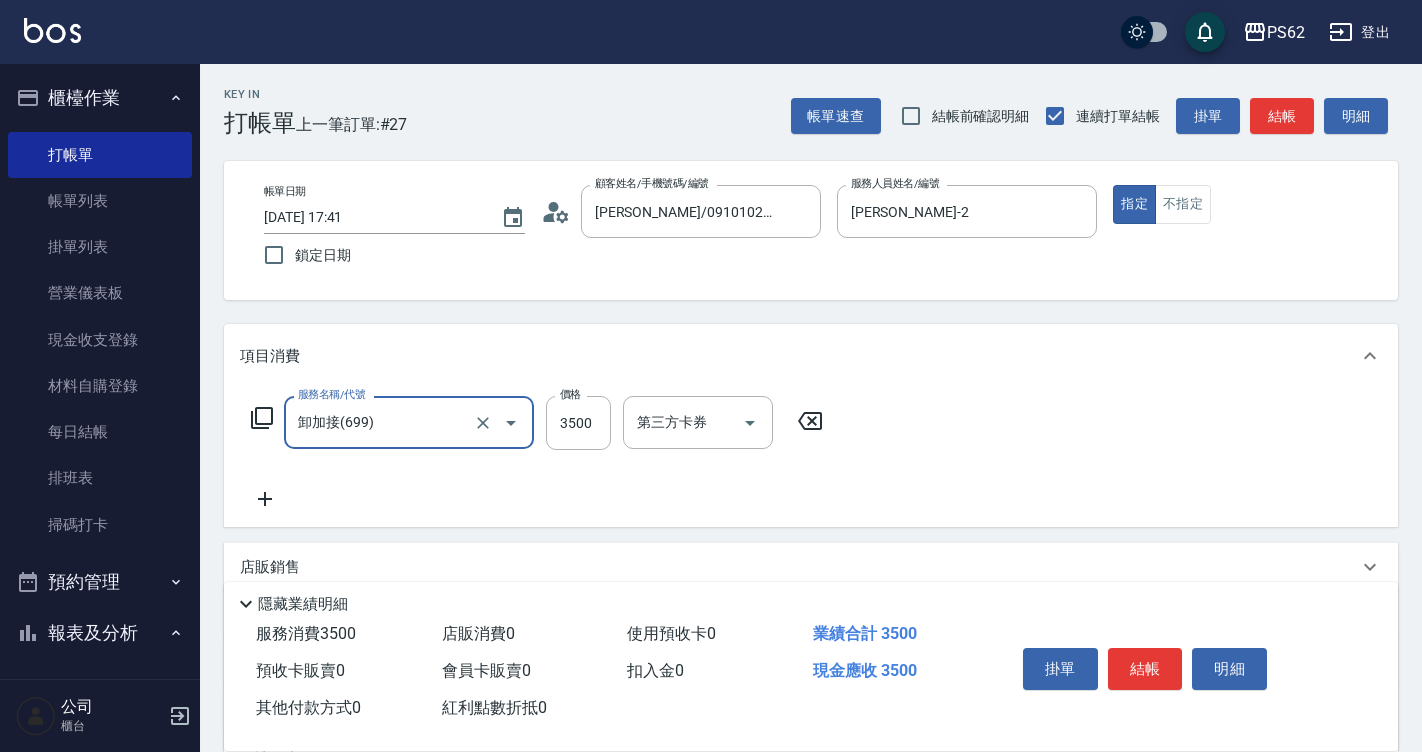 type on "卸加接(699)" 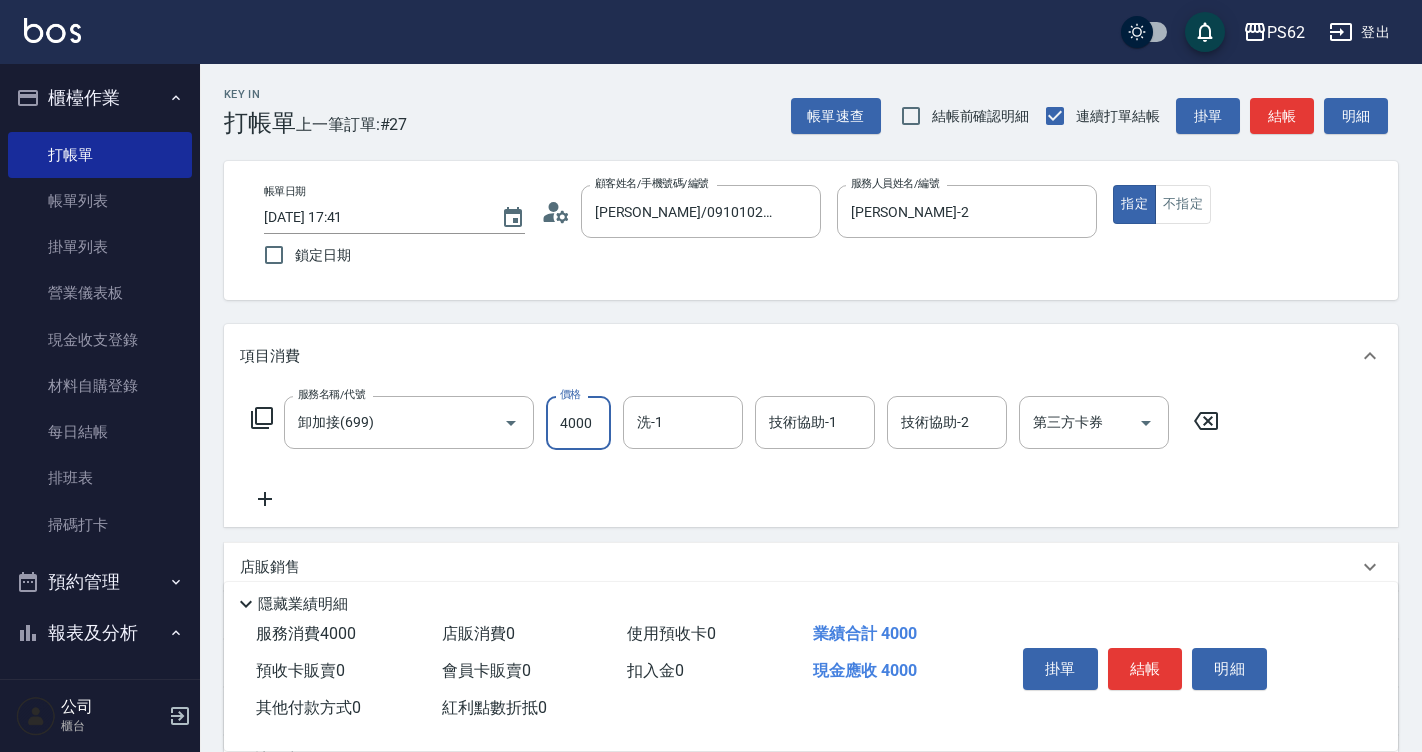 type on "4000" 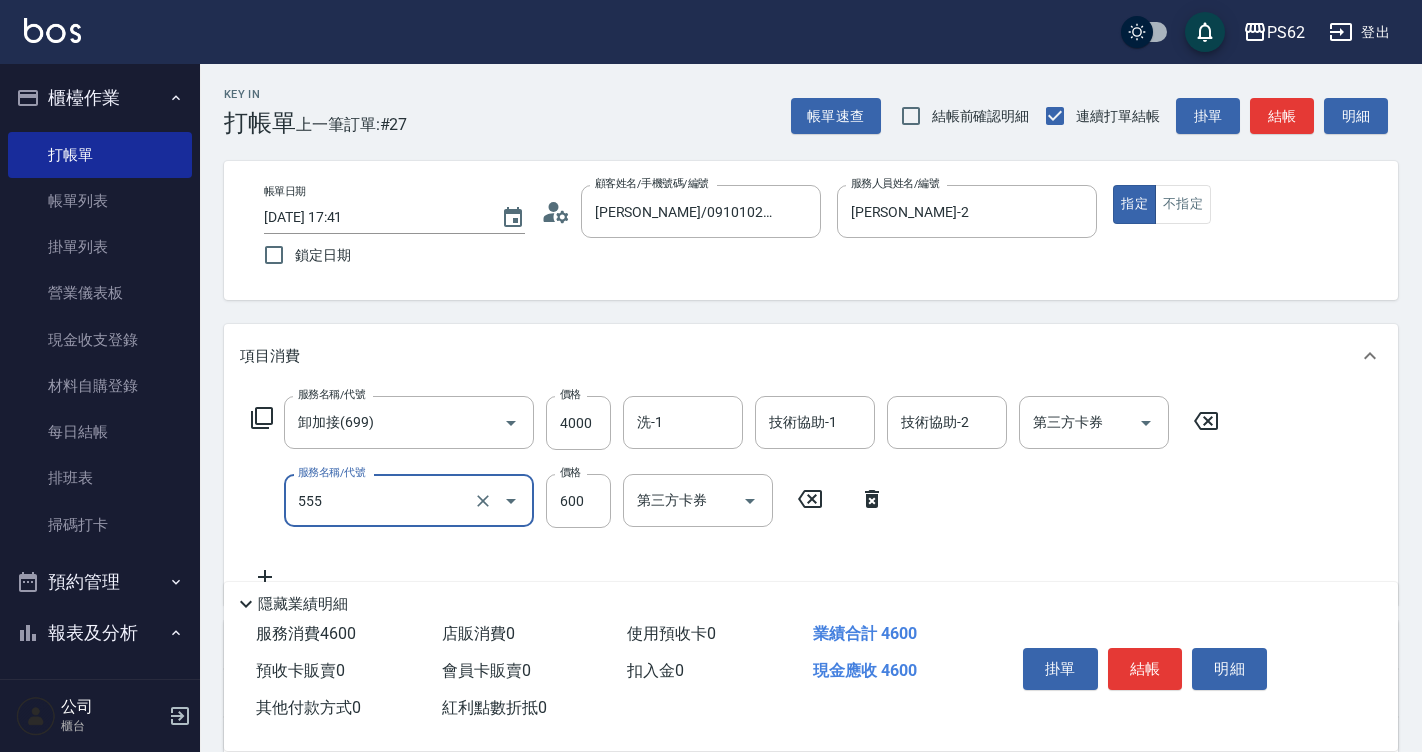 type on "去角質(555)" 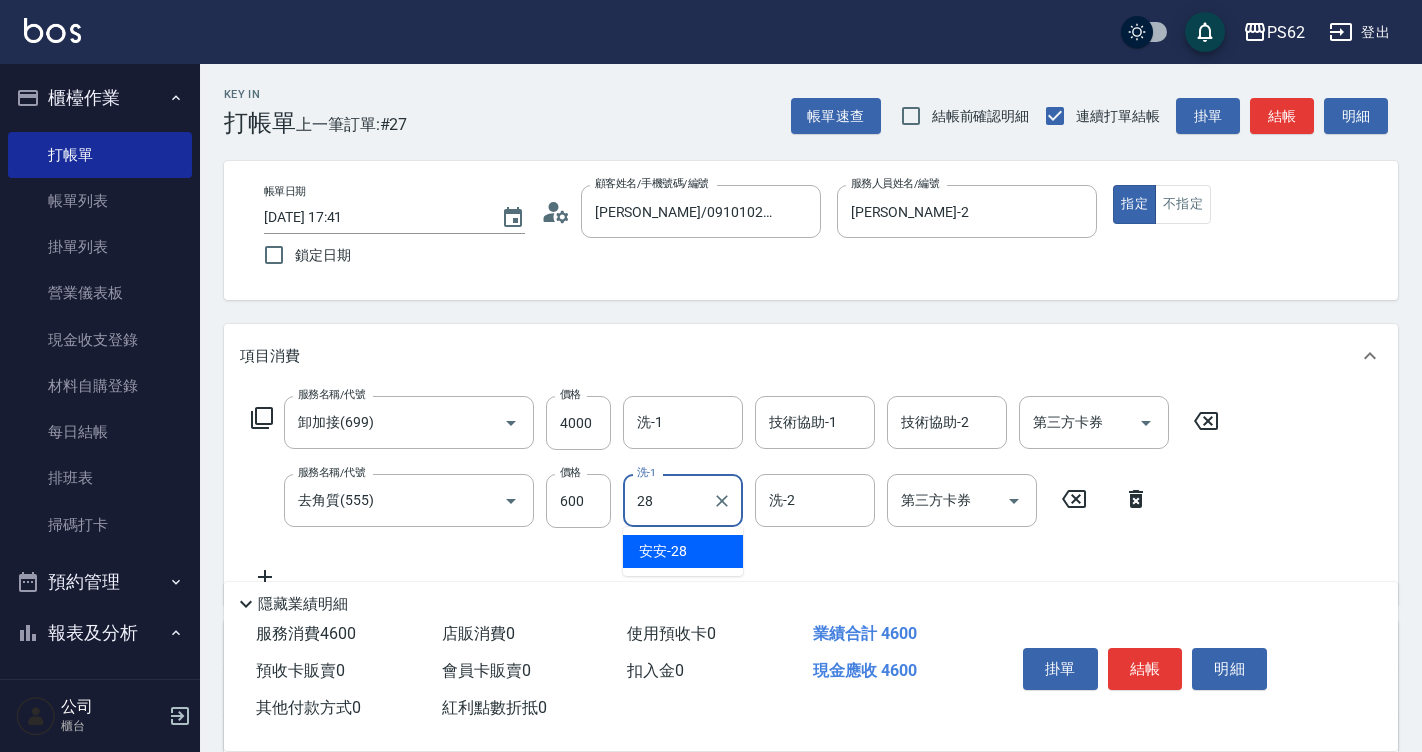 type on "安安-28" 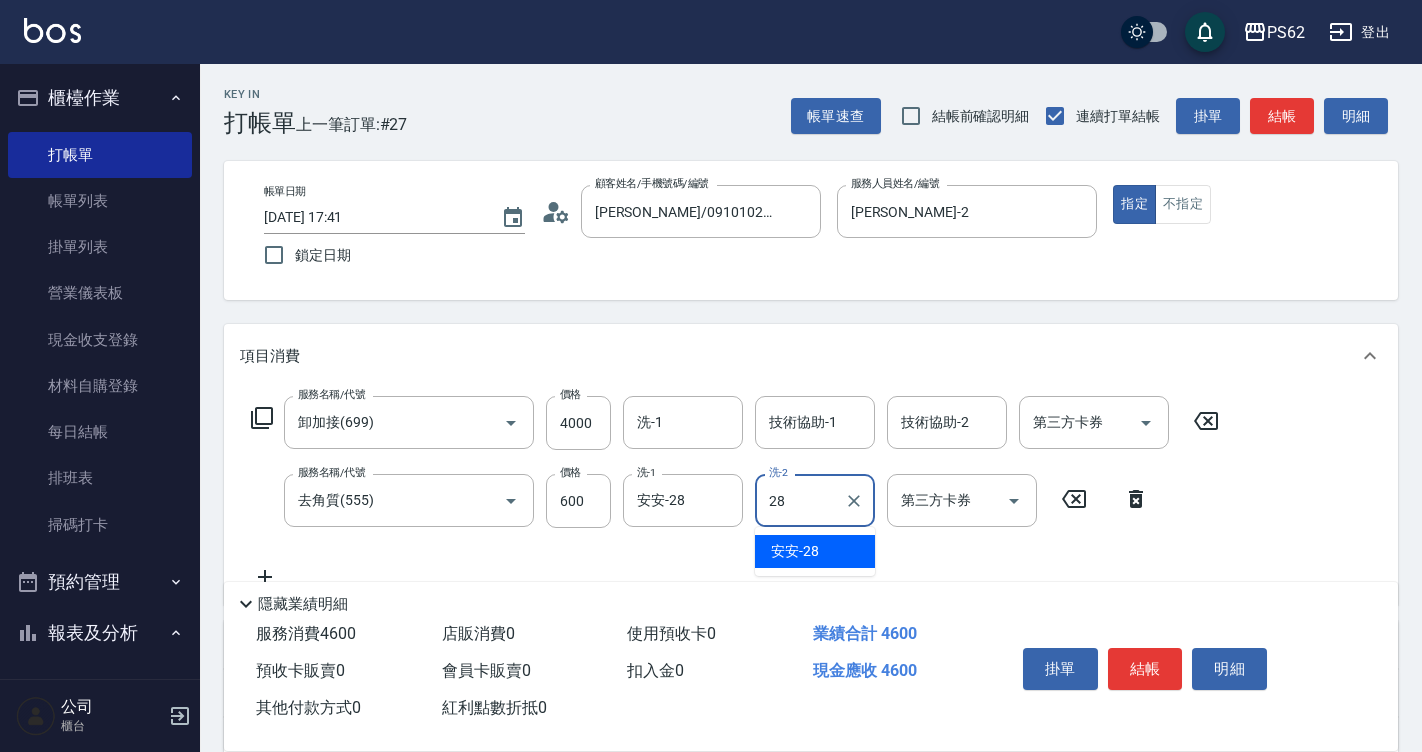 type on "安安-28" 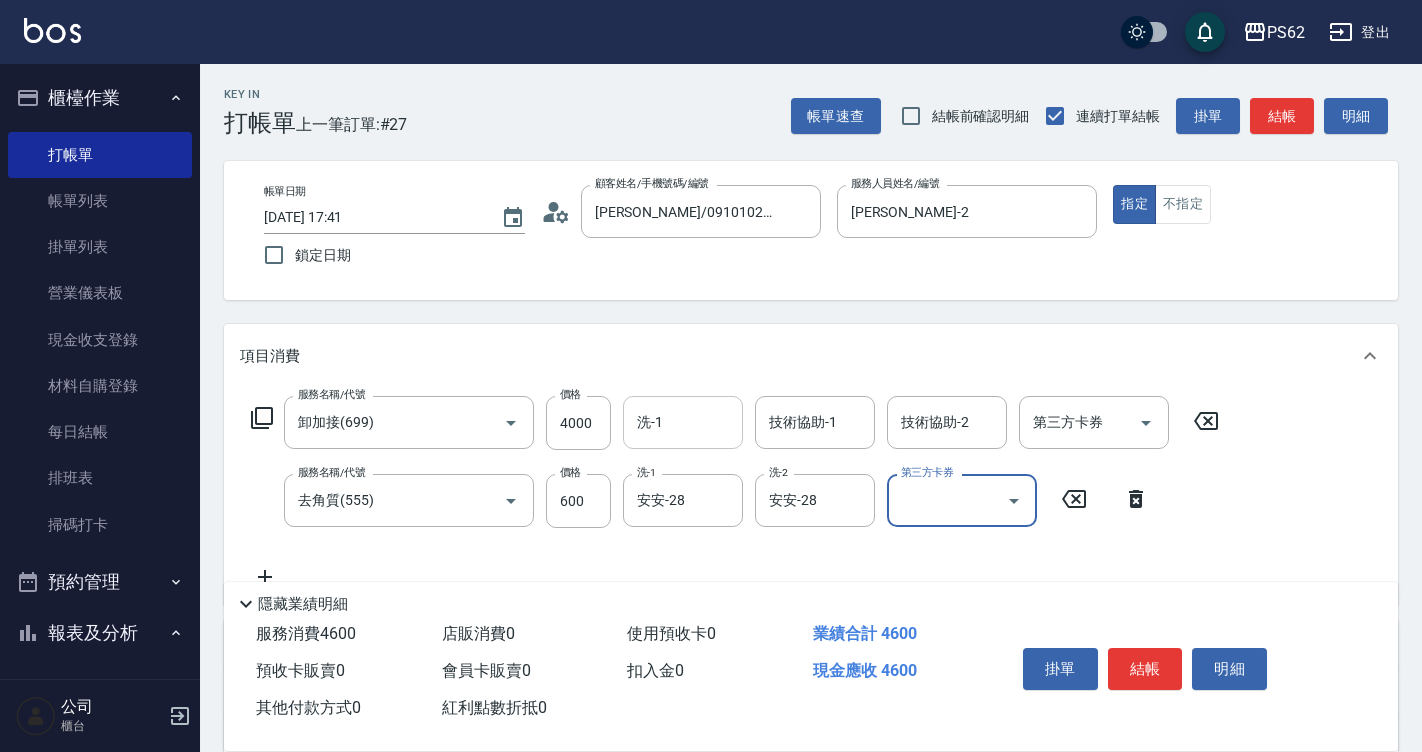 click on "洗-1" at bounding box center [683, 422] 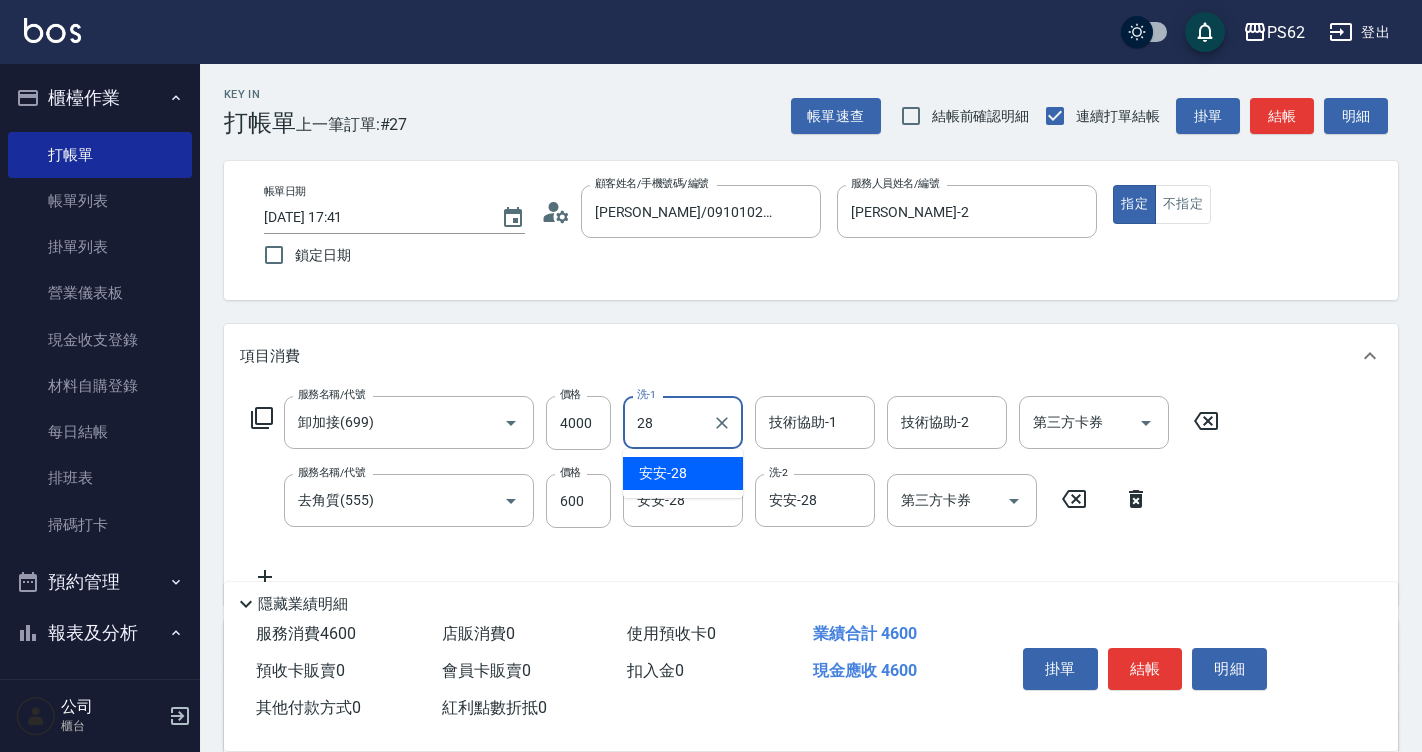 type on "安安-28" 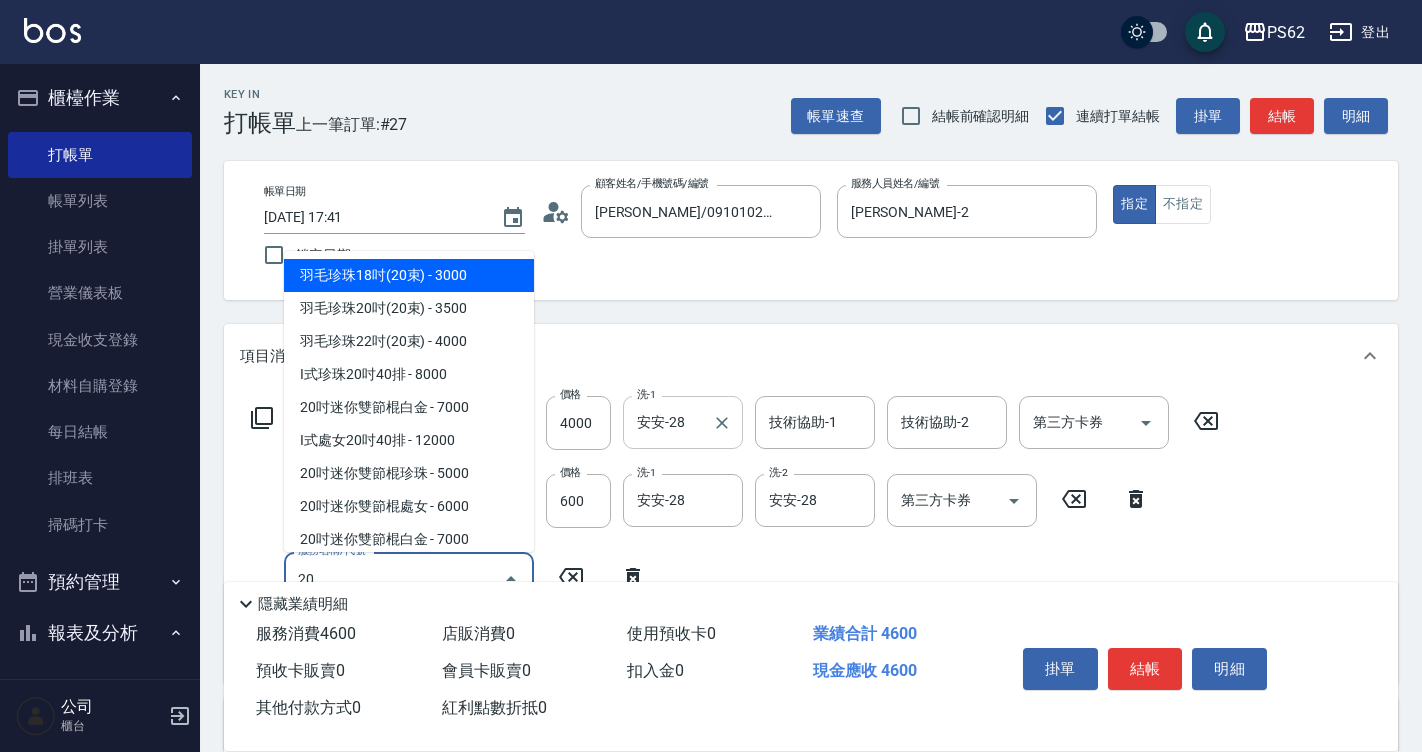 type on "205" 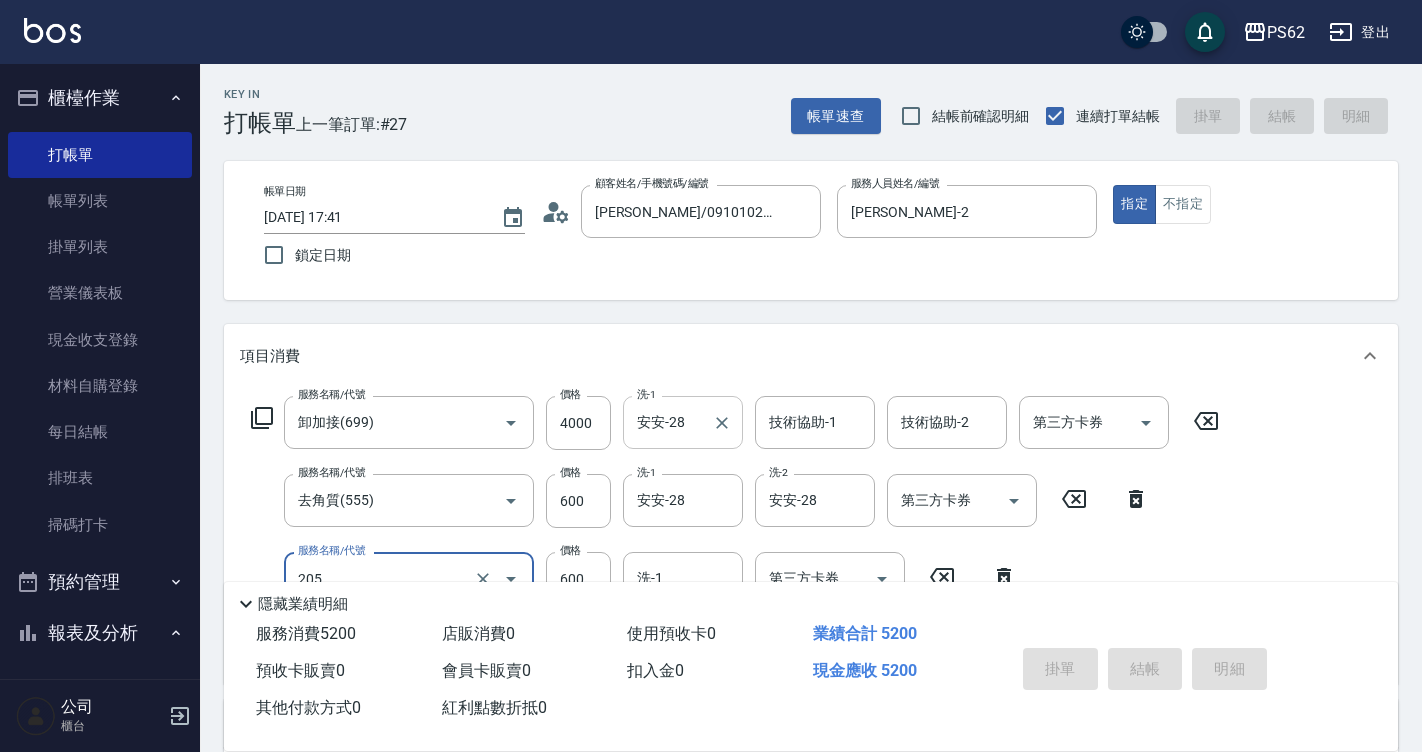 type on "[DATE] 17:42" 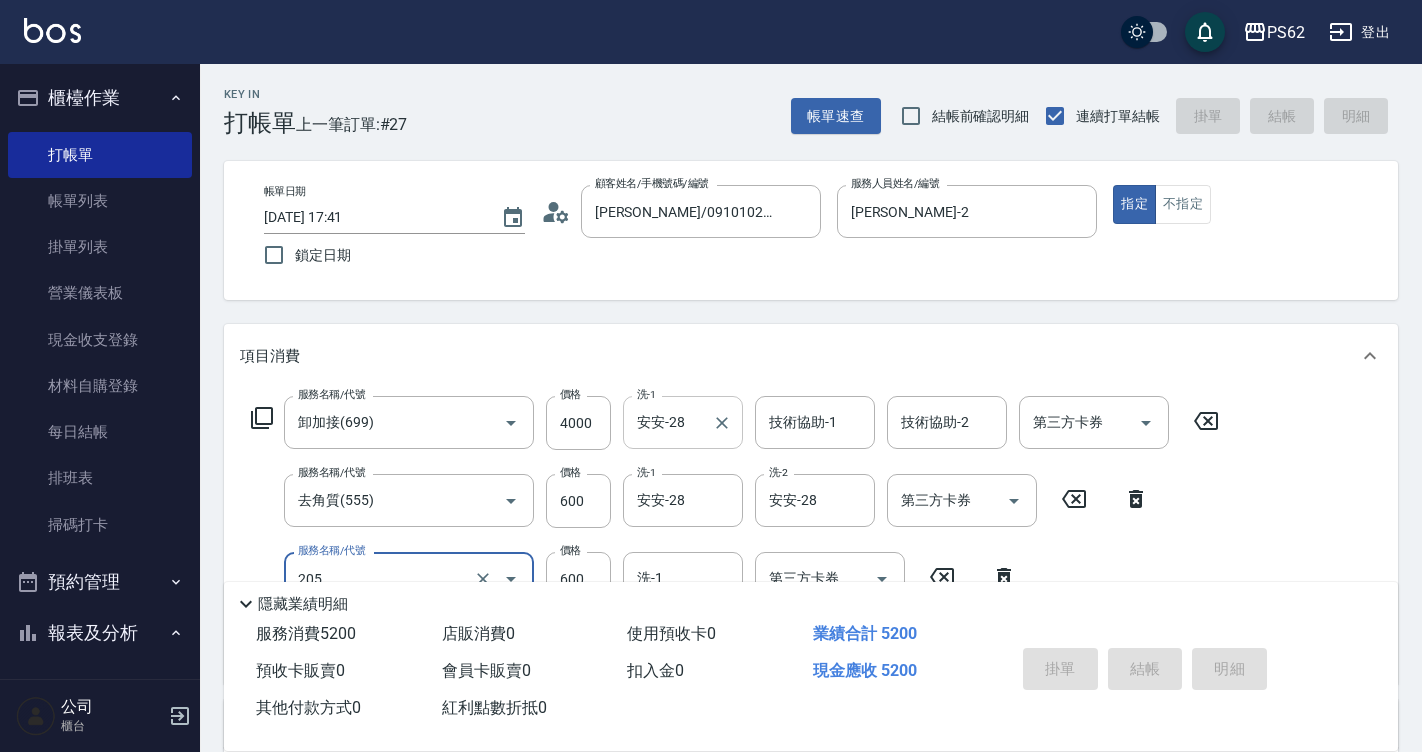 type 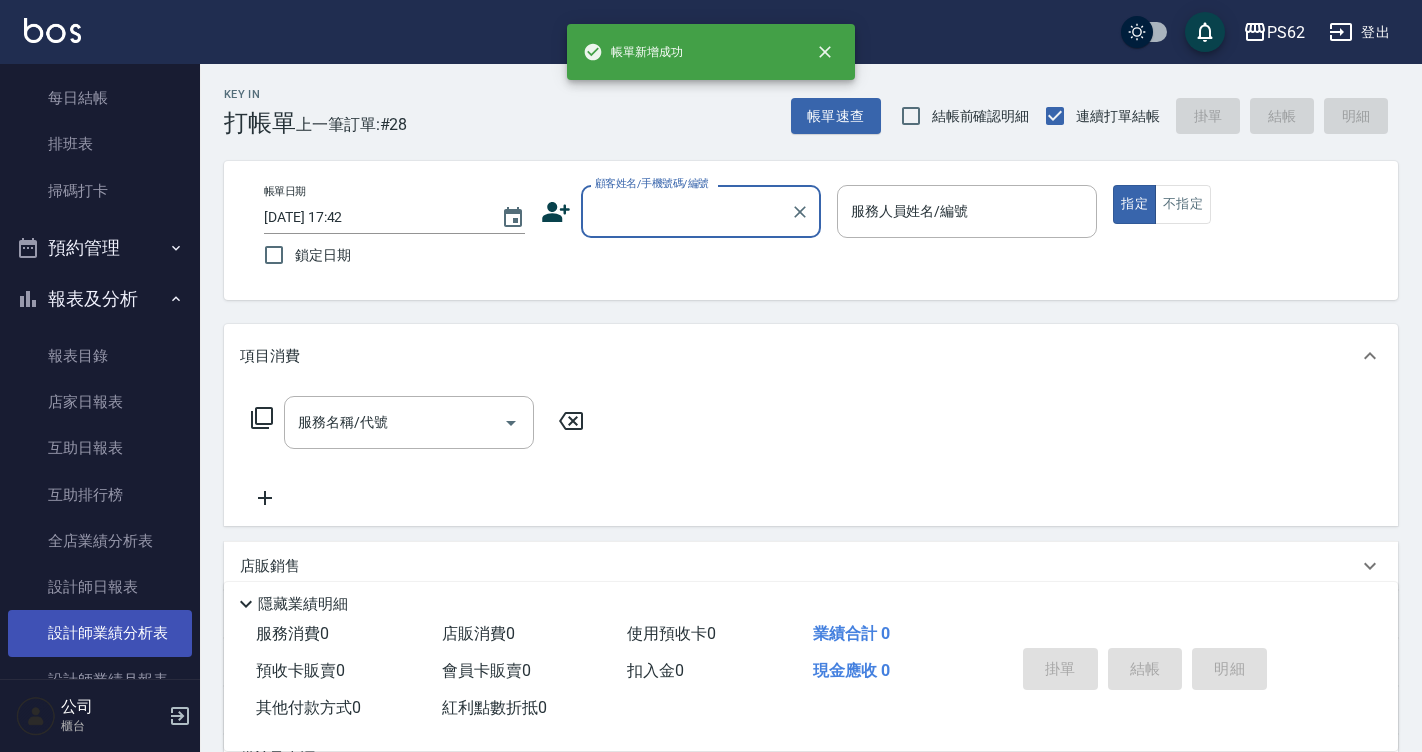 scroll, scrollTop: 500, scrollLeft: 0, axis: vertical 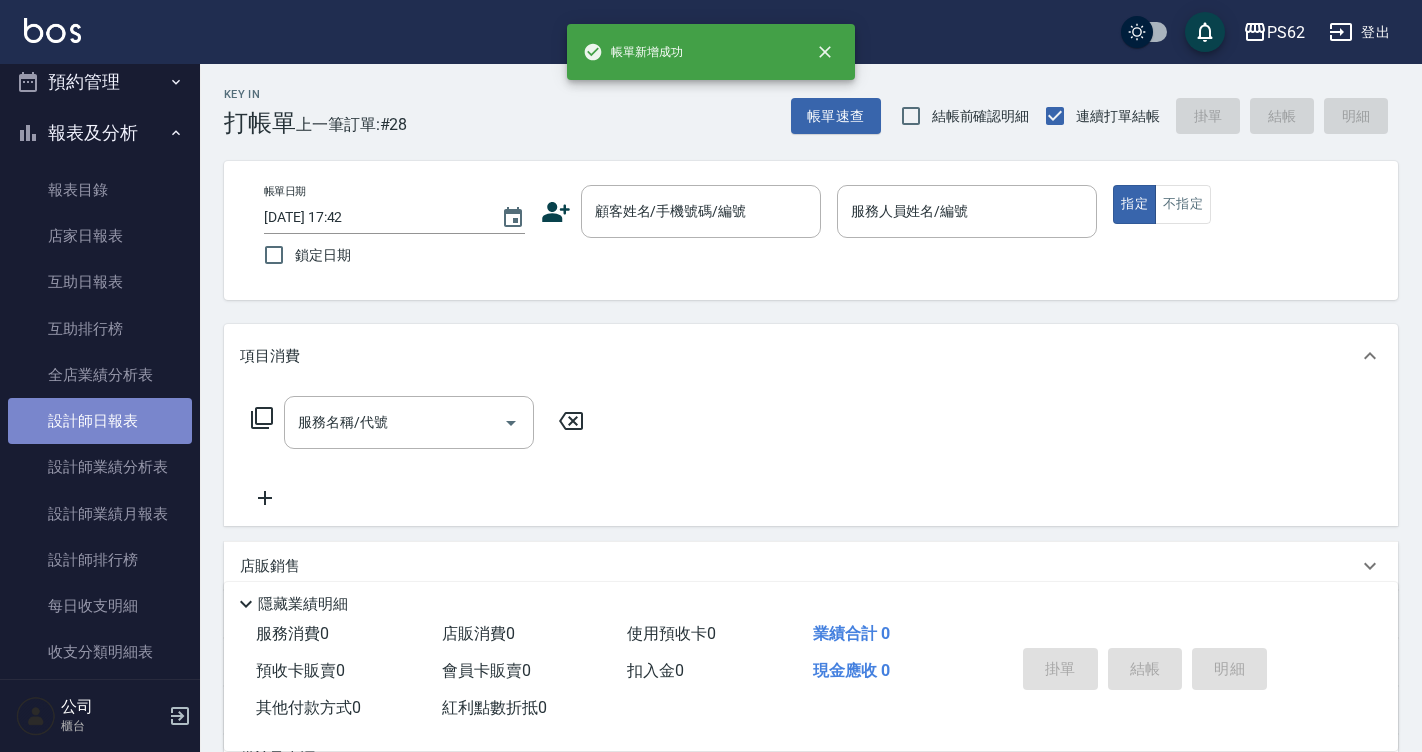 click on "設計師日報表" at bounding box center (100, 421) 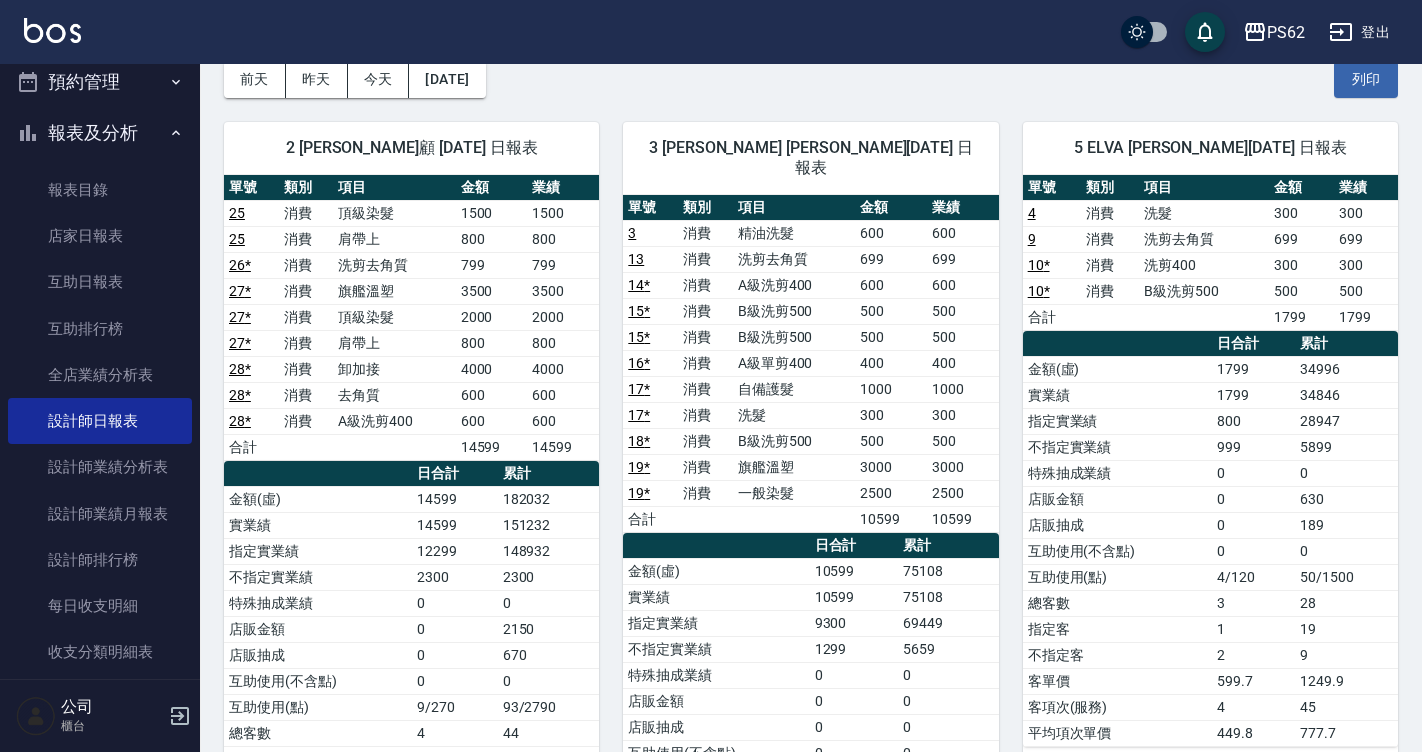 scroll, scrollTop: 200, scrollLeft: 0, axis: vertical 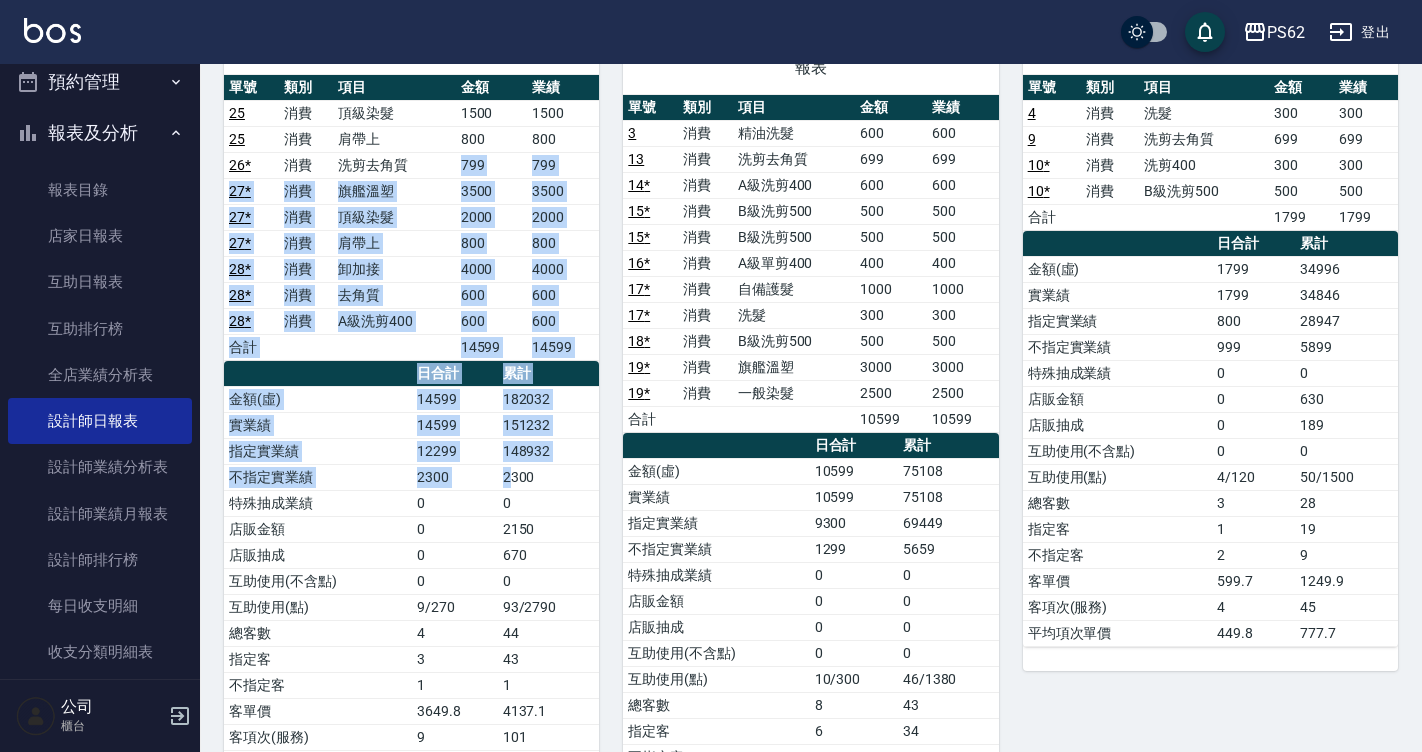 drag, startPoint x: 457, startPoint y: 157, endPoint x: 511, endPoint y: 541, distance: 387.7783 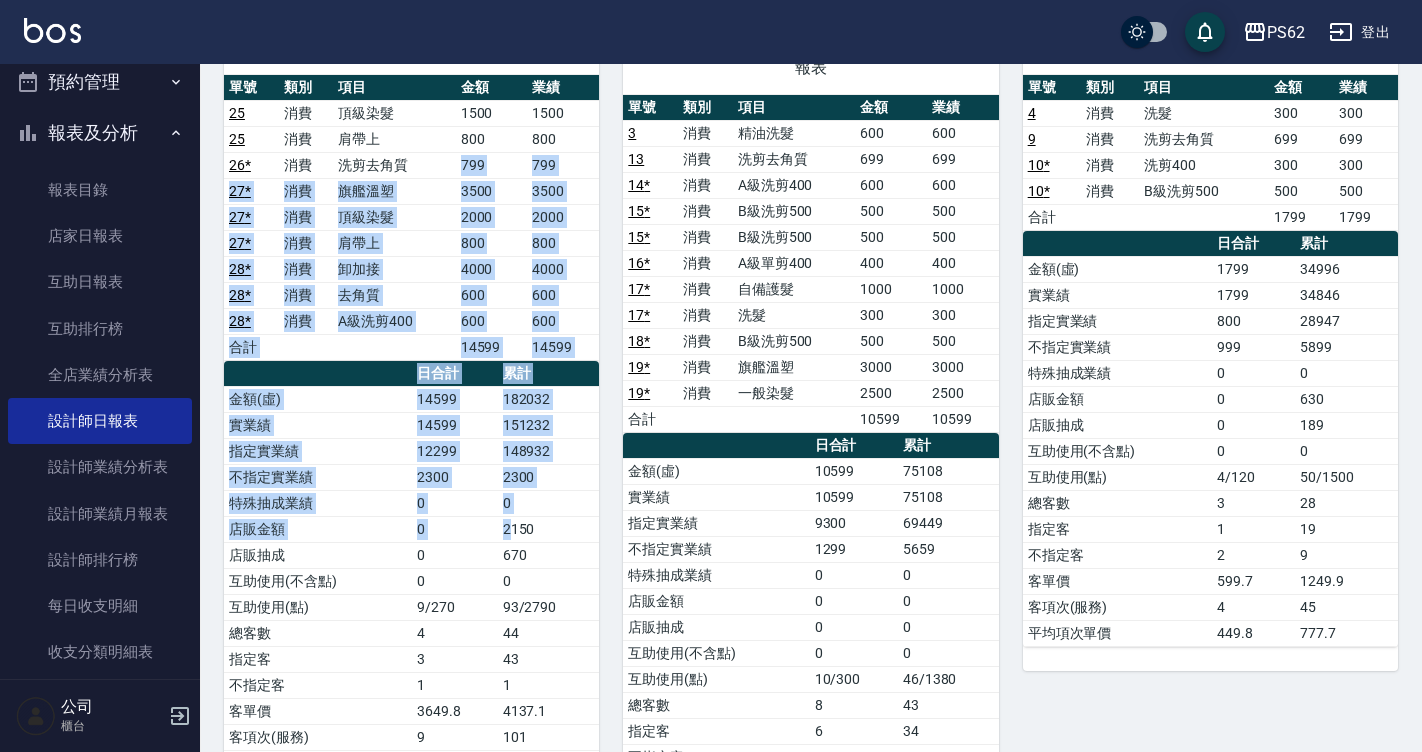 click on "2150" at bounding box center [549, 529] 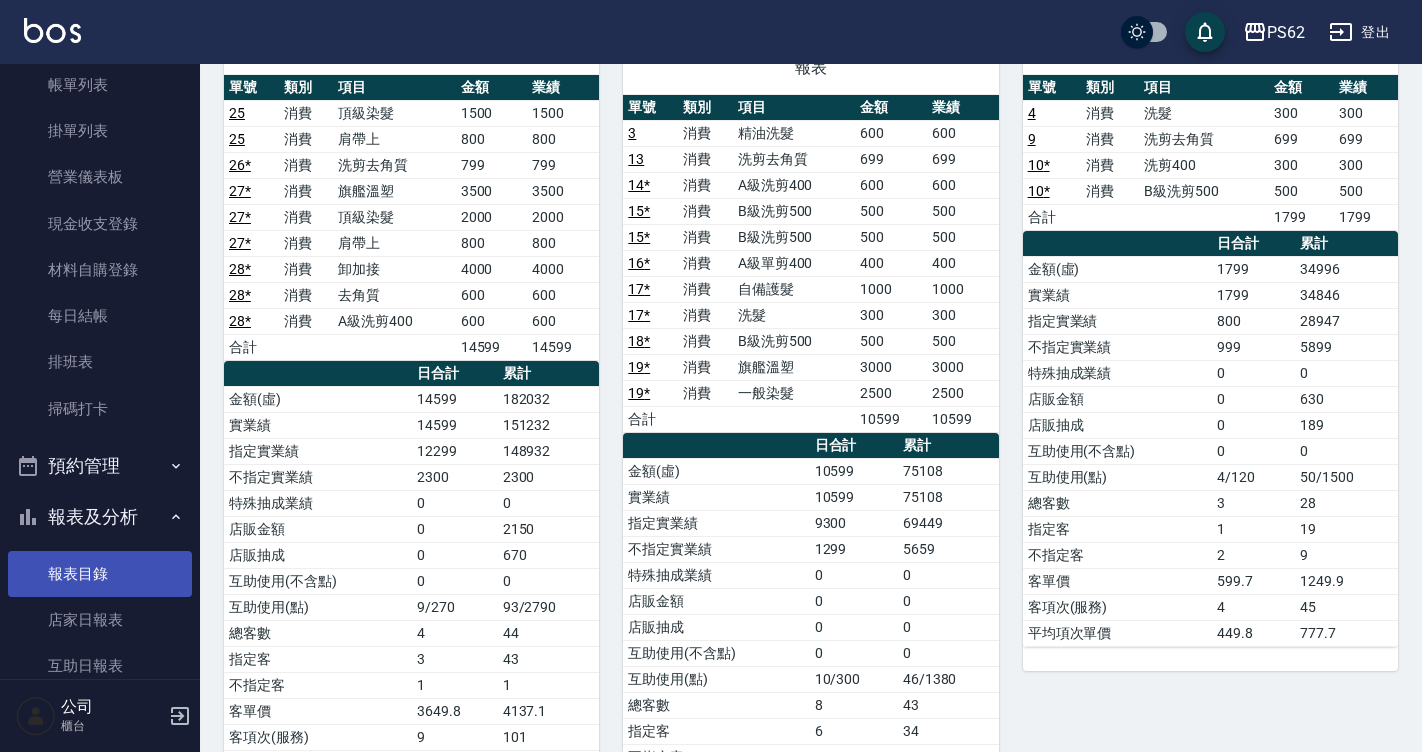 scroll, scrollTop: 0, scrollLeft: 0, axis: both 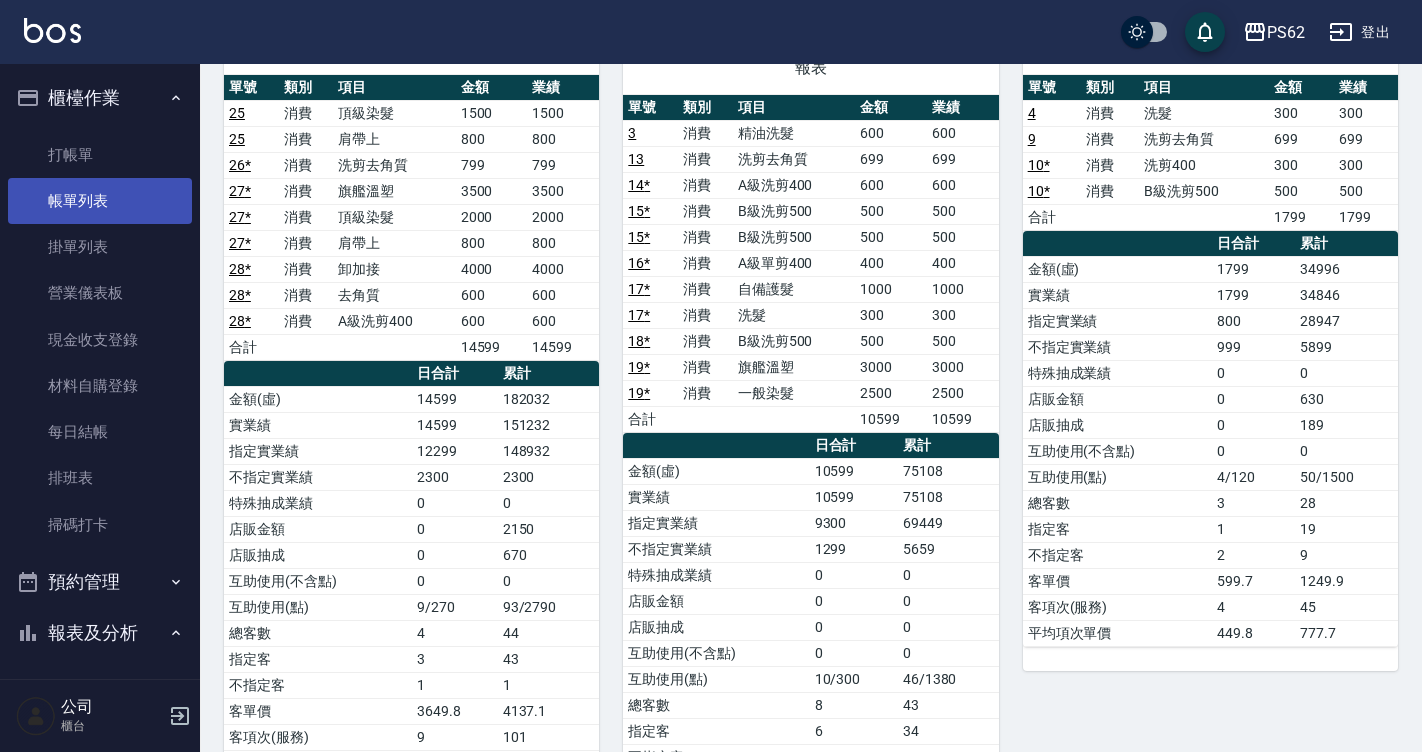 click on "帳單列表" at bounding box center (100, 201) 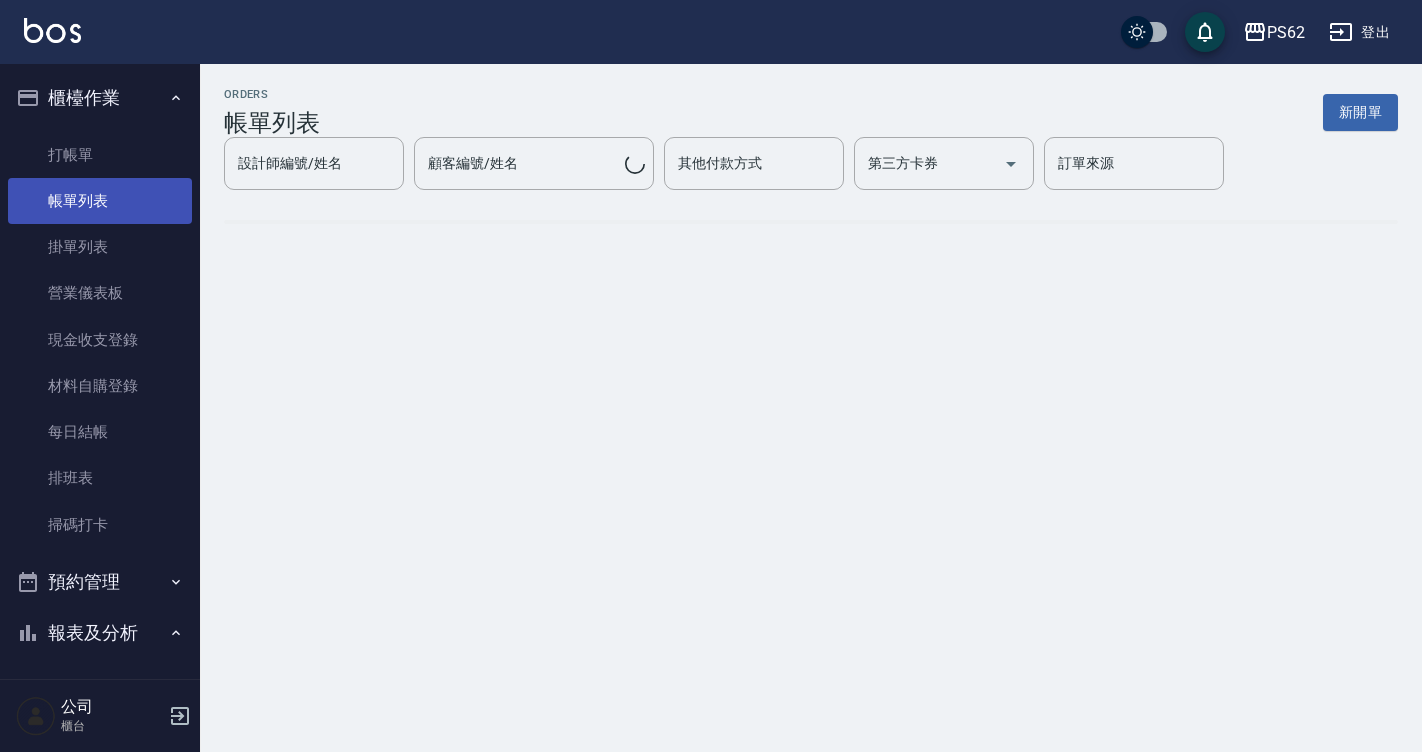 scroll, scrollTop: 0, scrollLeft: 0, axis: both 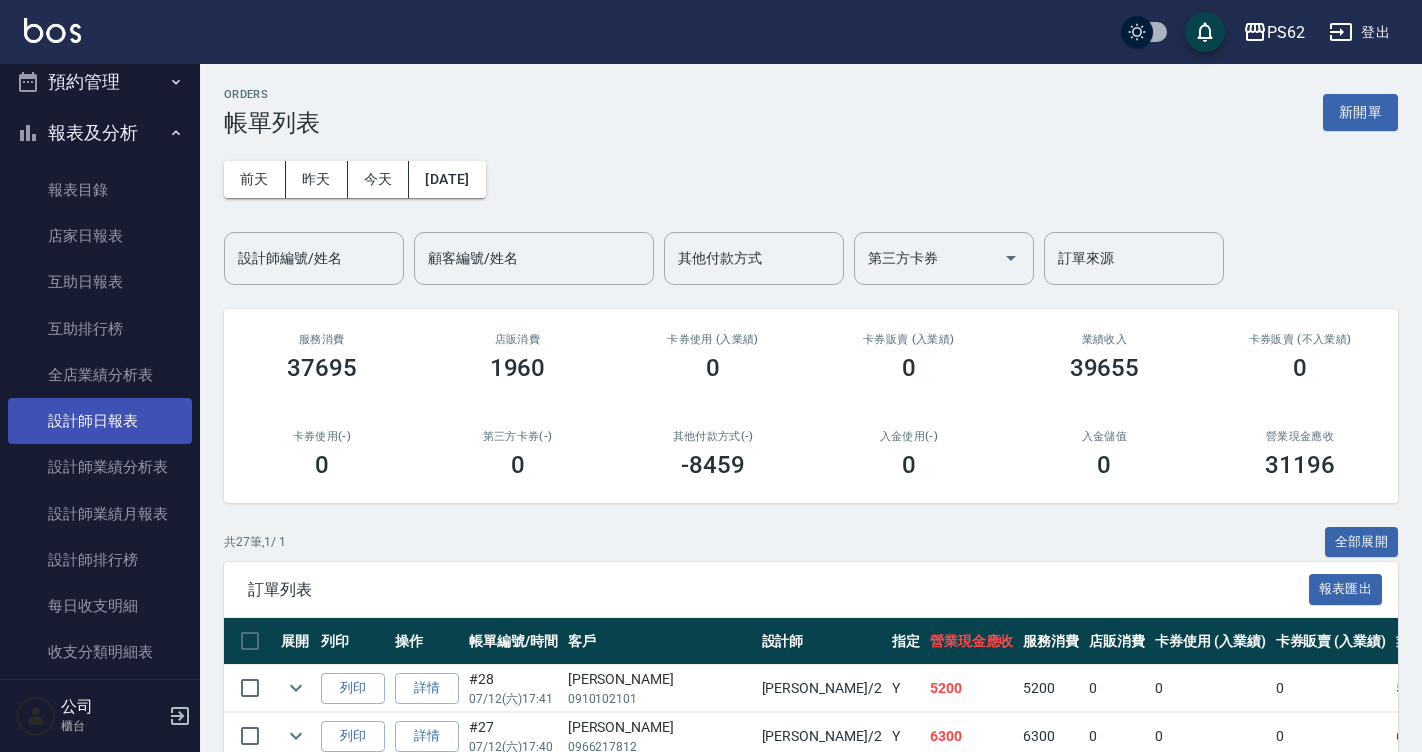 click on "設計師日報表" at bounding box center (100, 421) 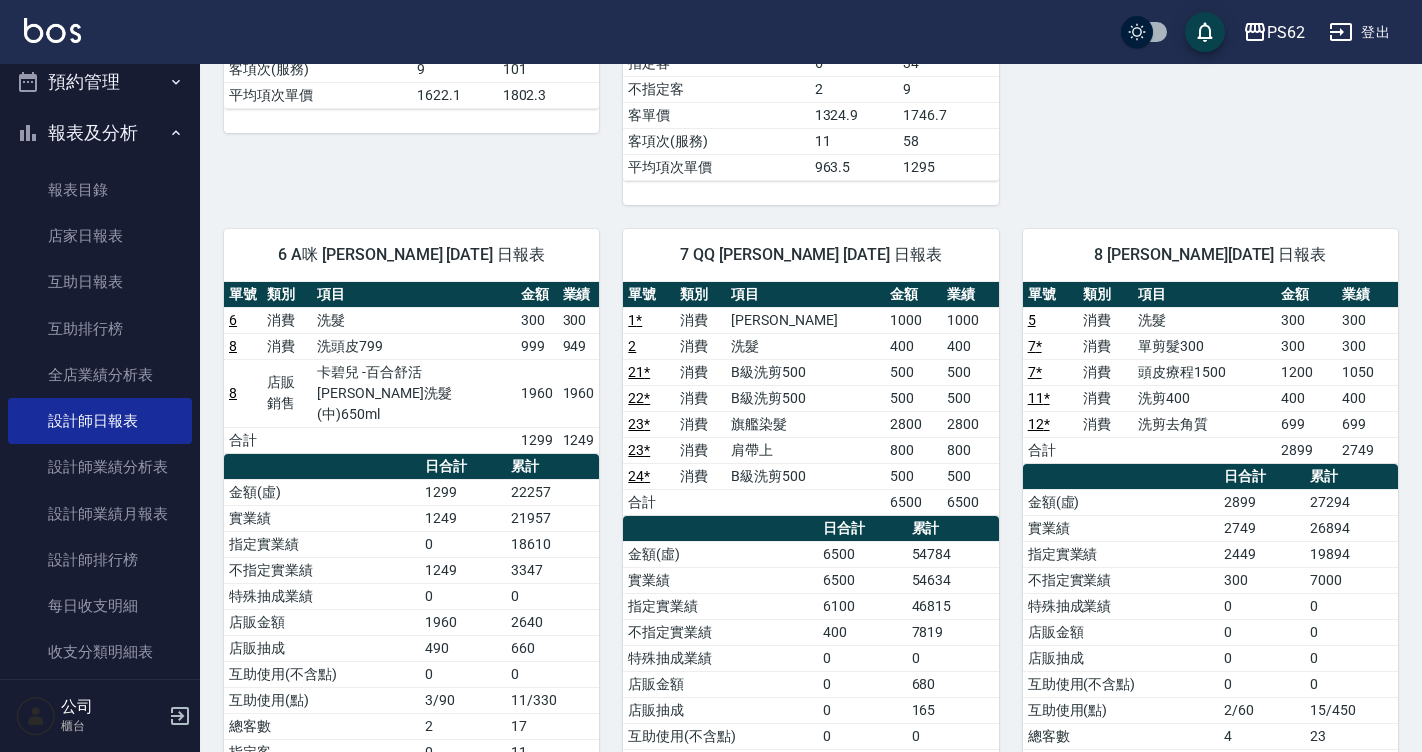scroll, scrollTop: 876, scrollLeft: 0, axis: vertical 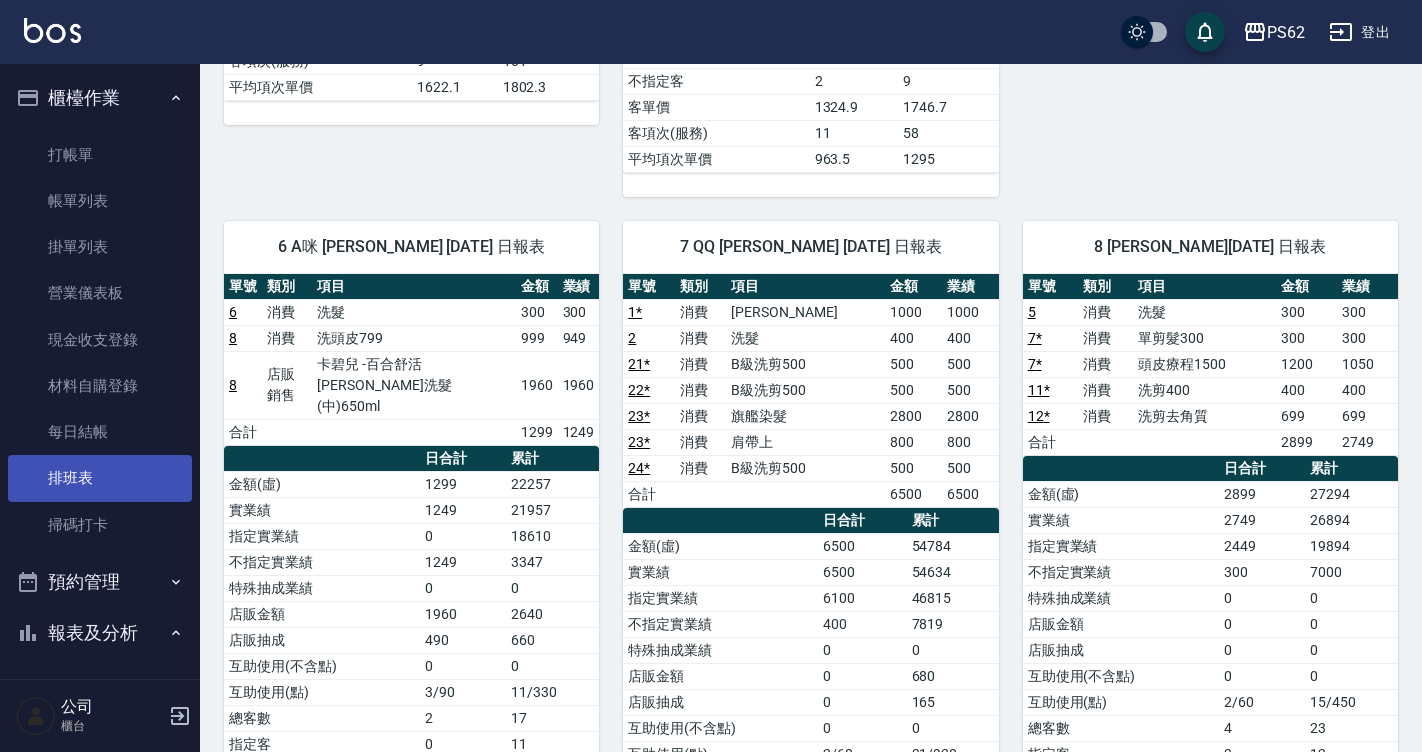 click on "排班表" at bounding box center [100, 478] 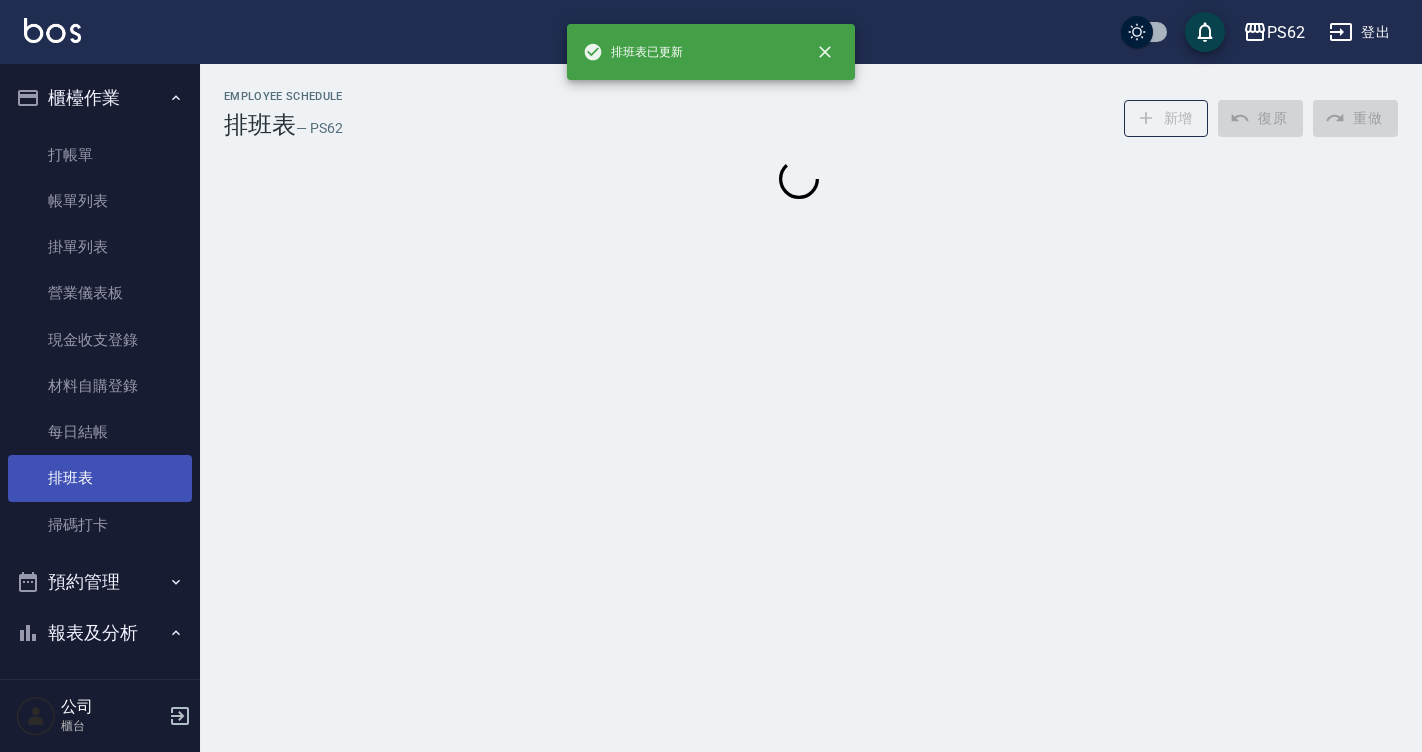 scroll, scrollTop: 0, scrollLeft: 0, axis: both 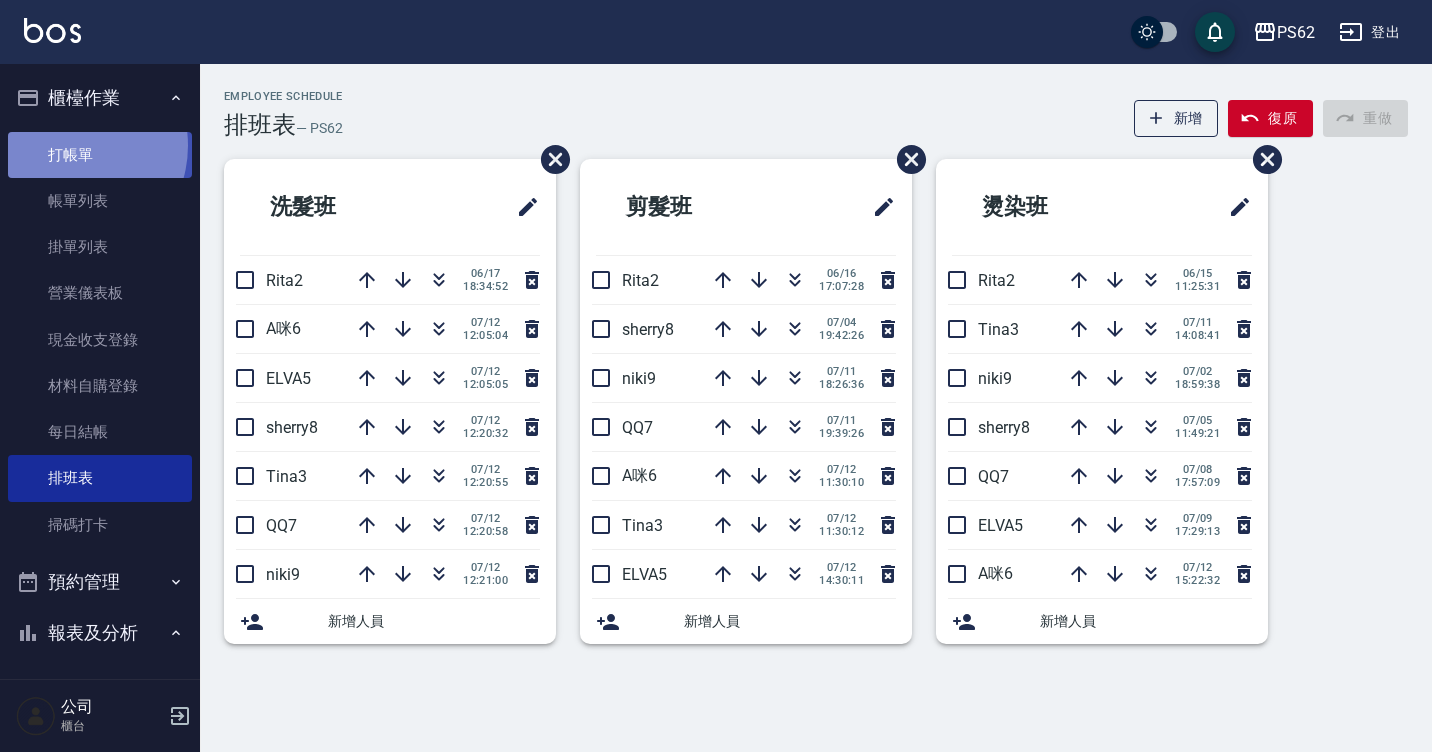 click on "打帳單" at bounding box center [100, 155] 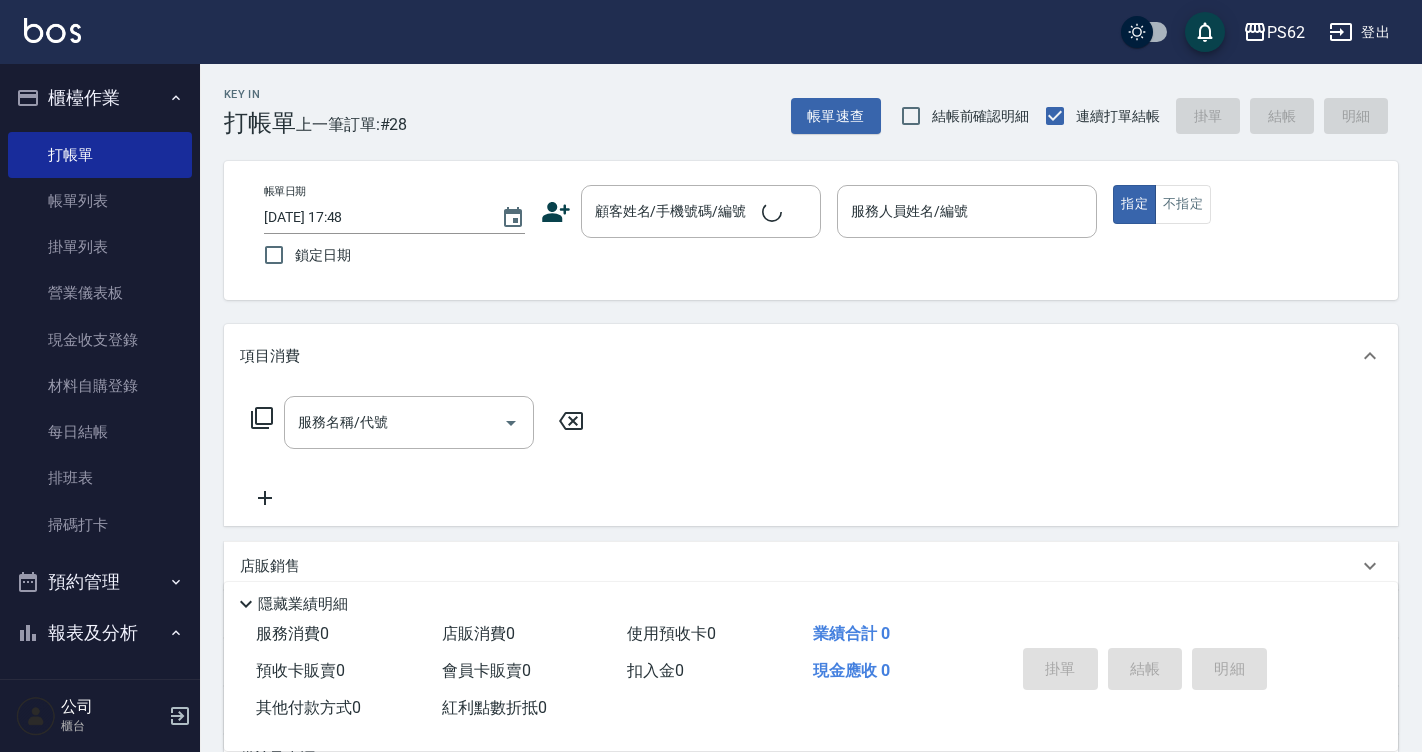 click on "Key In 打帳單 上一筆訂單:#28 帳單速查 結帳前確認明細 連續打單結帳 掛單 結帳 明細 帳單日期 [DATE] 17:48 鎖定日期 顧客姓名/手機號碼/編號 顧客姓名/手機號碼/編號 服務人員姓名/編號 服務人員姓名/編號 指定 不指定 項目消費 服務名稱/代號 服務名稱/代號 店販銷售 服務人員姓名/編號 服務人員姓名/編號 商品代號/名稱 商品代號/名稱 預收卡販賣 卡券名稱/代號 卡券名稱/代號 使用預收卡 其他付款方式 其他付款方式 其他付款方式 備註及來源 備註 備註 訂單來源 ​ 訂單來源 隱藏業績明細 服務消費  0 店販消費  0 使用預收卡  0 業績合計   0 預收卡販賣  0 會員卡販賣  0 扣入金  0 現金應收   0 其他付款方式  0 紅利點數折抵  0 掛單 結帳 明細" at bounding box center [811, 519] 